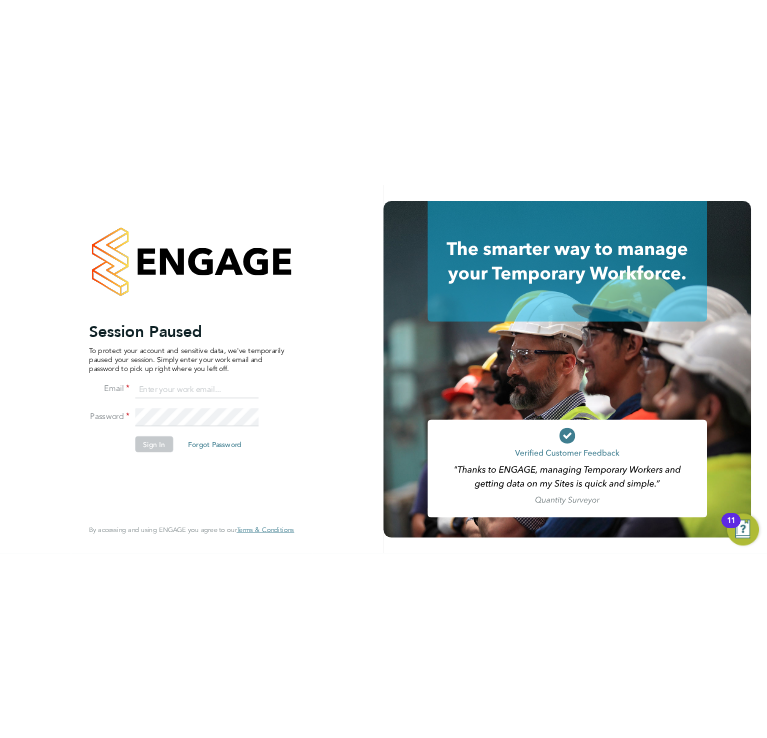 scroll, scrollTop: 0, scrollLeft: 0, axis: both 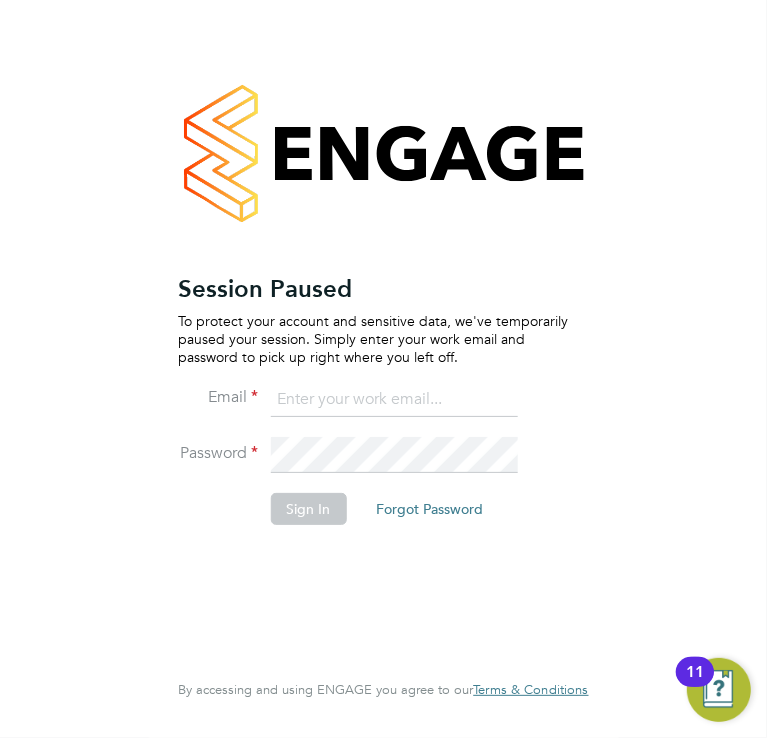 click 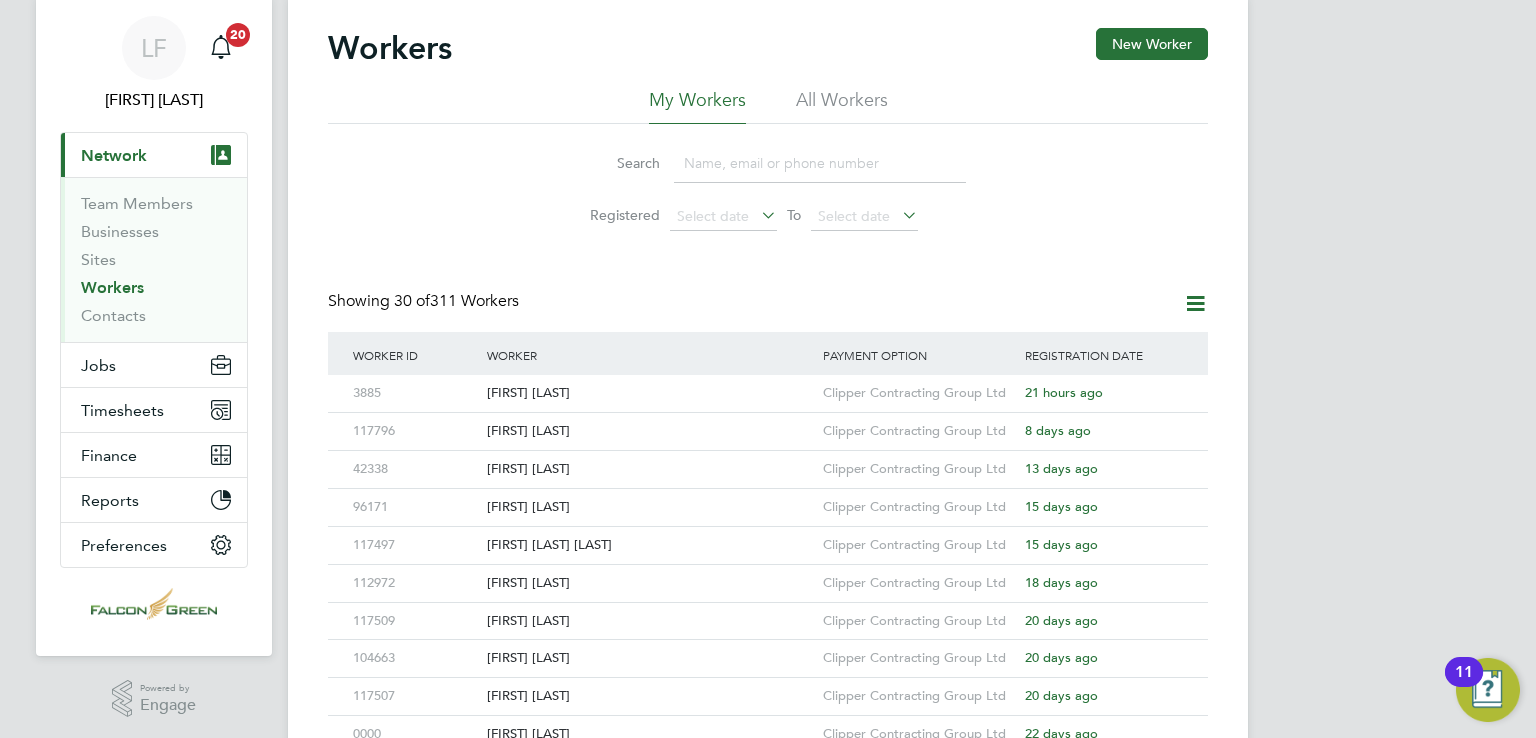 scroll, scrollTop: 60, scrollLeft: 0, axis: vertical 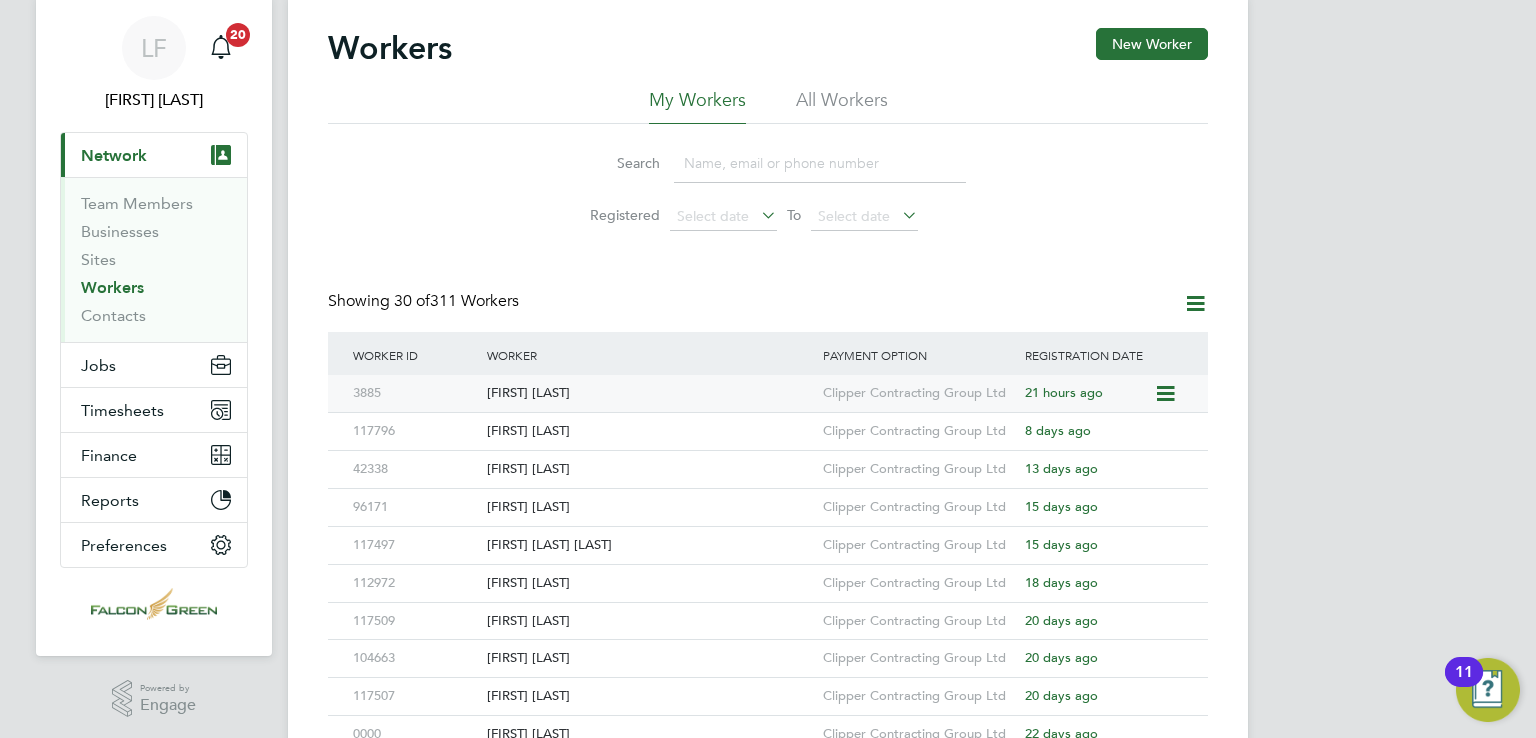 click on "[FIRST] [LAST]" 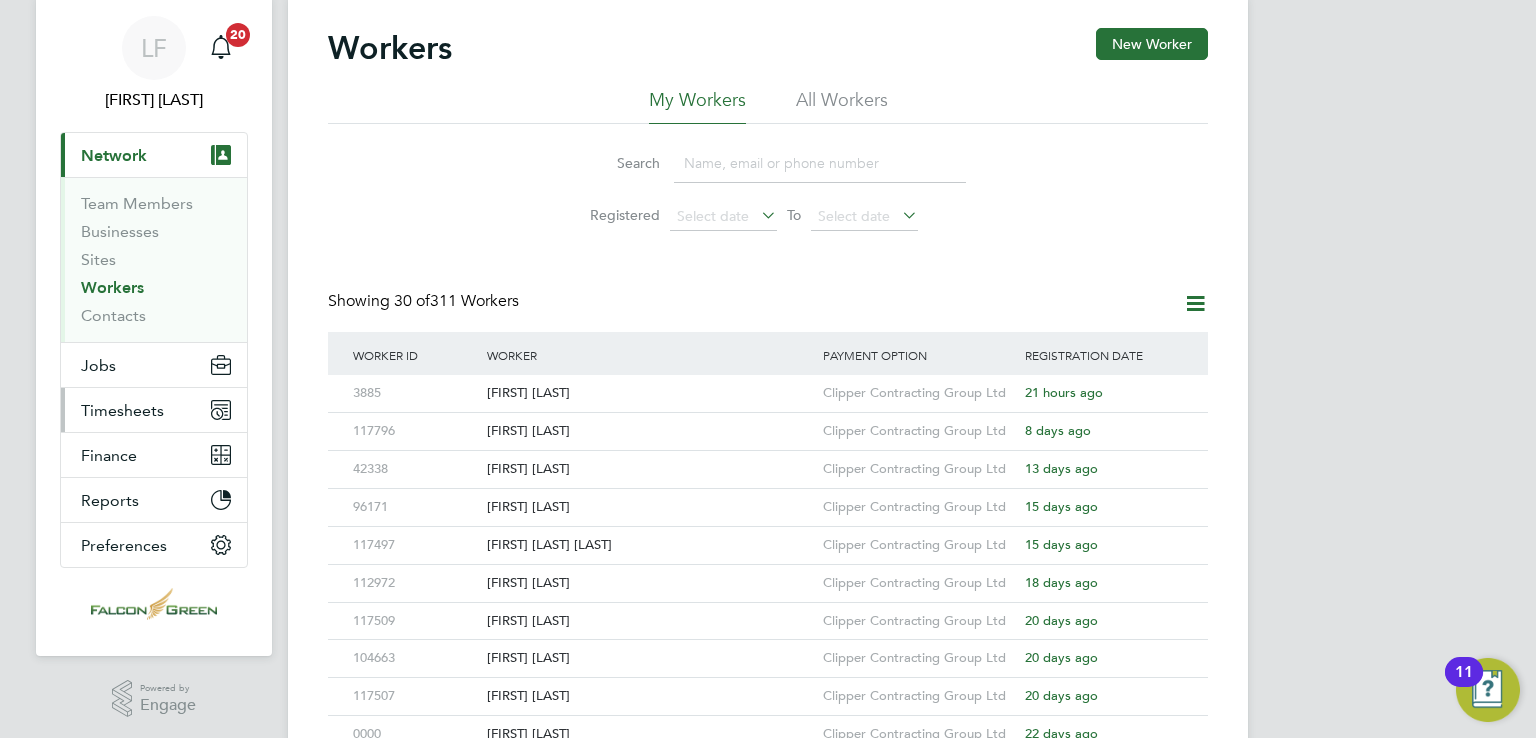 click on "Timesheets" at bounding box center (154, 410) 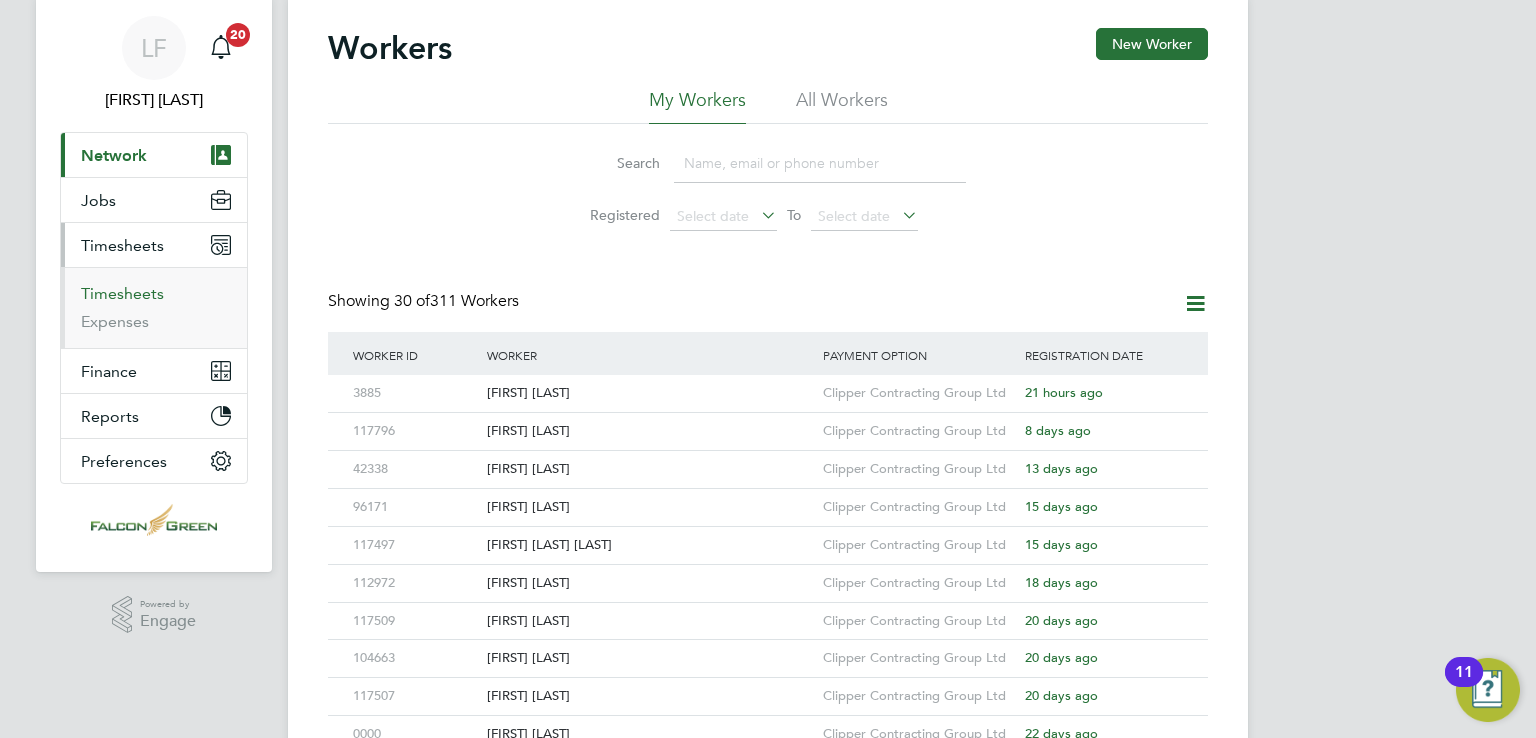click on "Timesheets" at bounding box center (122, 293) 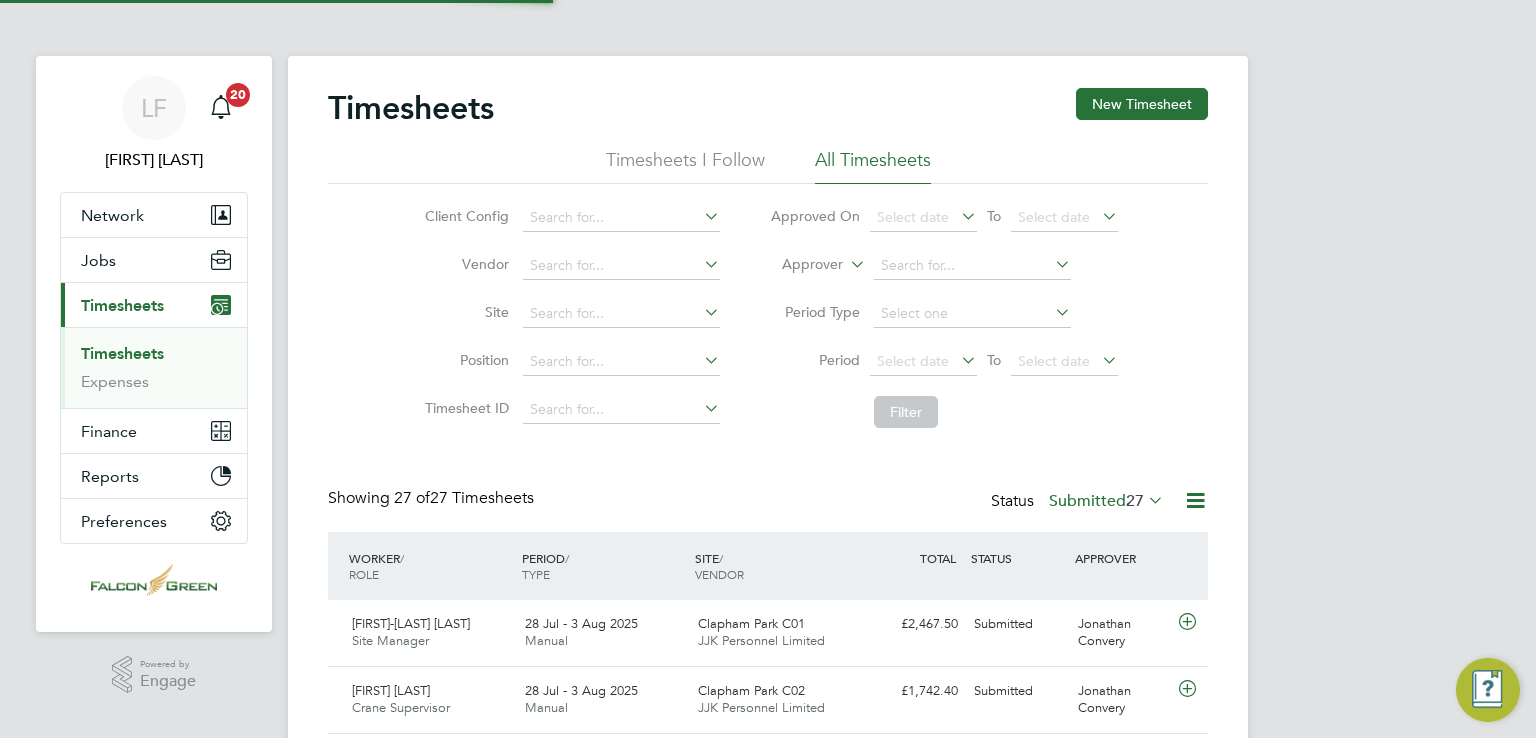 scroll, scrollTop: 9, scrollLeft: 10, axis: both 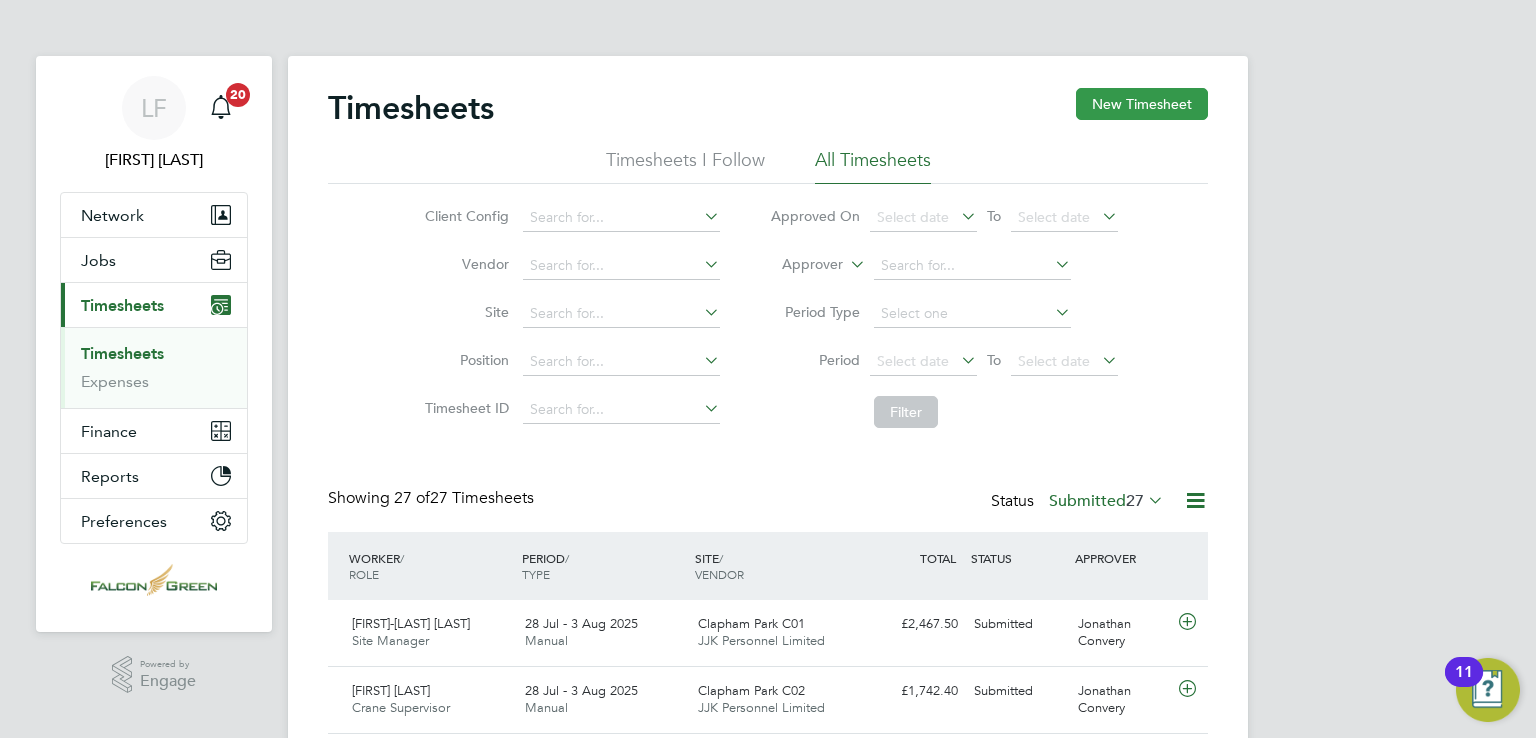click on "New Timesheet" 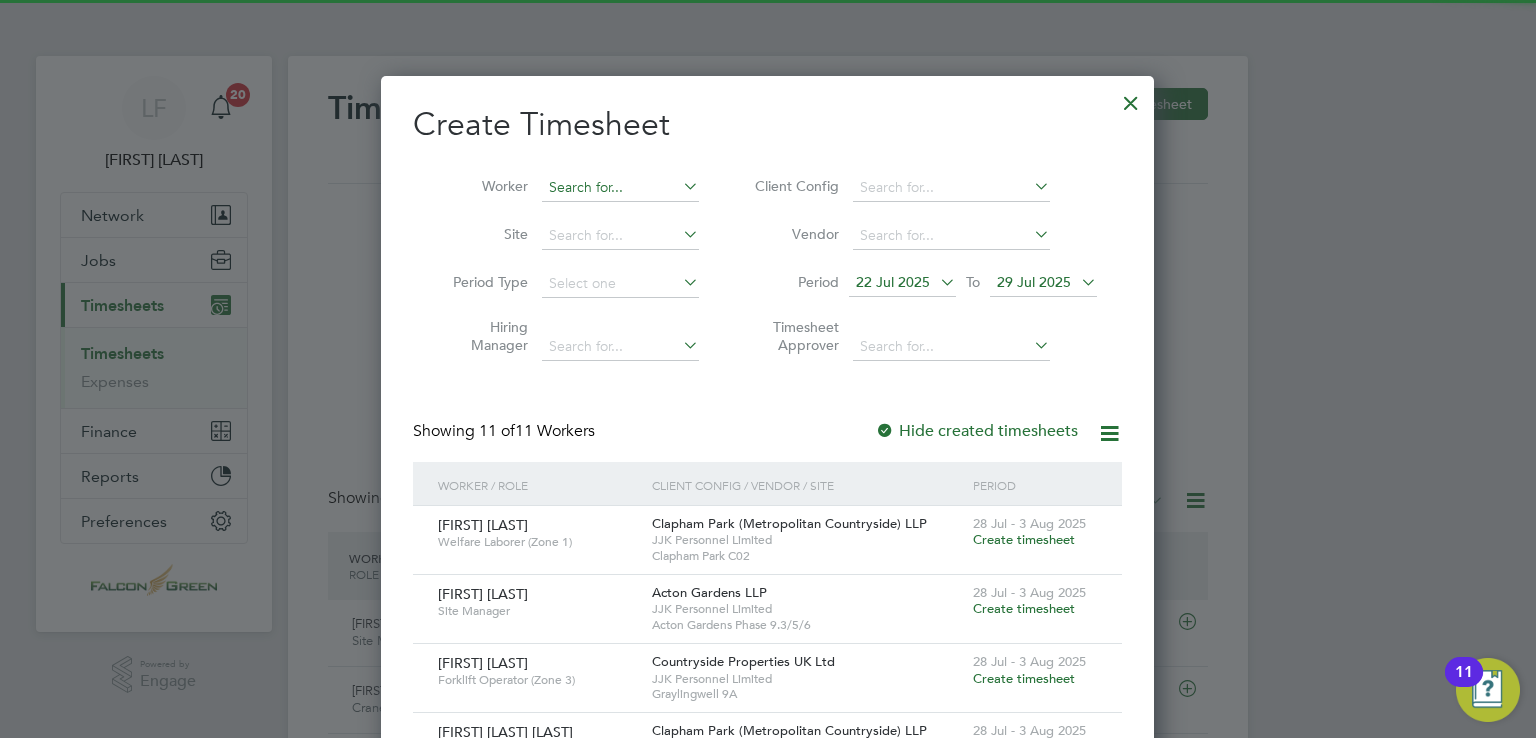 click at bounding box center (620, 188) 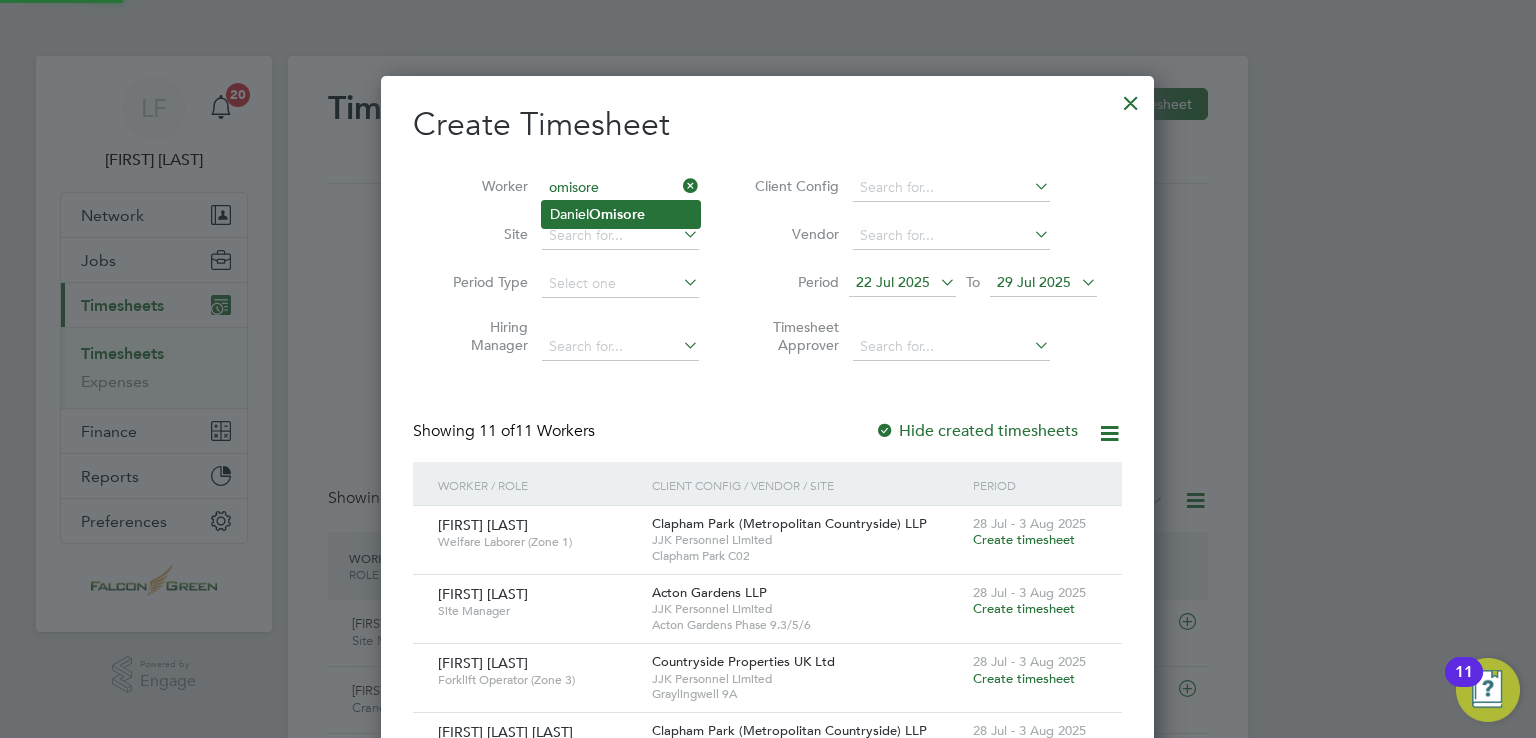 click on "Omisore" 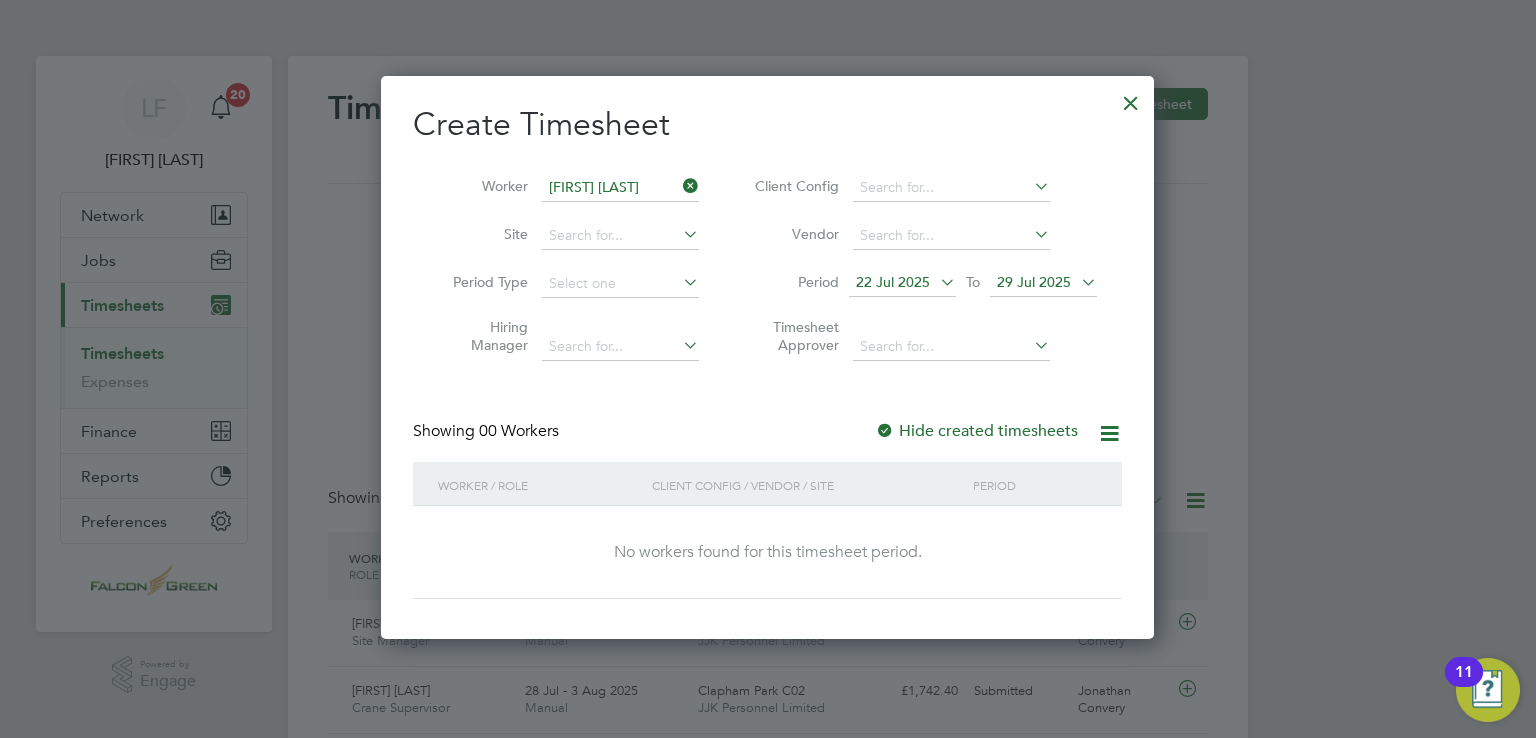 click on "22 Jul 2025" at bounding box center [893, 282] 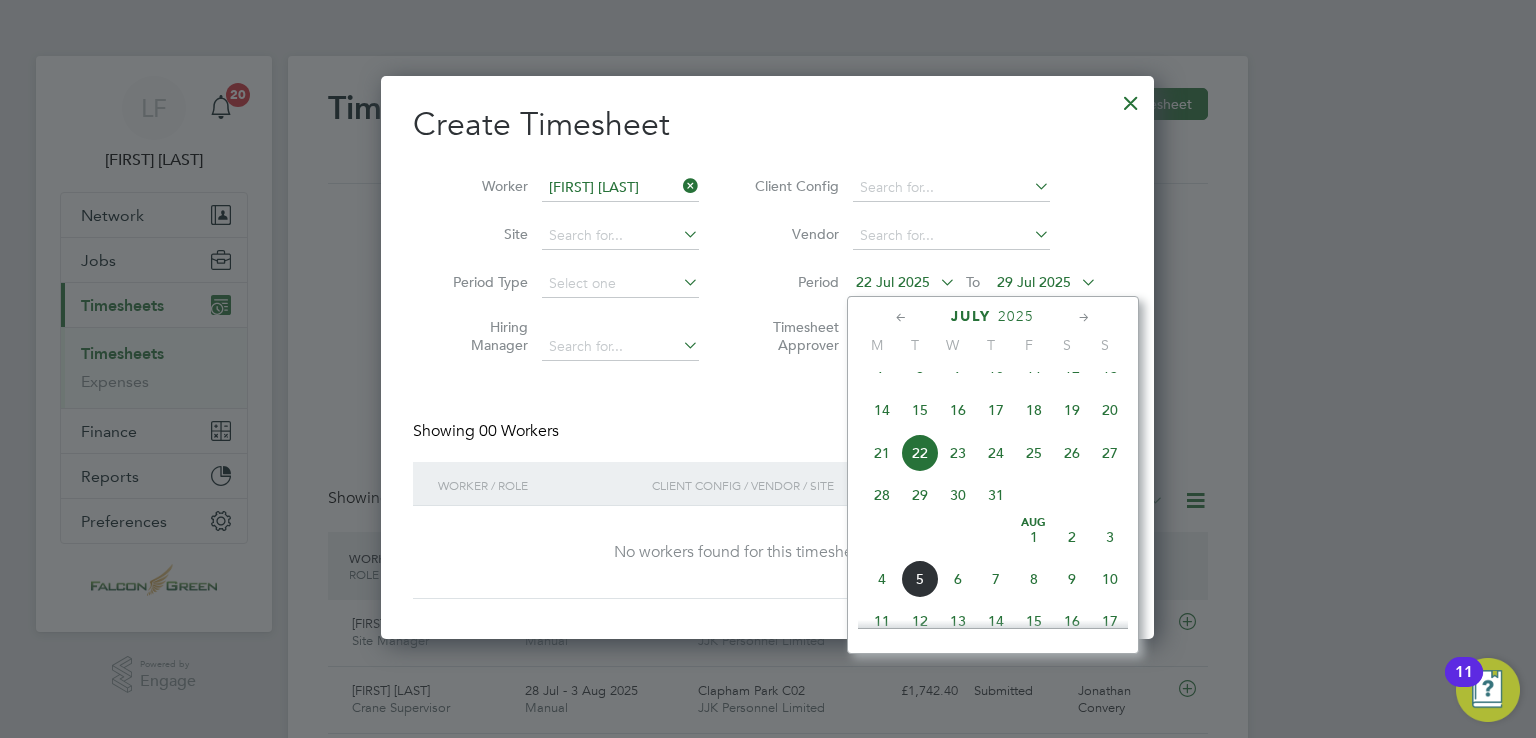 click on "28" 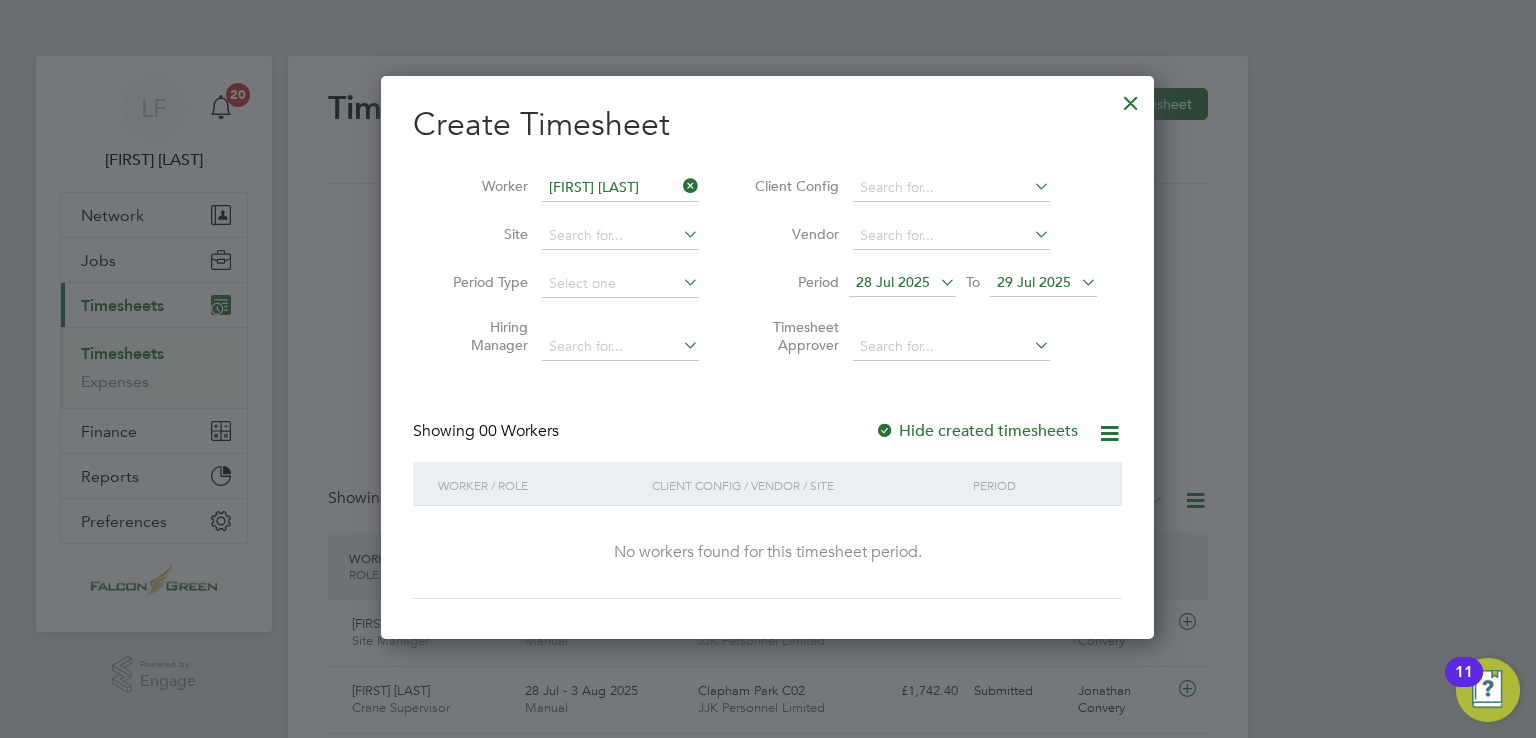 click on "29 Jul 2025" at bounding box center (1043, 283) 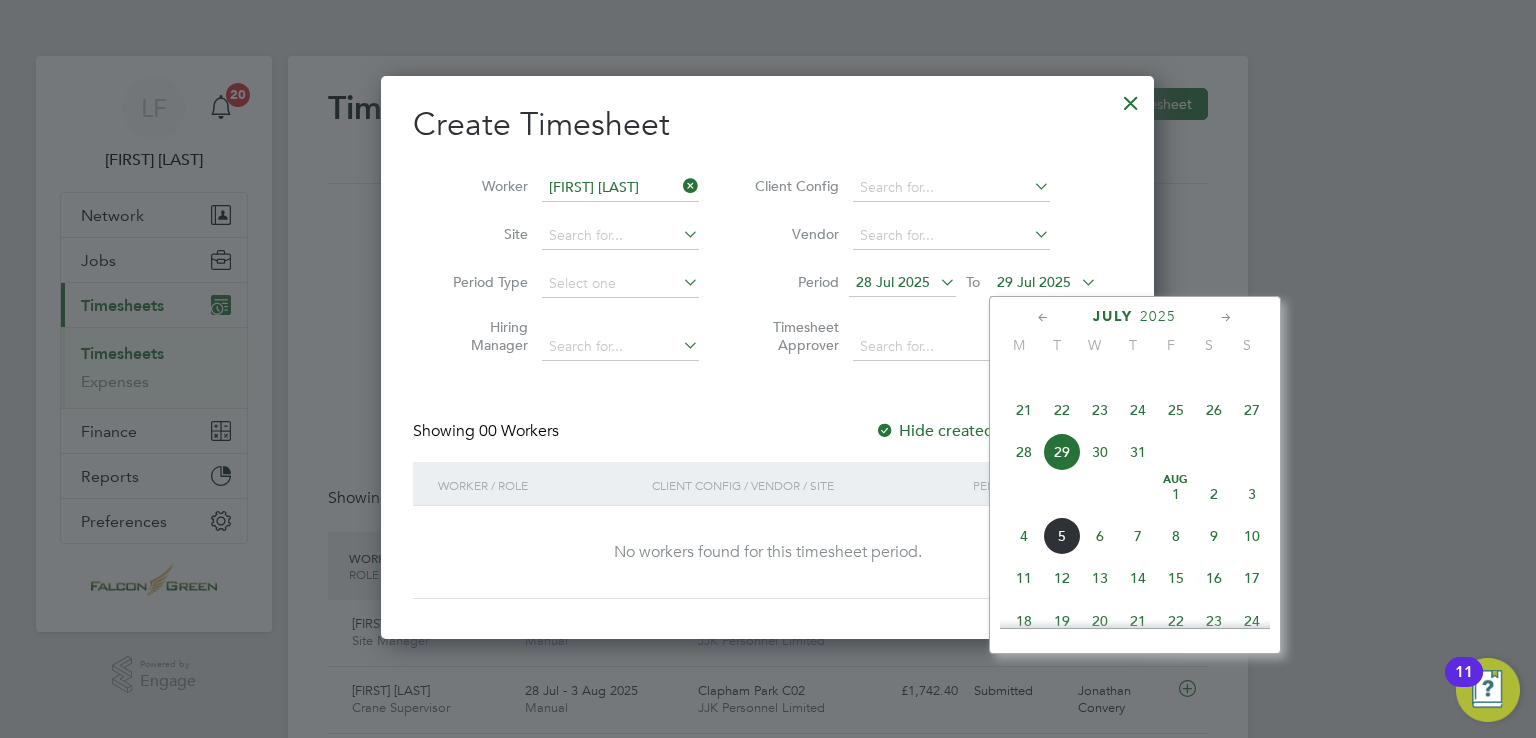click on "3" 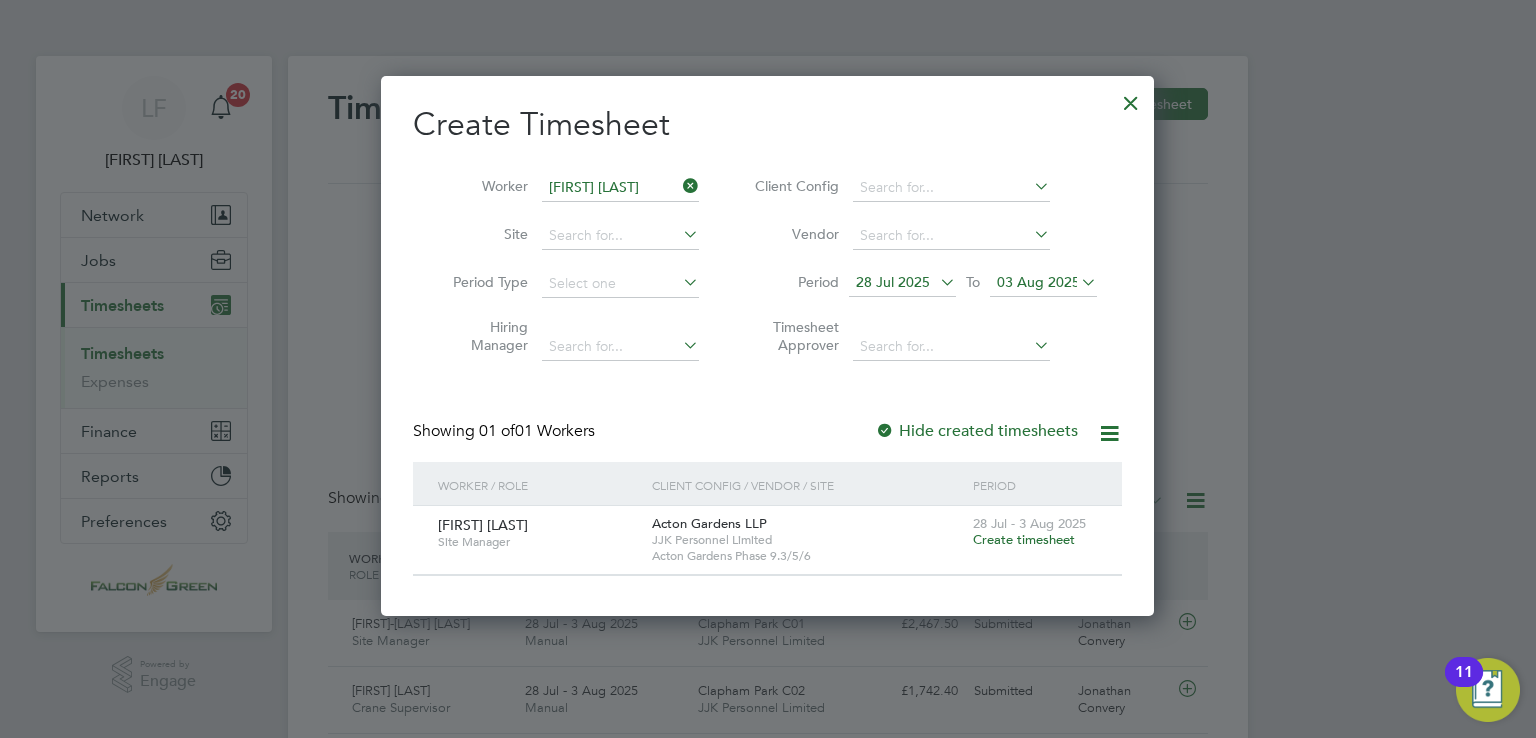 click on "Create timesheet" at bounding box center [1024, 539] 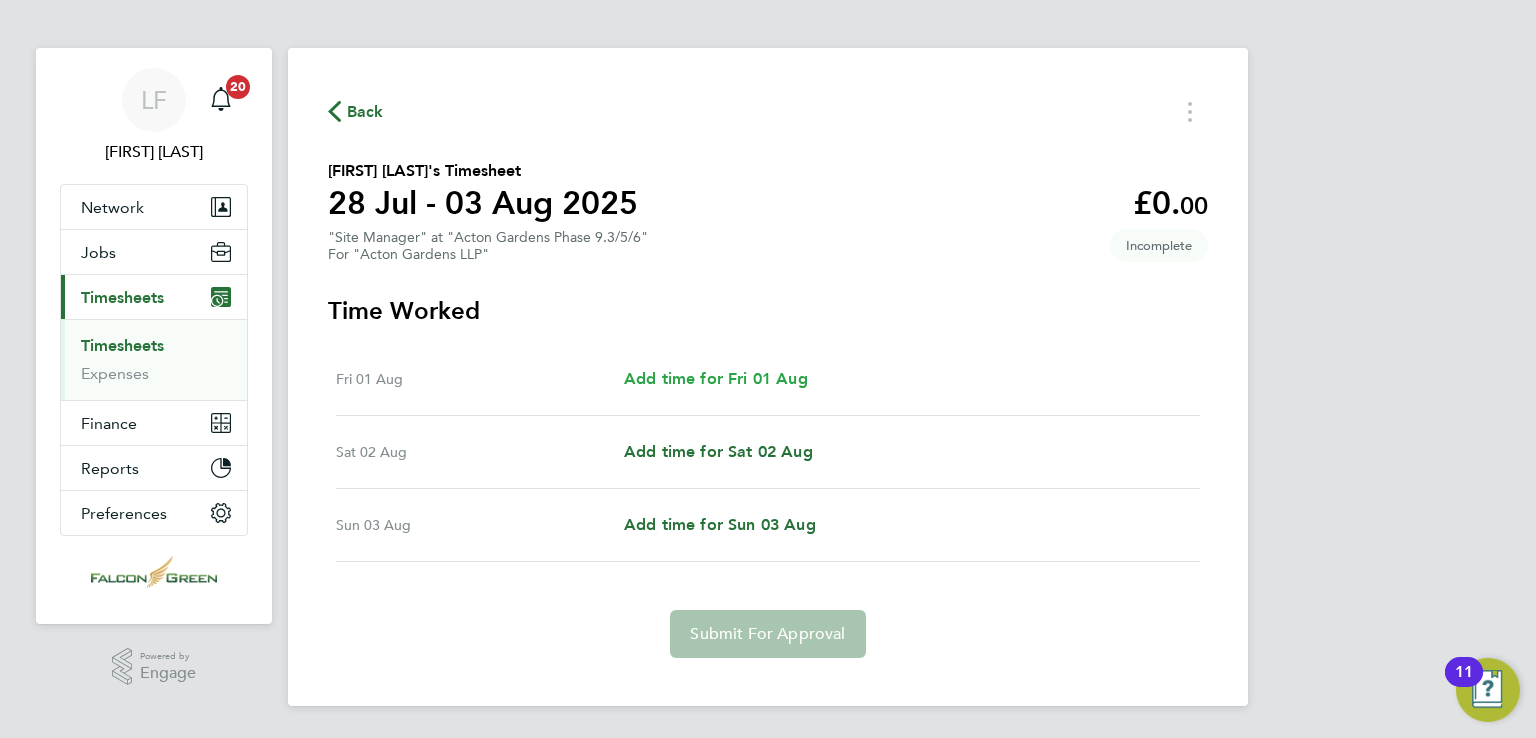 click on "Add time for Fri 01 Aug" at bounding box center (716, 378) 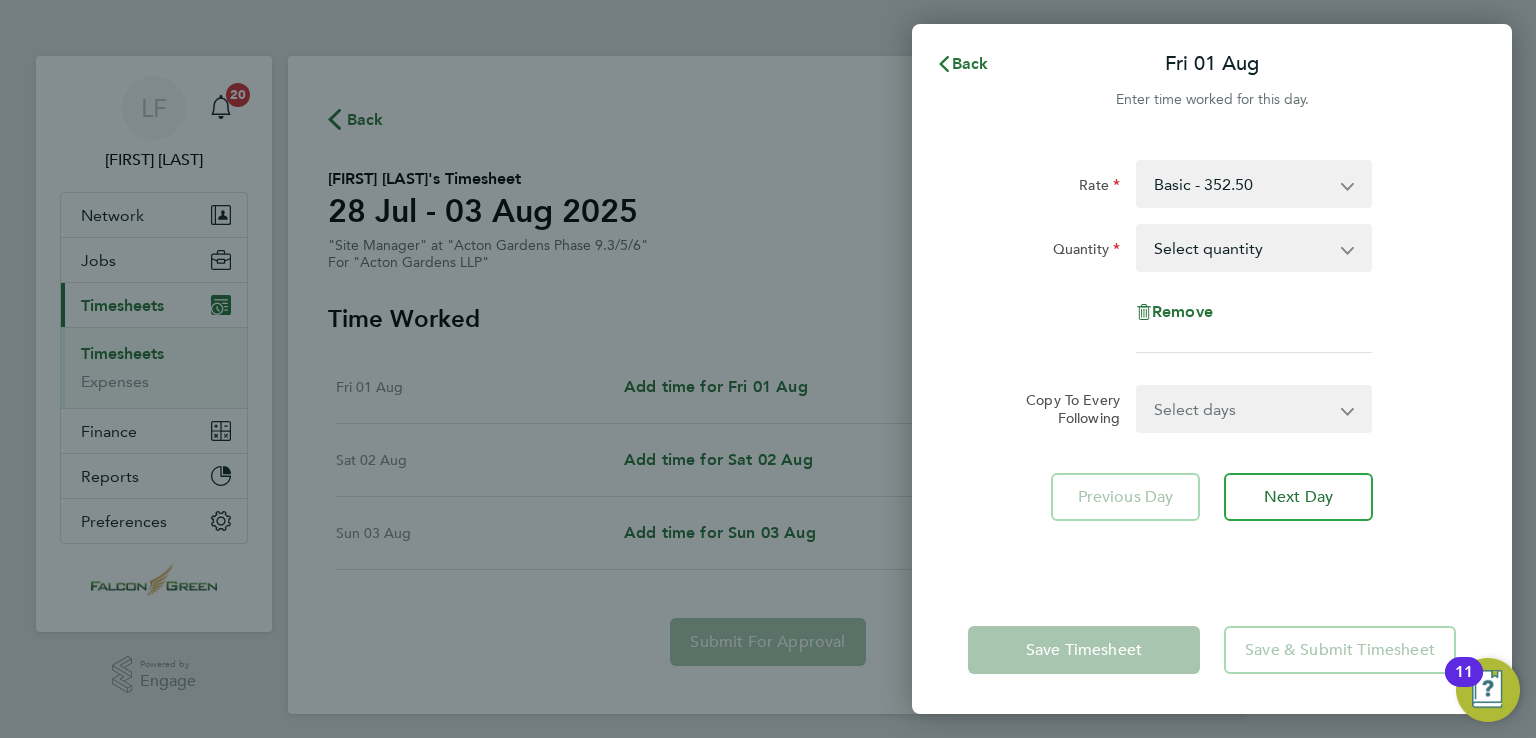 click on "Select quantity   0.5   1" at bounding box center [1242, 248] 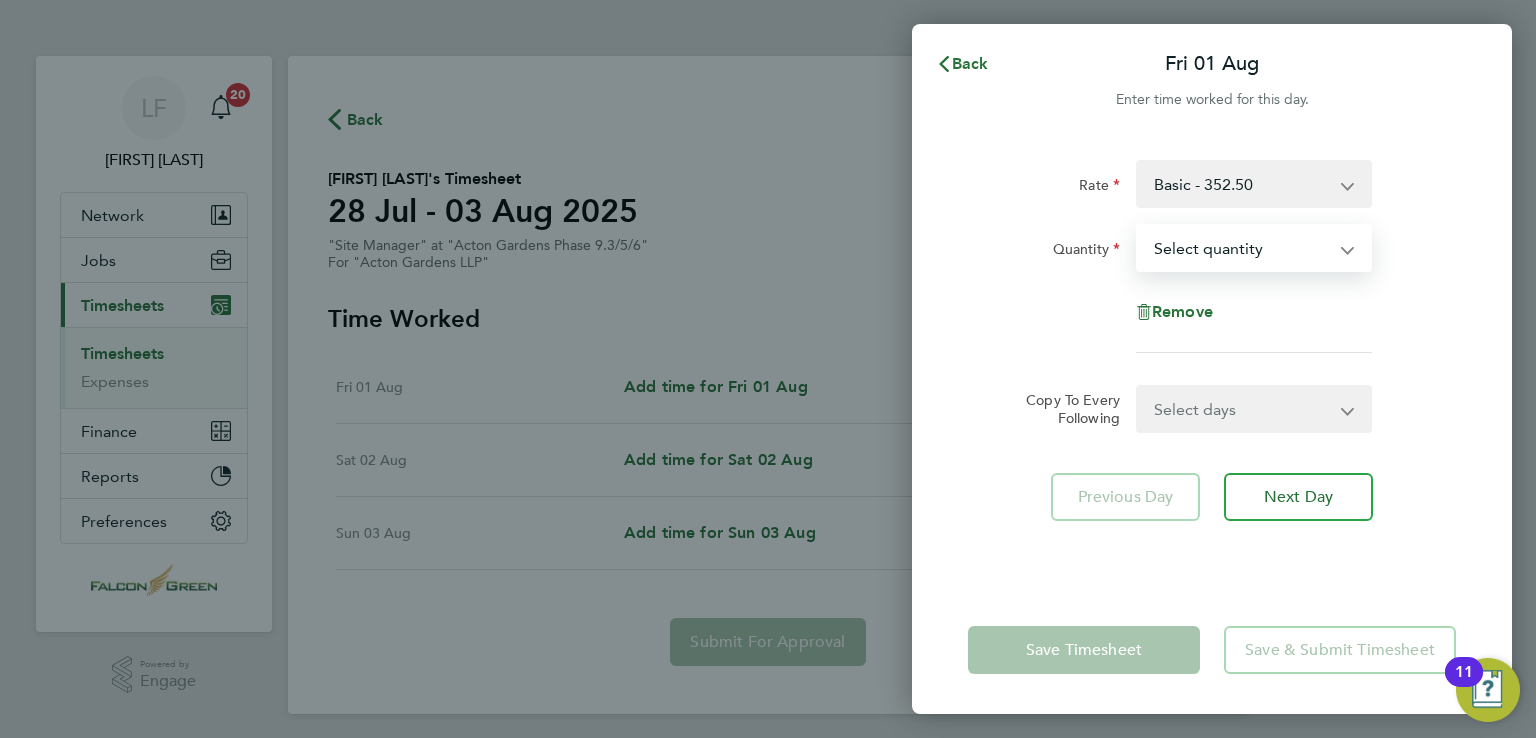 select on "1" 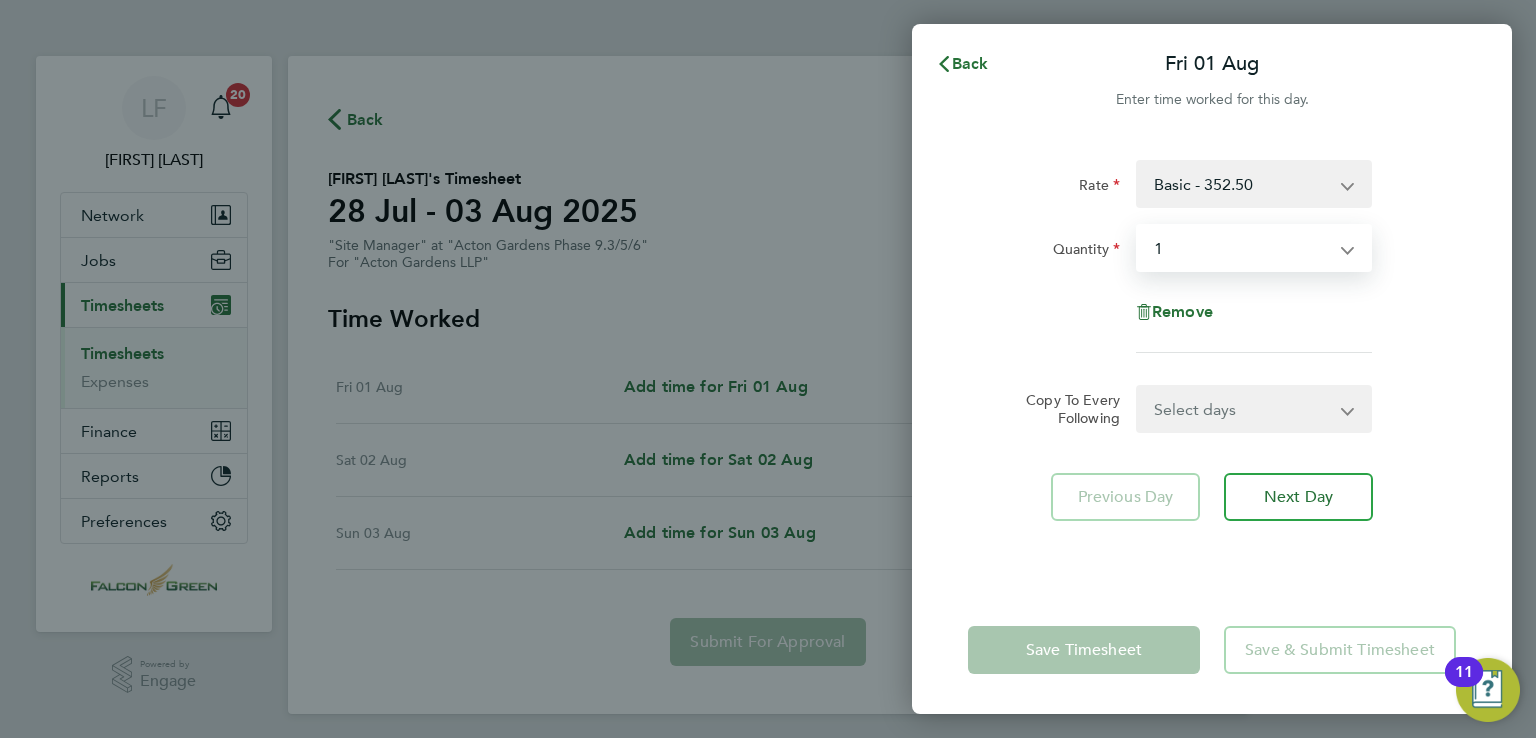 click on "Select quantity   0.5   1" at bounding box center [1242, 248] 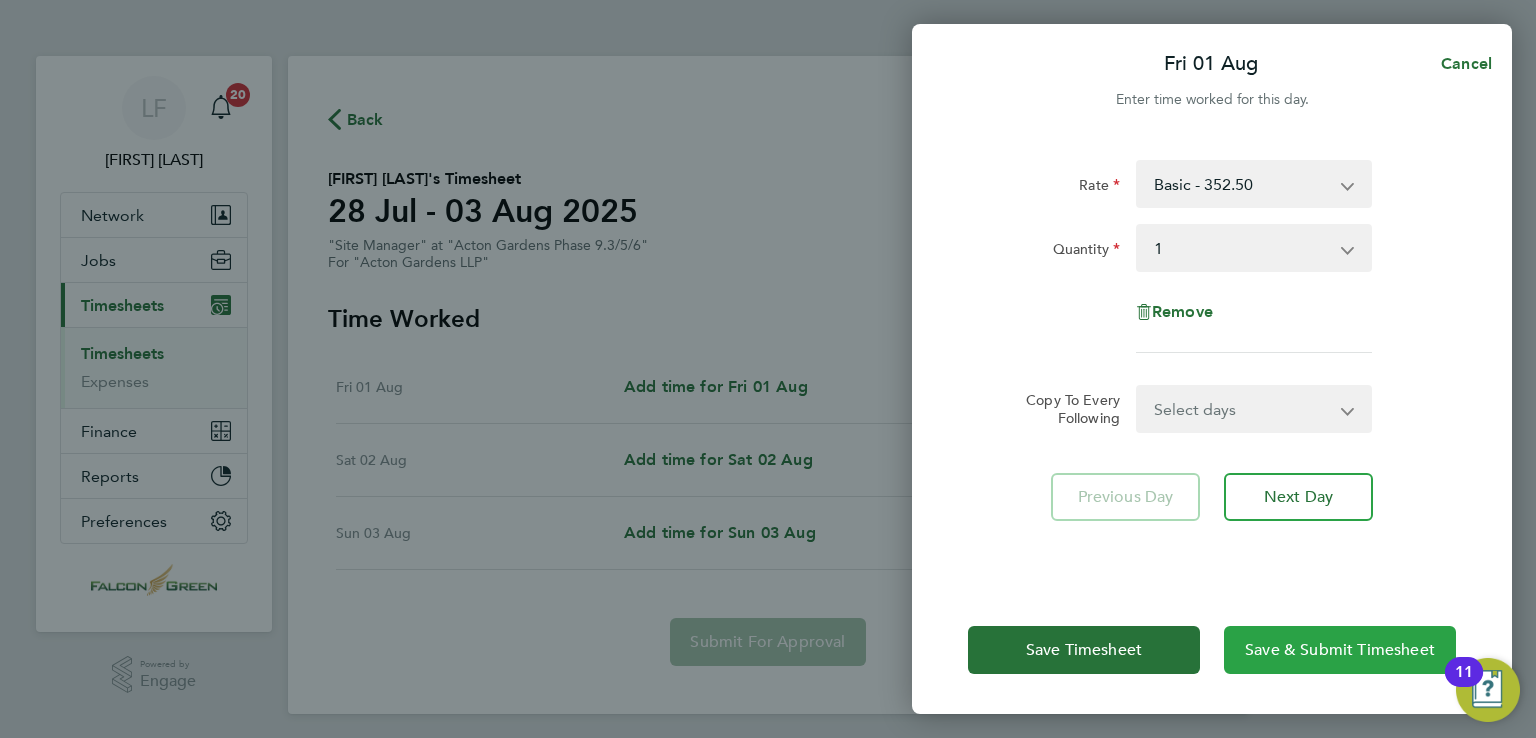 click on "Save & Submit Timesheet" 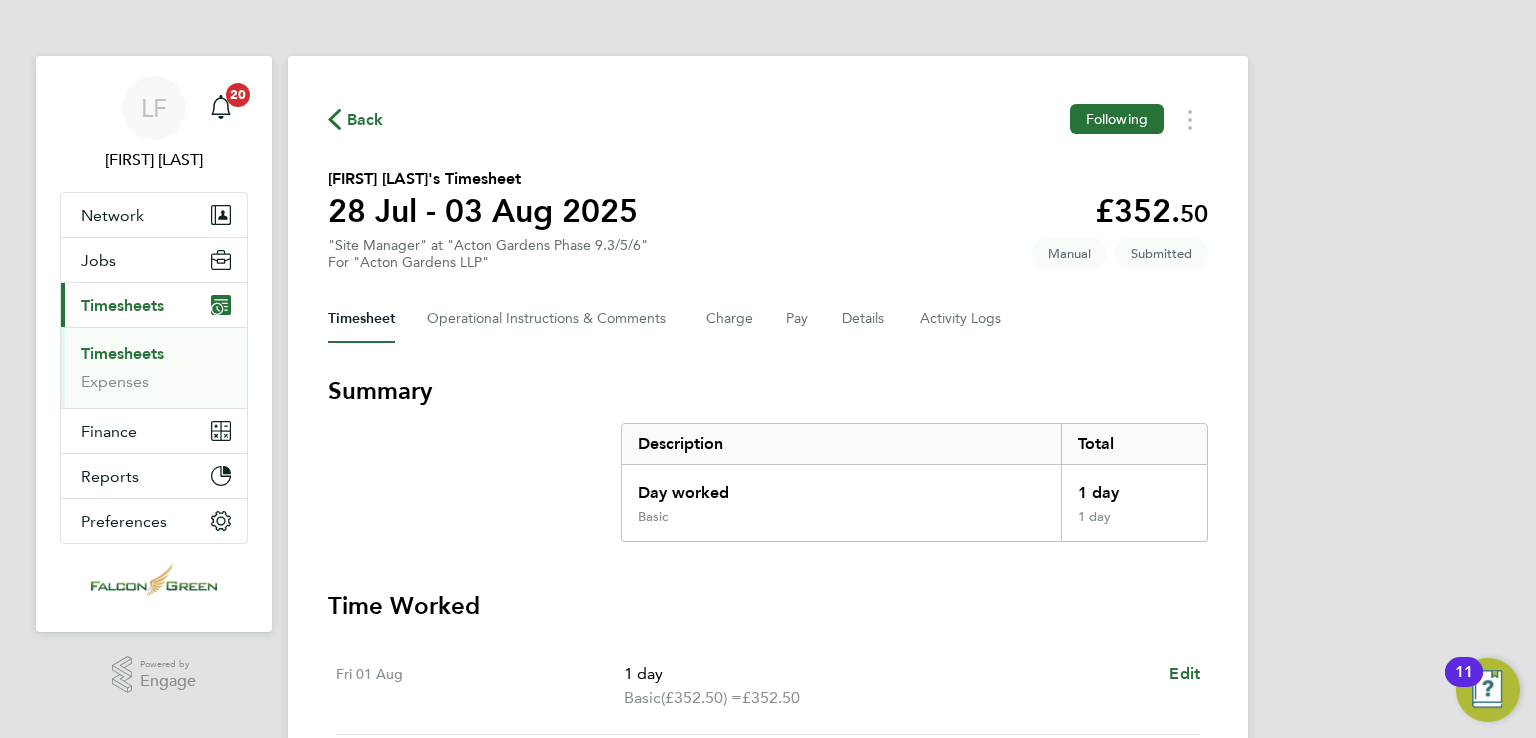 click on "Timesheets" at bounding box center (122, 353) 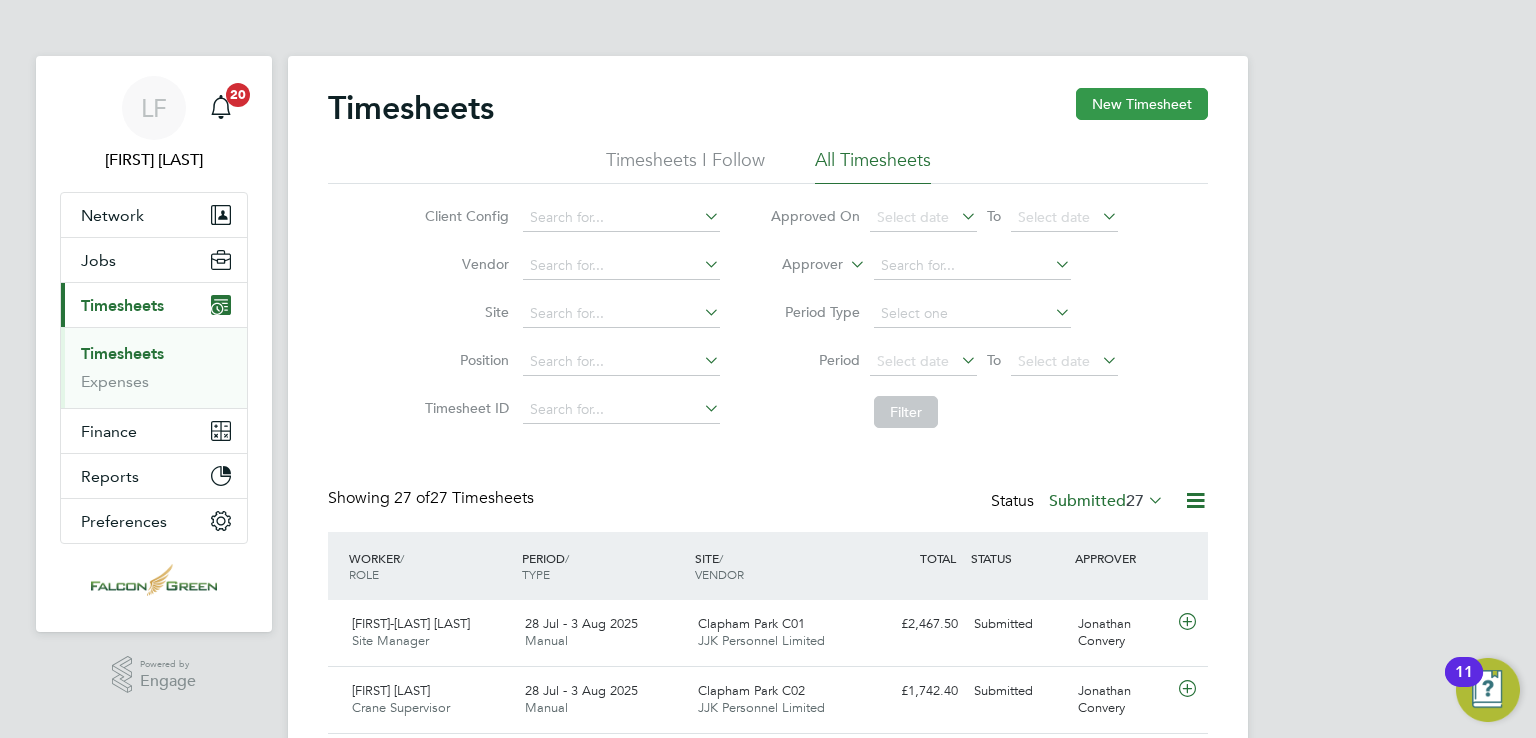 click on "New Timesheet" 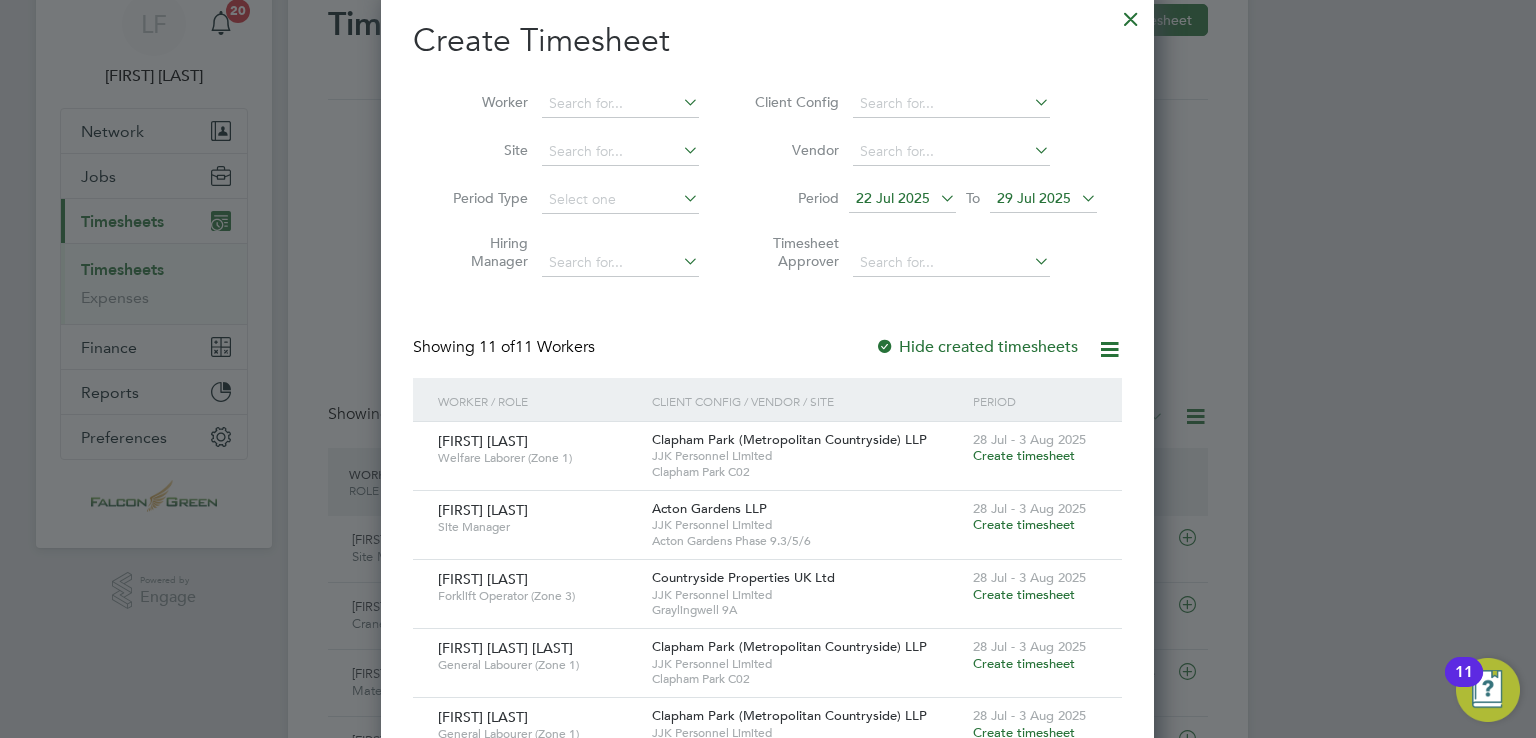 click on "Create timesheet" at bounding box center (1024, 524) 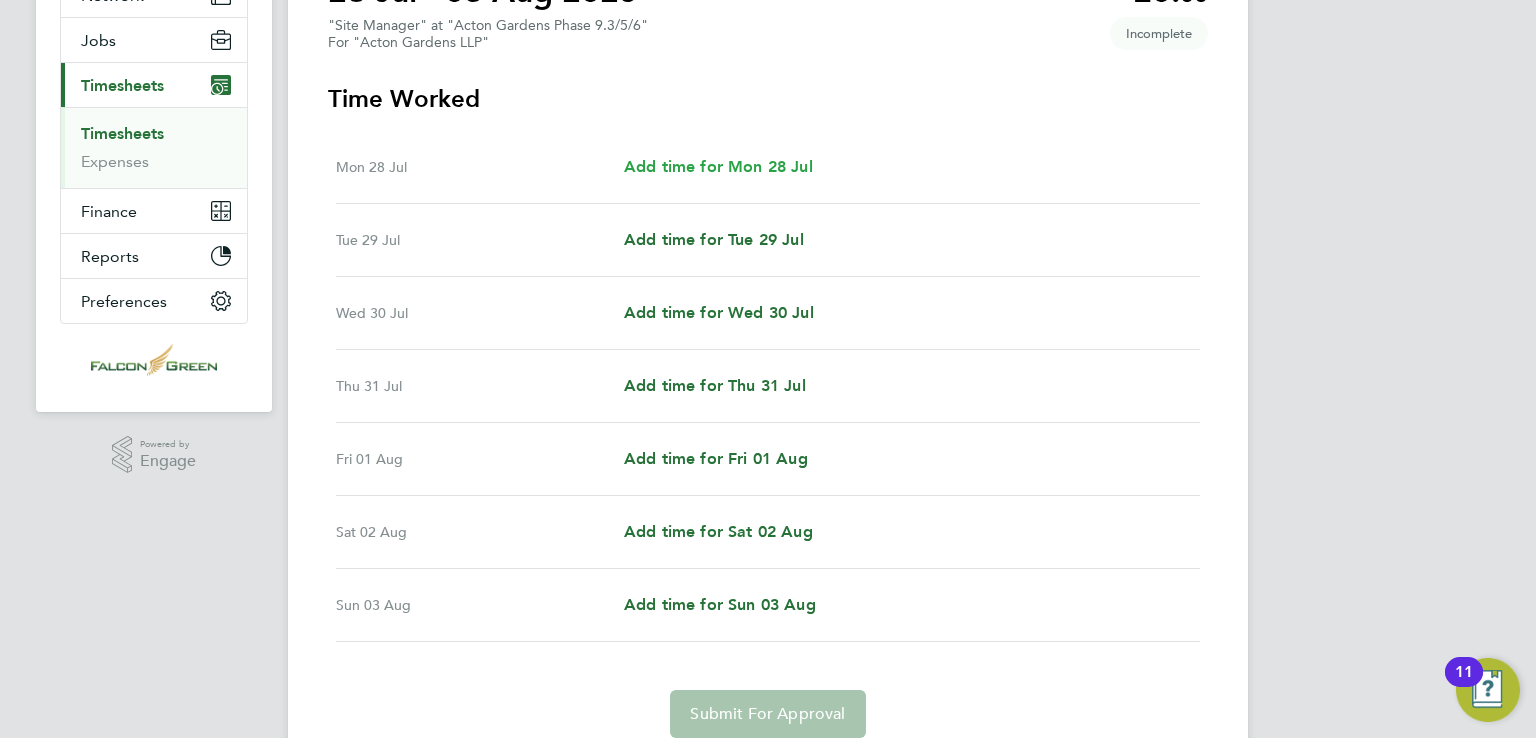 click on "Add time for Mon 28 Jul" at bounding box center [718, 166] 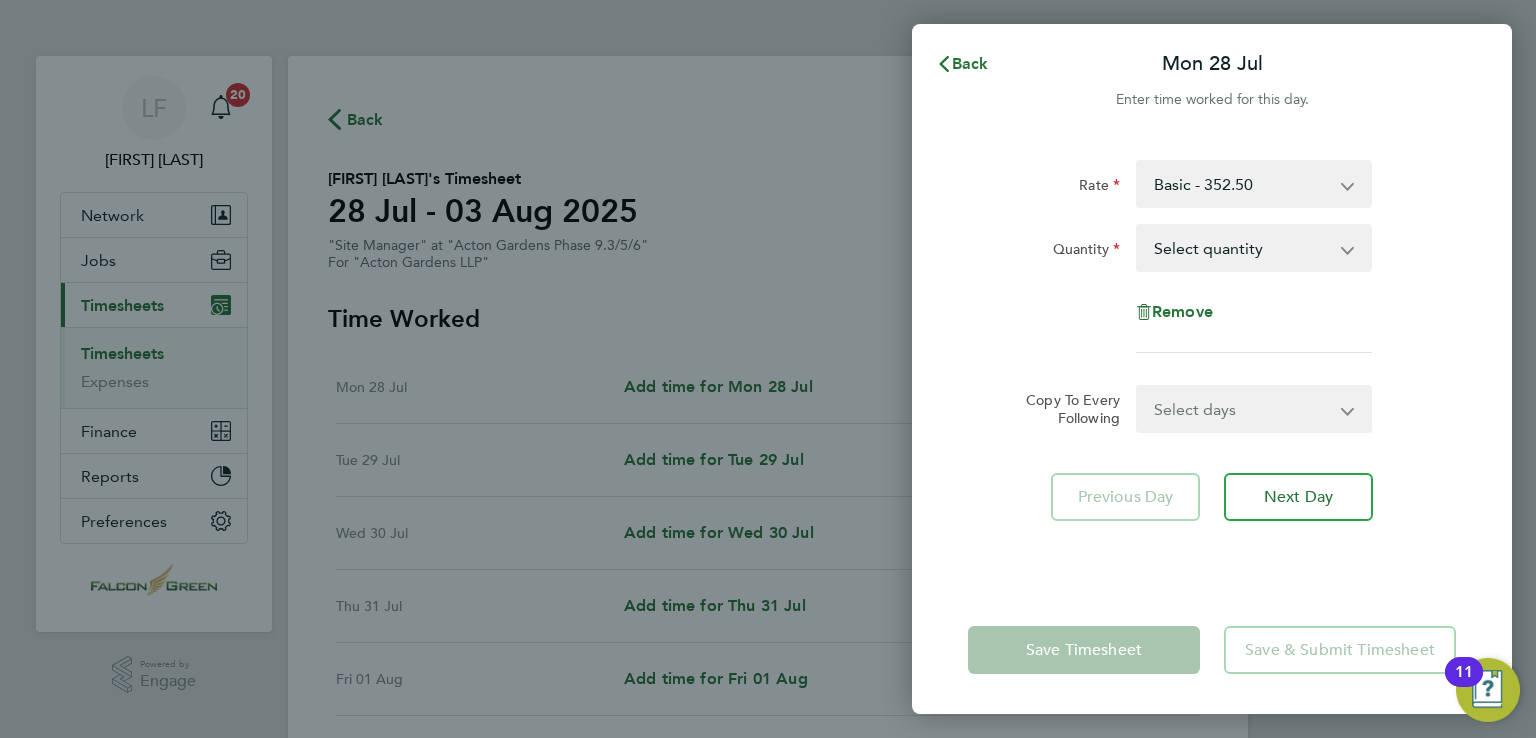 click on "Back  Mon 28 Jul   Enter time worked for this day.  Rate  Basic - 352.50
Quantity  Select quantity   0.5   1
Remove  Copy To Every Following  Select days   Day   Weekday (Mon-Fri)   Weekend (Sat-Sun)   Tuesday   Wednesday   Thursday   Friday   Saturday   Sunday
Previous Day   Next Day   Save Timesheet   Save & Submit Timesheet" 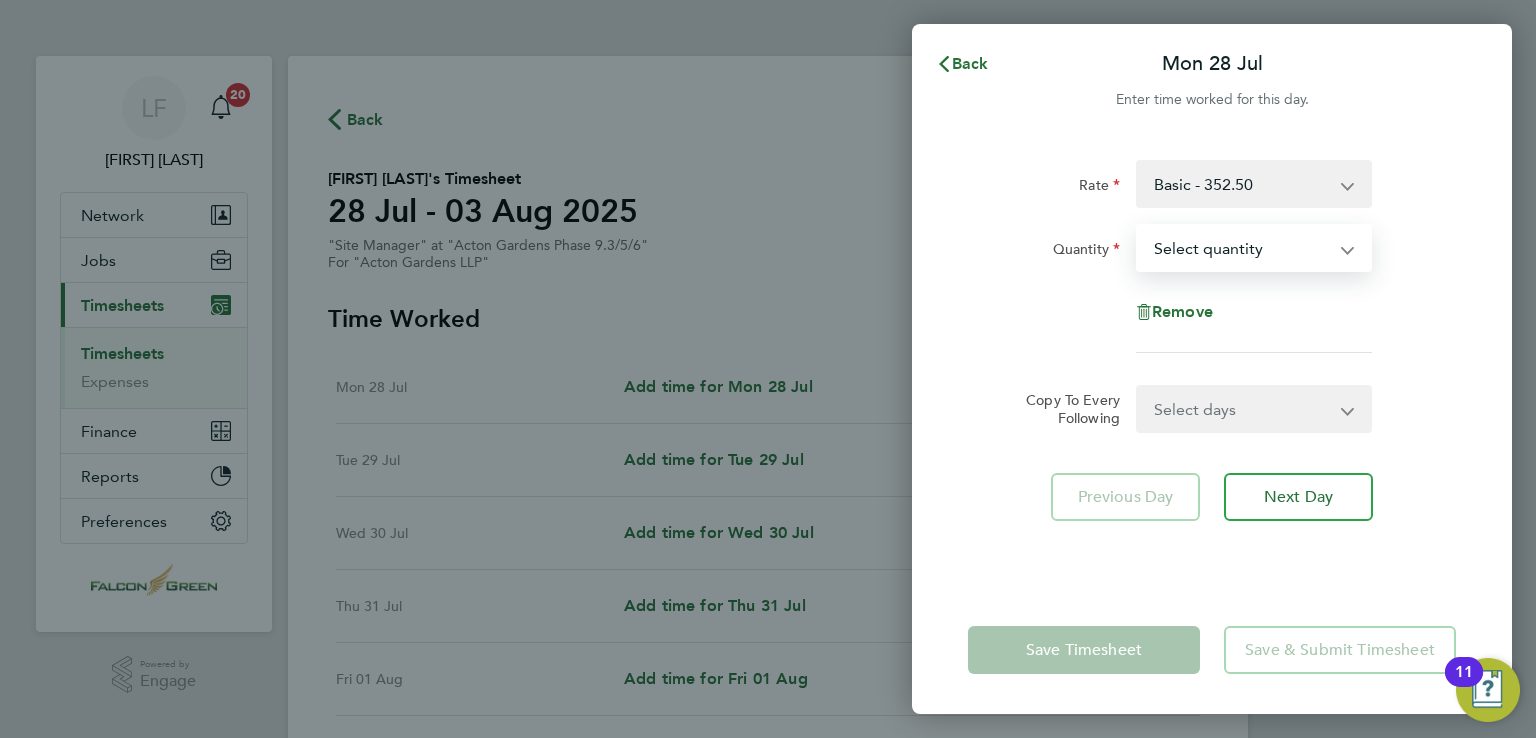select on "1" 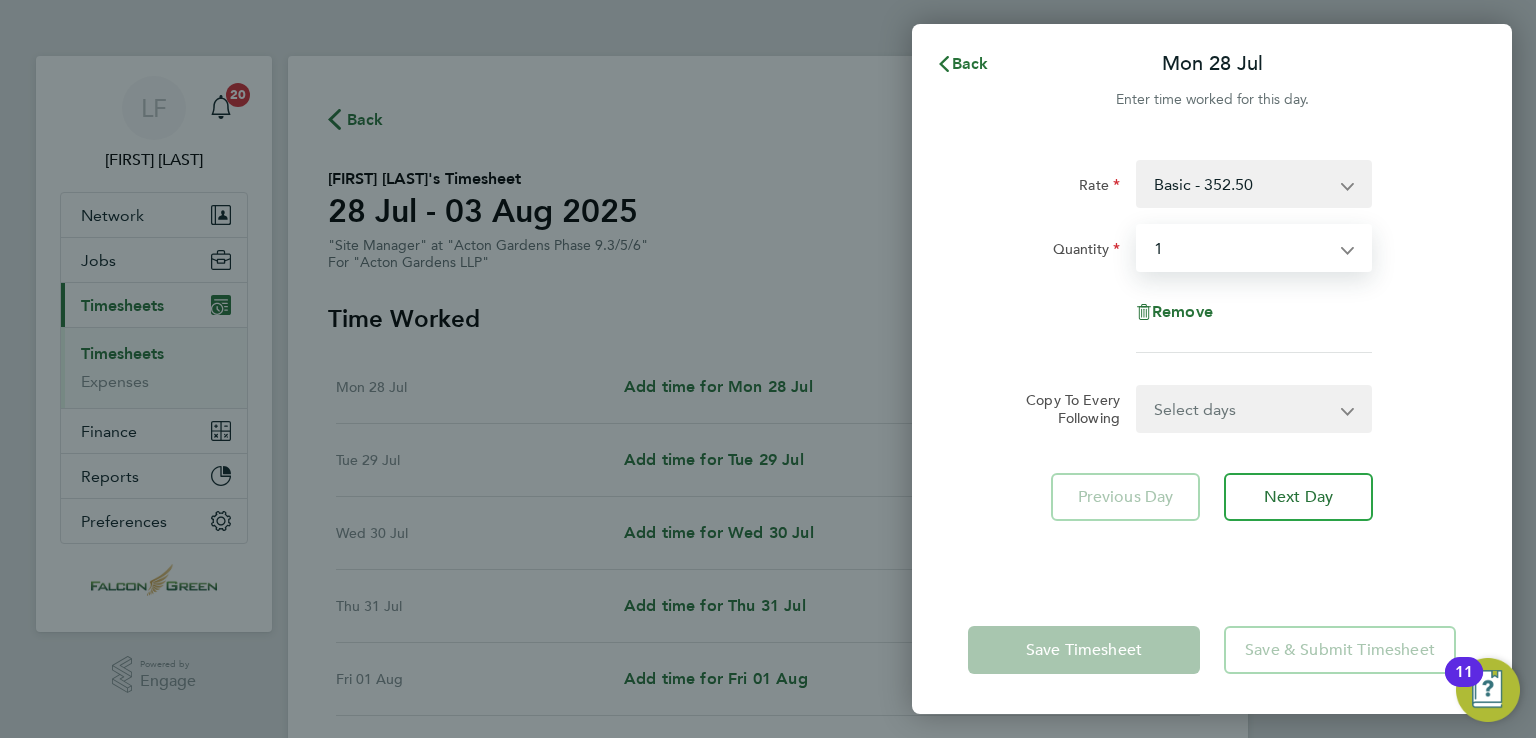 click on "Select quantity   0.5   1" at bounding box center (1242, 248) 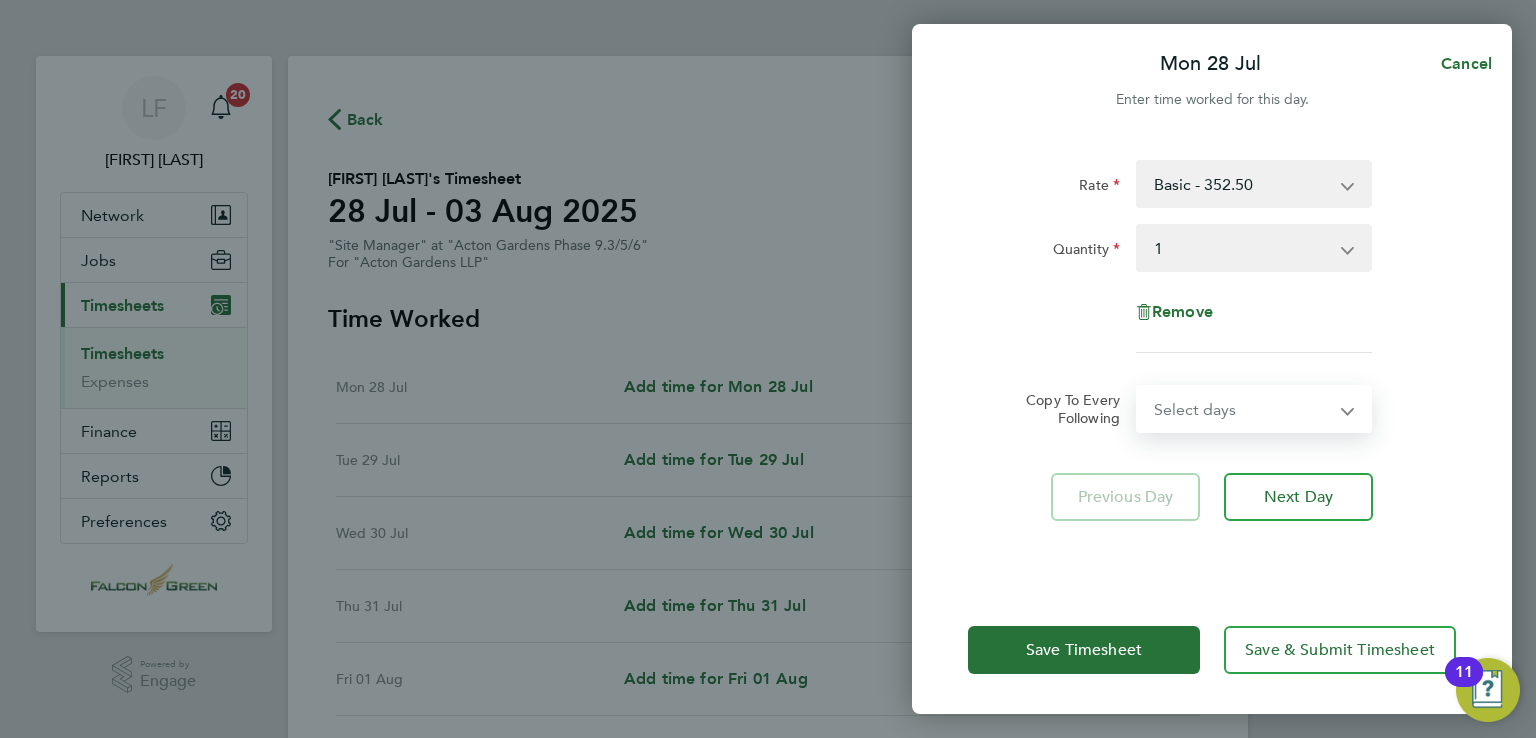 click on "Select days   Day   Weekday (Mon-Fri)   Weekend (Sat-Sun)   Tuesday   Wednesday   Thursday   Friday   Saturday   Sunday" at bounding box center (1243, 409) 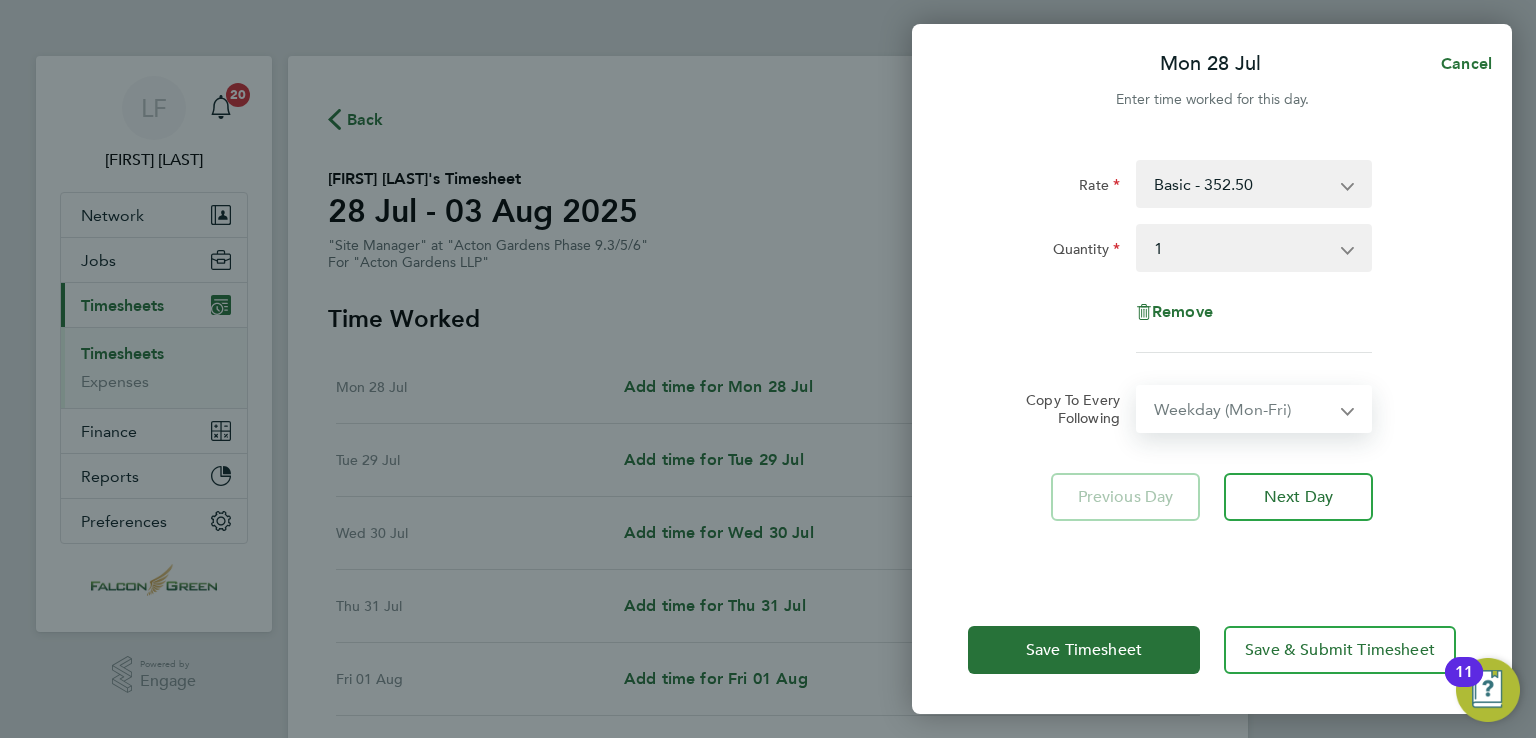 click on "Select days   Day   Weekday (Mon-Fri)   Weekend (Sat-Sun)   Tuesday   Wednesday   Thursday   Friday   Saturday   Sunday" at bounding box center (1243, 409) 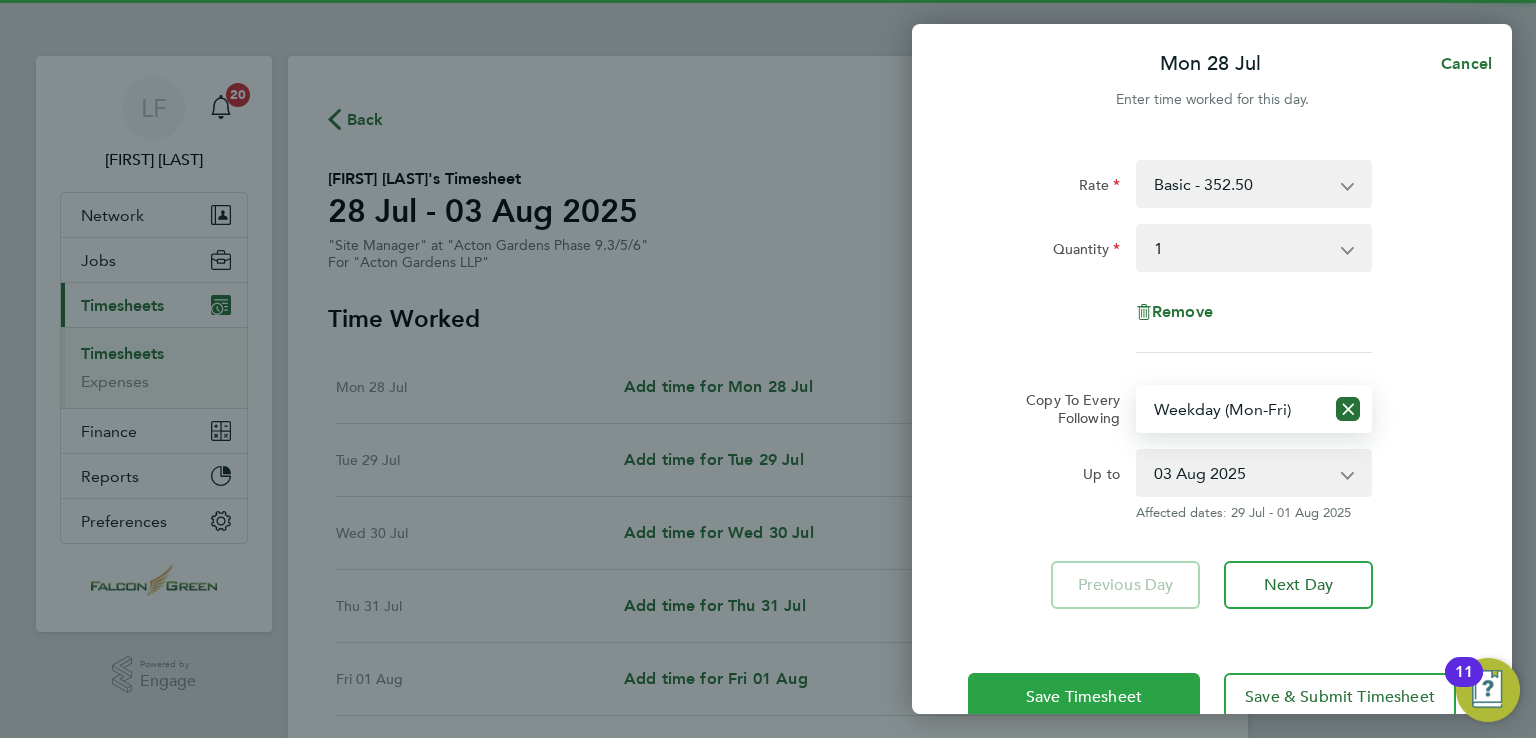click on "Save Timesheet" 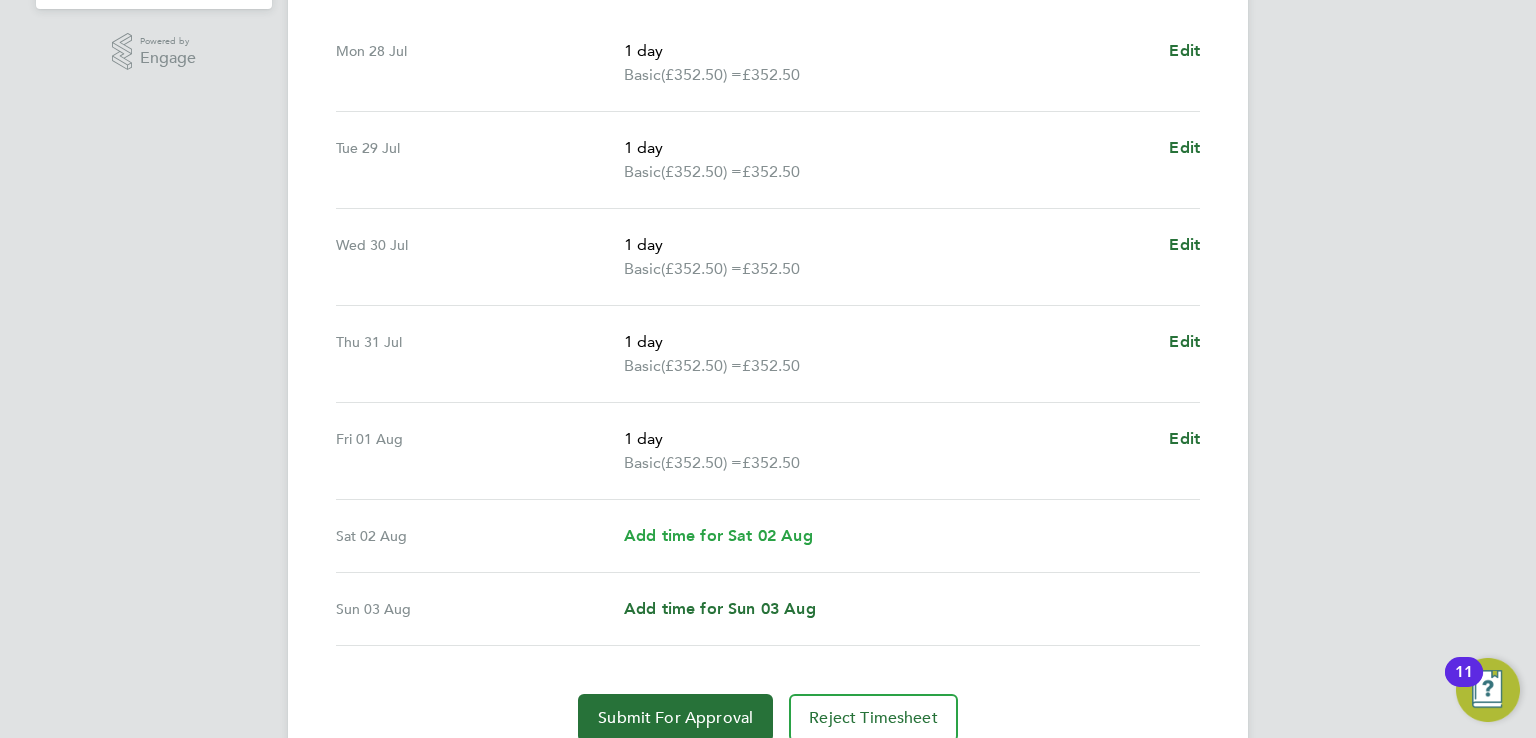 click on "Add time for Sat 02 Aug" at bounding box center [718, 535] 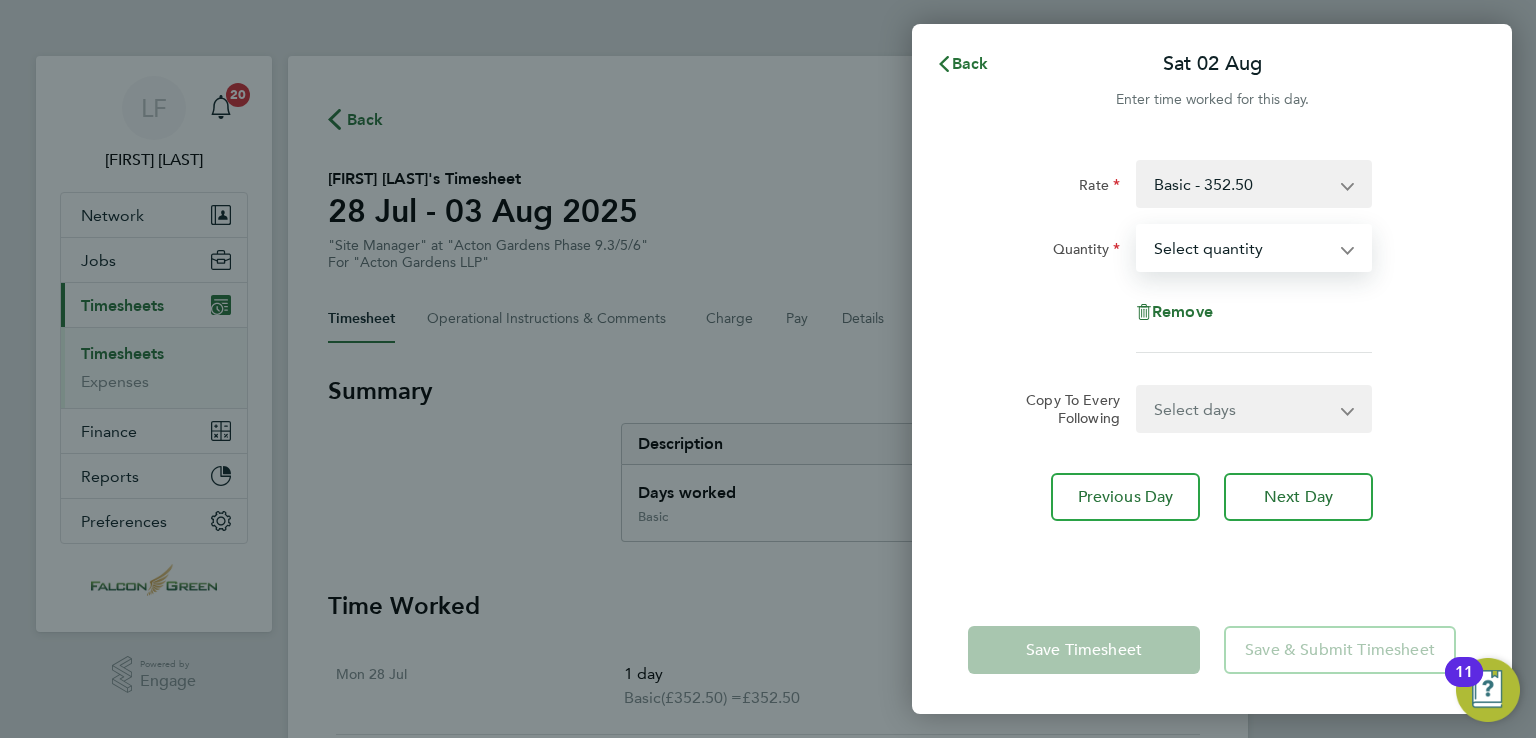 click on "Select quantity   0.5   1" at bounding box center (1242, 248) 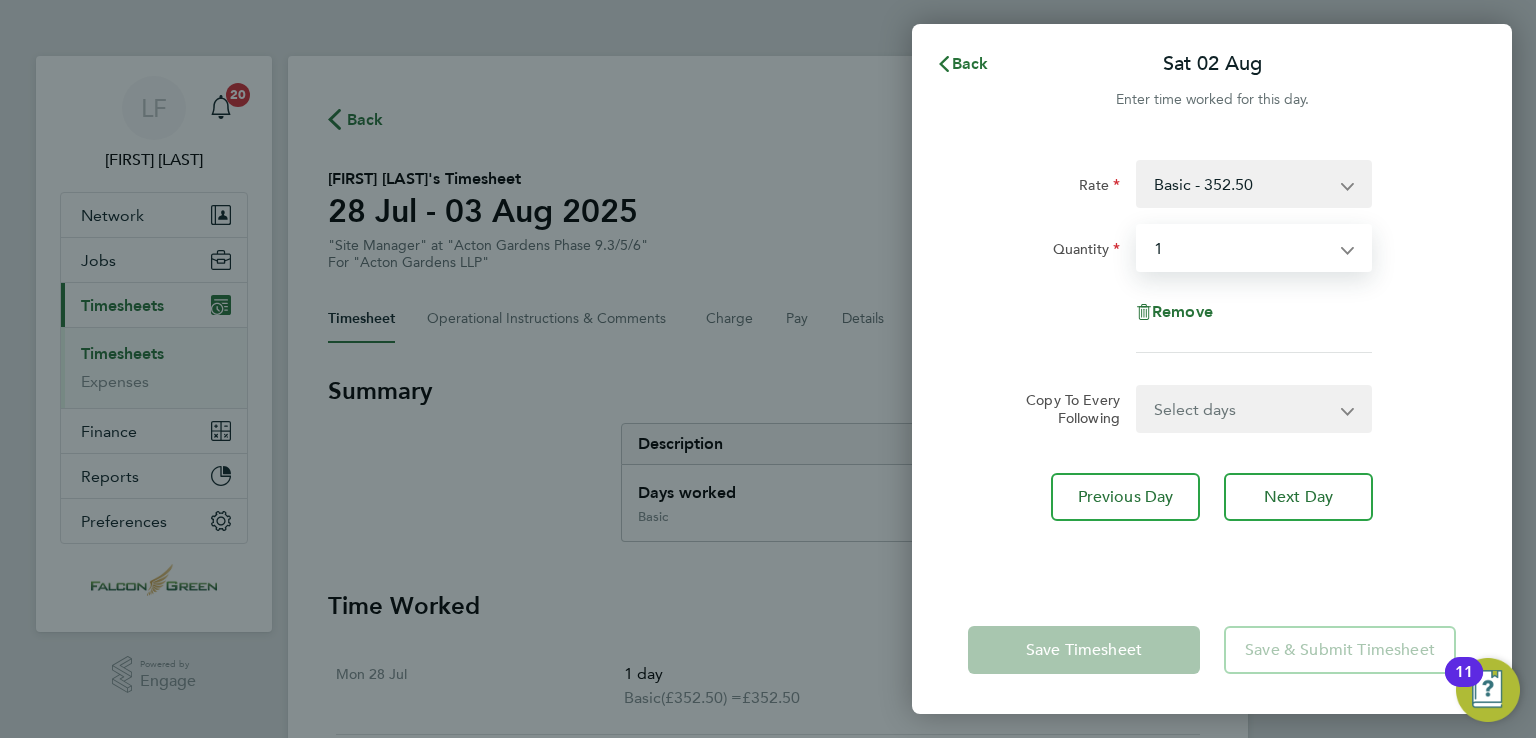 click on "Select quantity   0.5   1" at bounding box center (1242, 248) 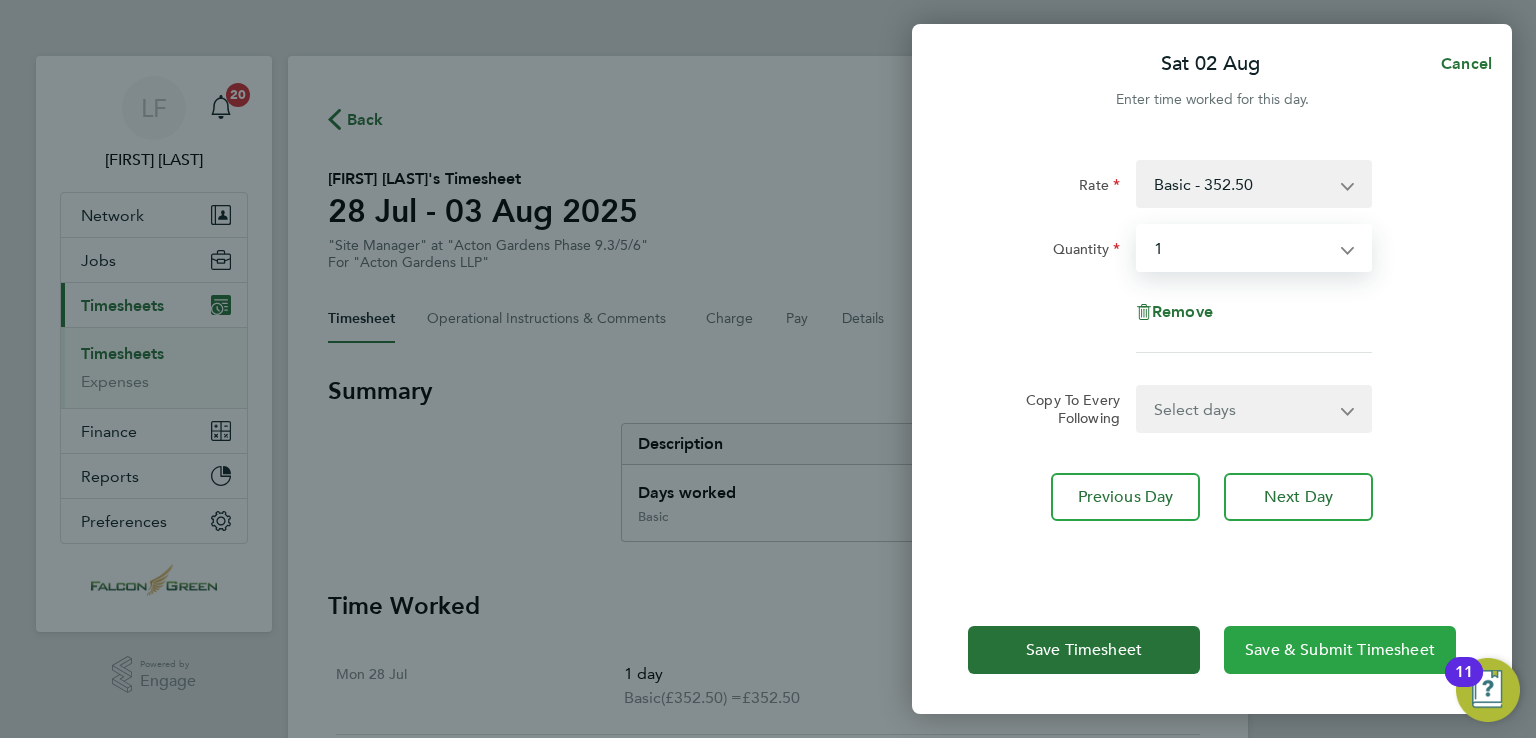 click on "Save & Submit Timesheet" 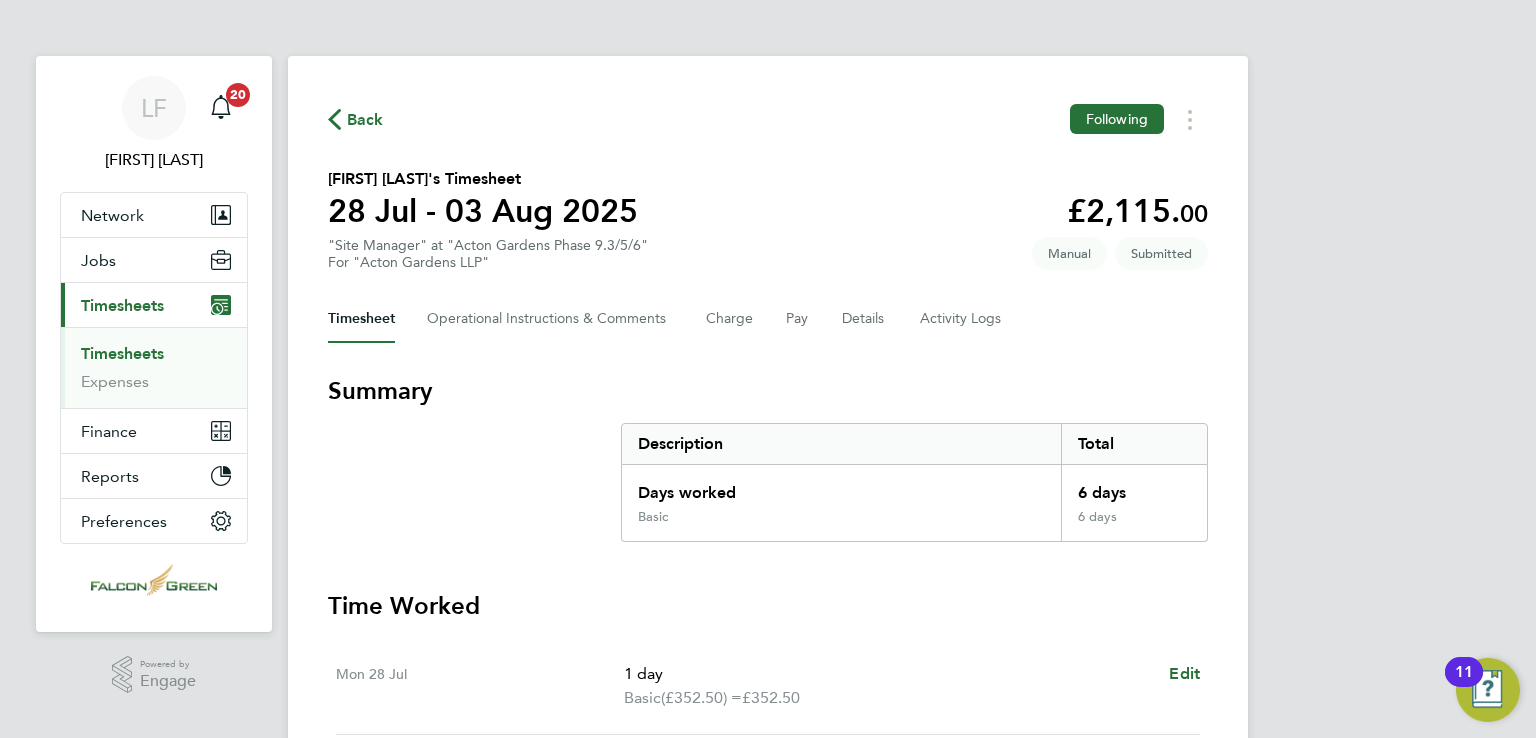 click on "Summary" at bounding box center (768, 391) 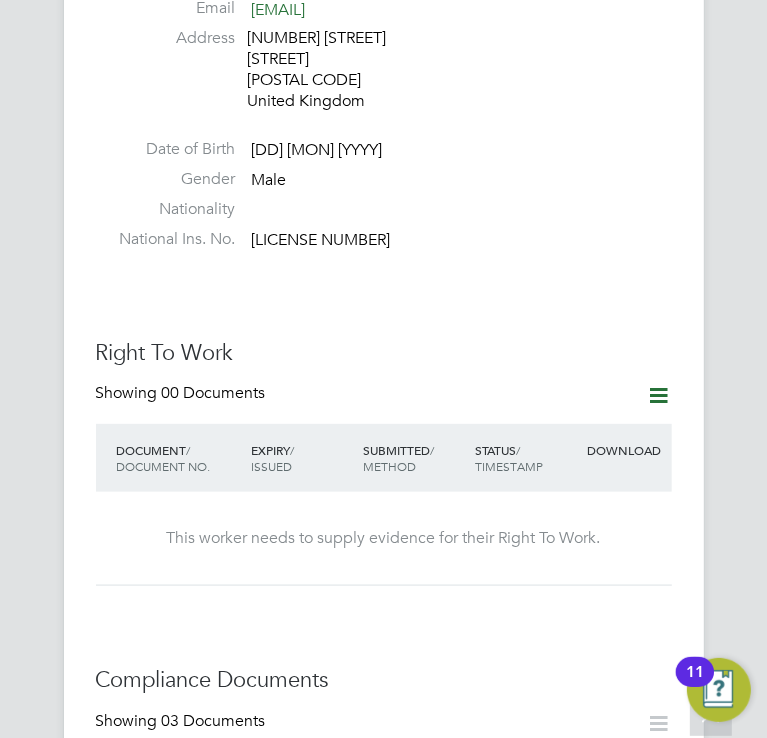 scroll, scrollTop: 1124, scrollLeft: 0, axis: vertical 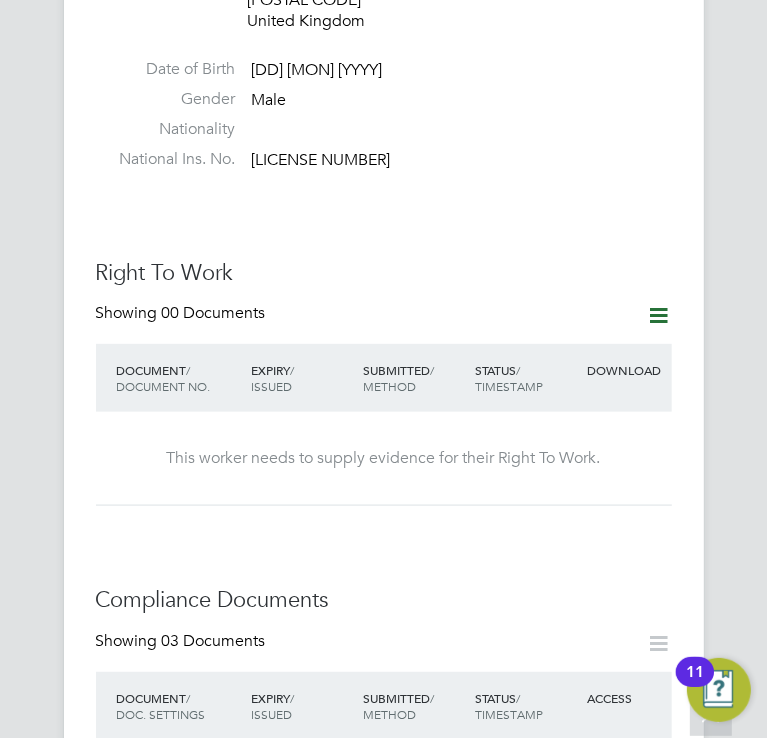 click 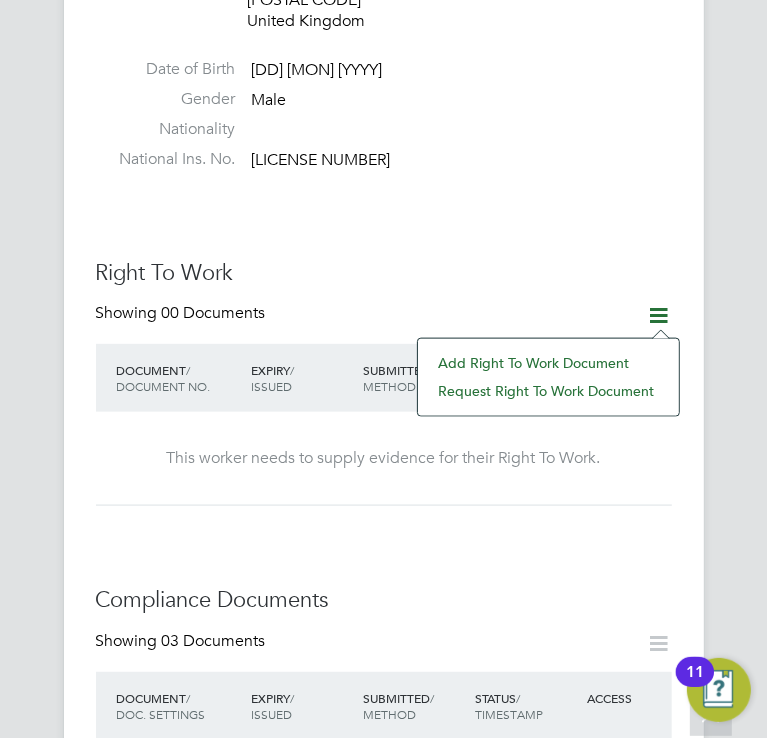 click on "Add Right To Work Document" 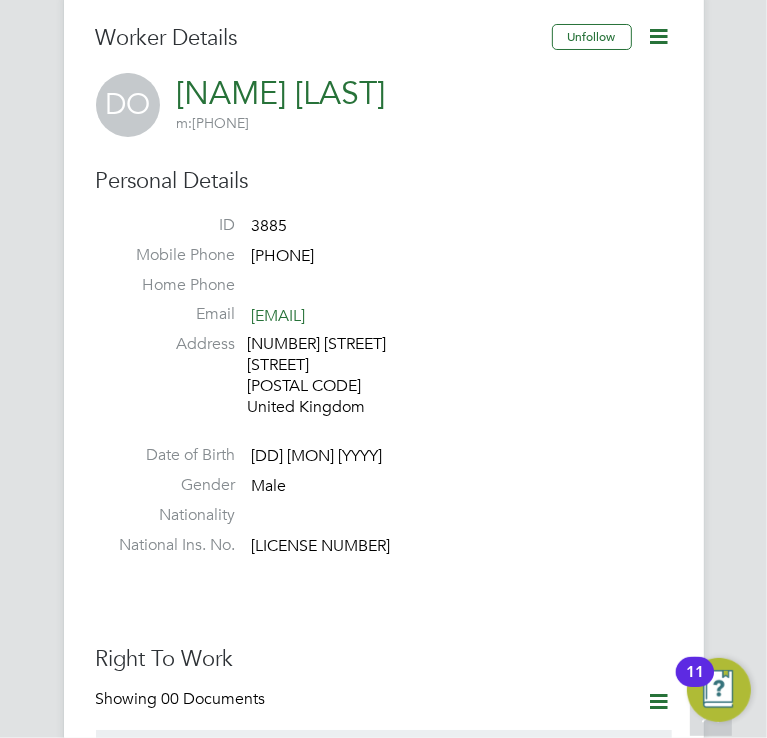 scroll, scrollTop: 0, scrollLeft: 0, axis: both 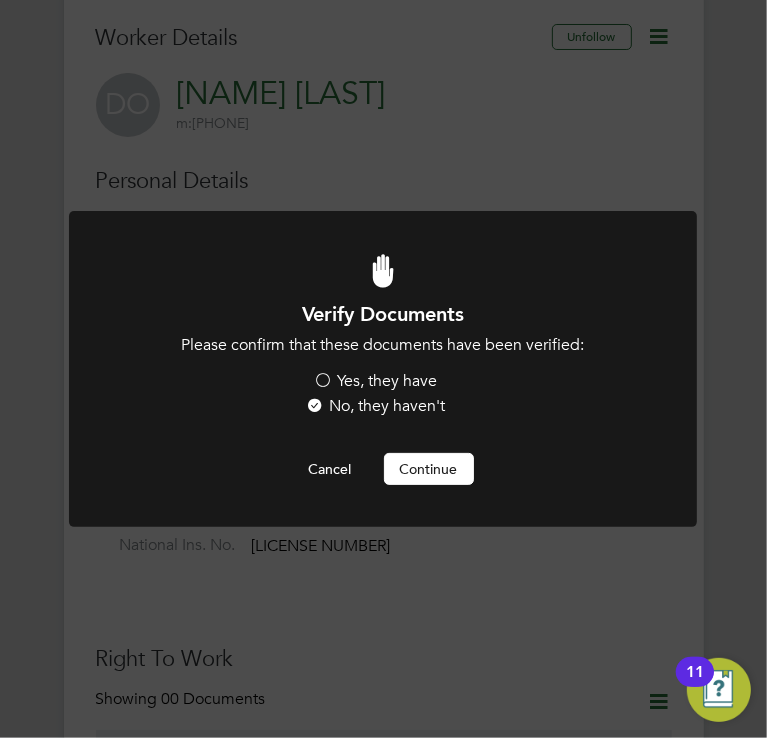 click on "Yes, they have" at bounding box center (376, 381) 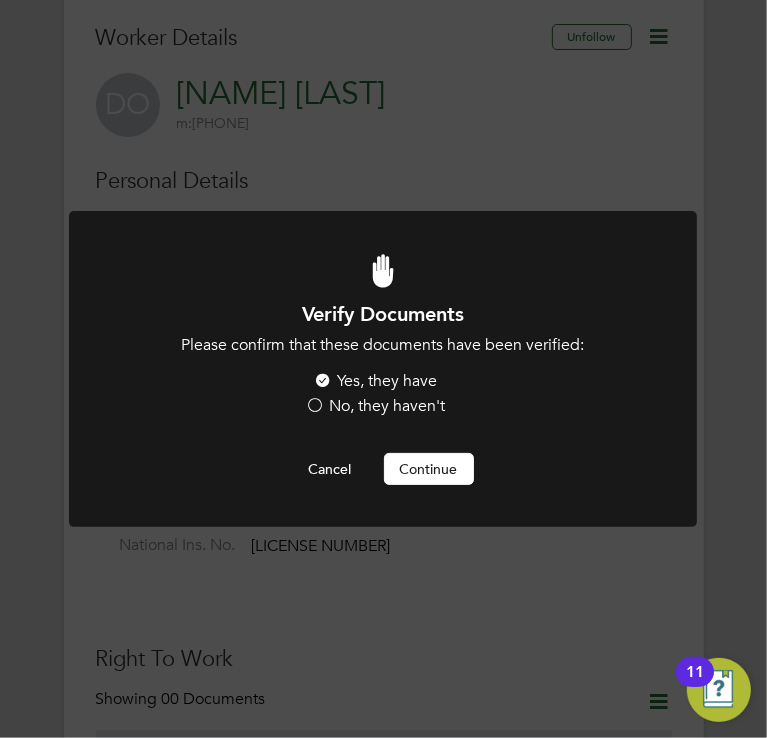 click on "Continue" at bounding box center [429, 469] 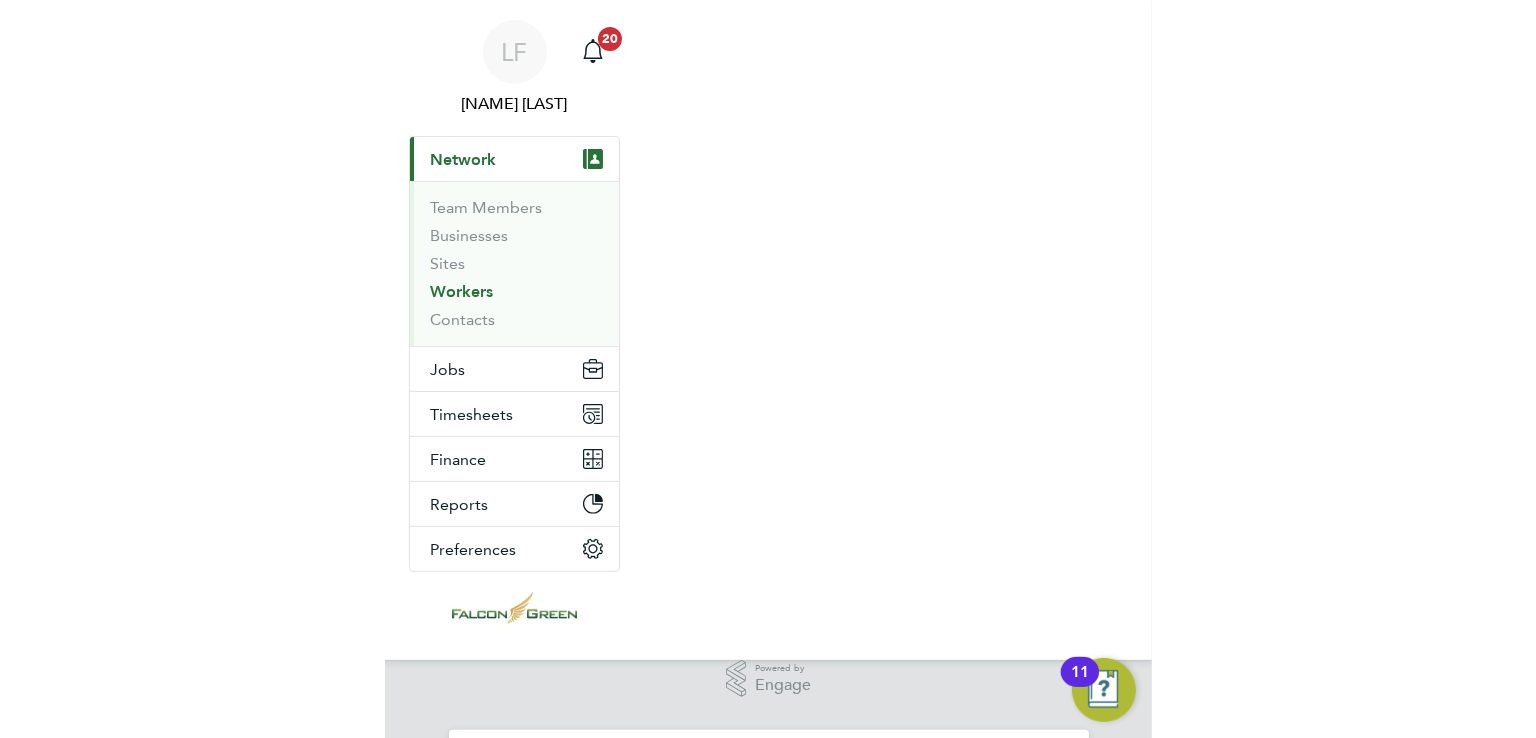 scroll, scrollTop: 738, scrollLeft: 0, axis: vertical 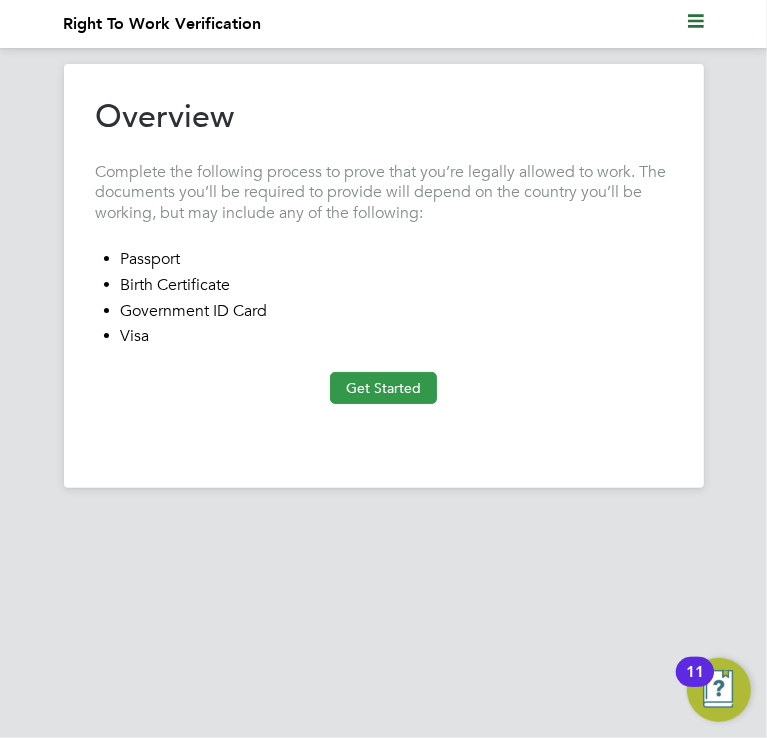 click on "Get Started" at bounding box center (383, 388) 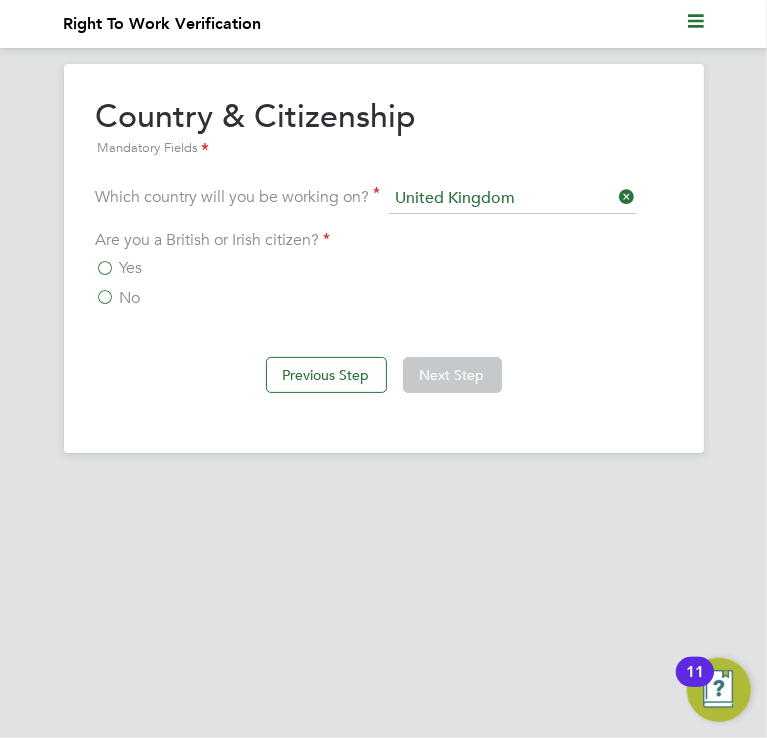 click on "Overview Complete the following process to prove that you’re legally allowed to work. The documents you’ll be required to provide will depend on the country you’ll be working, but may include any of the following: Passport Birth Certificate Government ID Card Visa Get Started Country & Citizenship Mandatory Fields Which country will you be working on?   United Kingdom Are you a British or Irish citizen?     Yes   No We're sorry! Sorry, but we do not support your documents just yet! Get Ready As a  non  UK or Irish citizen  verifying a right to work in  United Kingdom , you will now need to provide the following document. You can take a photo of the original document. Submitting photocopies is not acceptable. Previous Step Next Step" 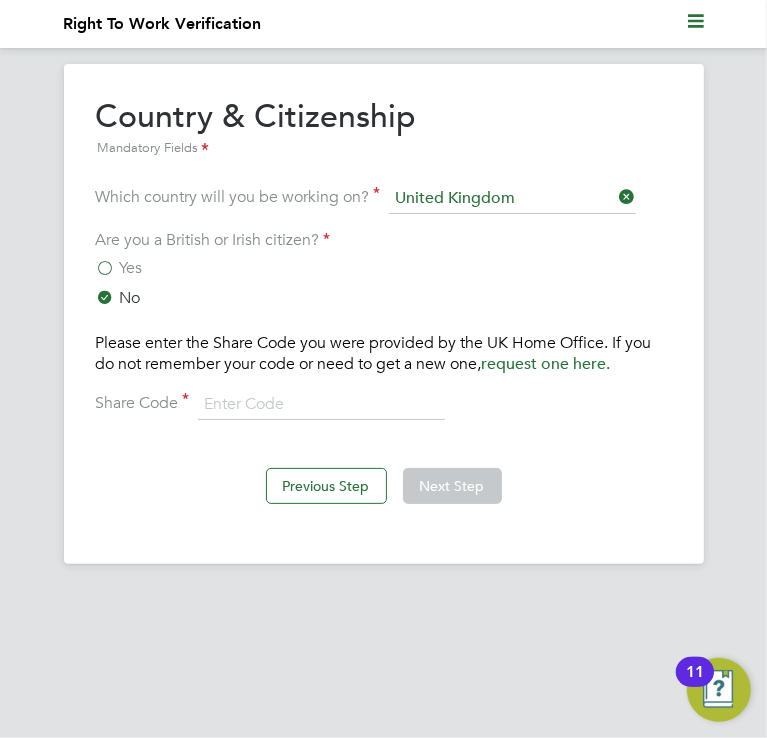 drag, startPoint x: 101, startPoint y: 296, endPoint x: 152, endPoint y: 339, distance: 66.70832 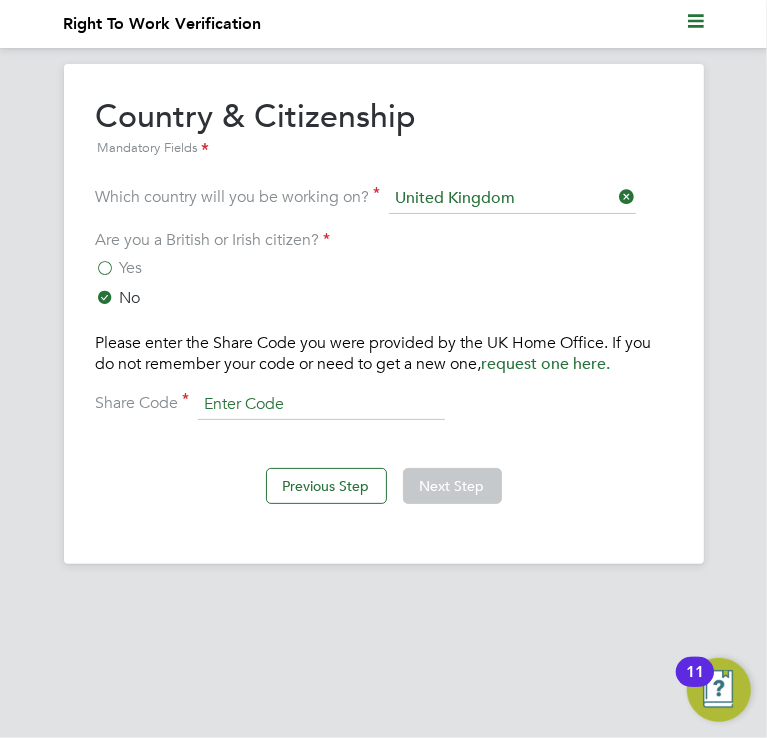 click at bounding box center (321, 405) 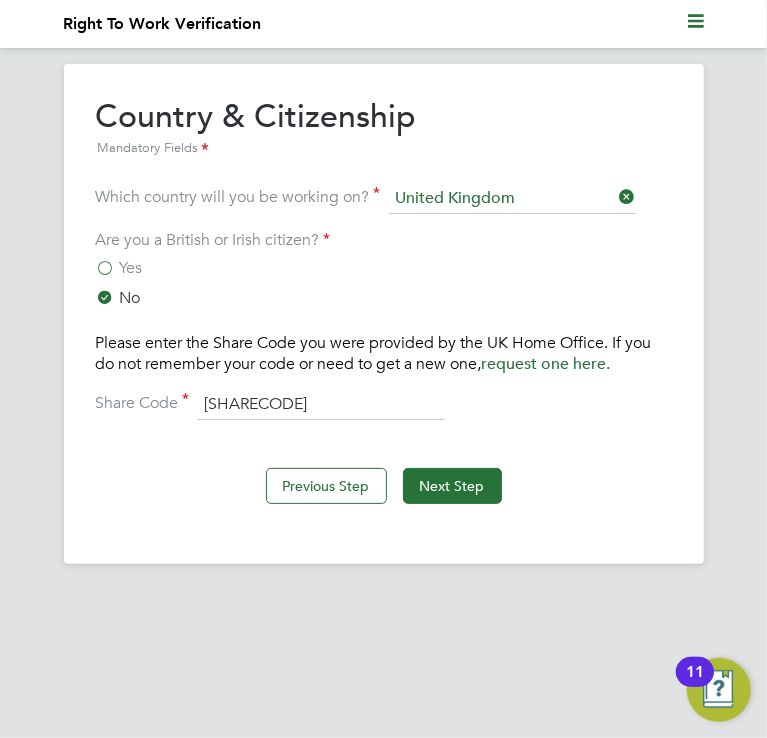 type on "W66 C98 6KX" 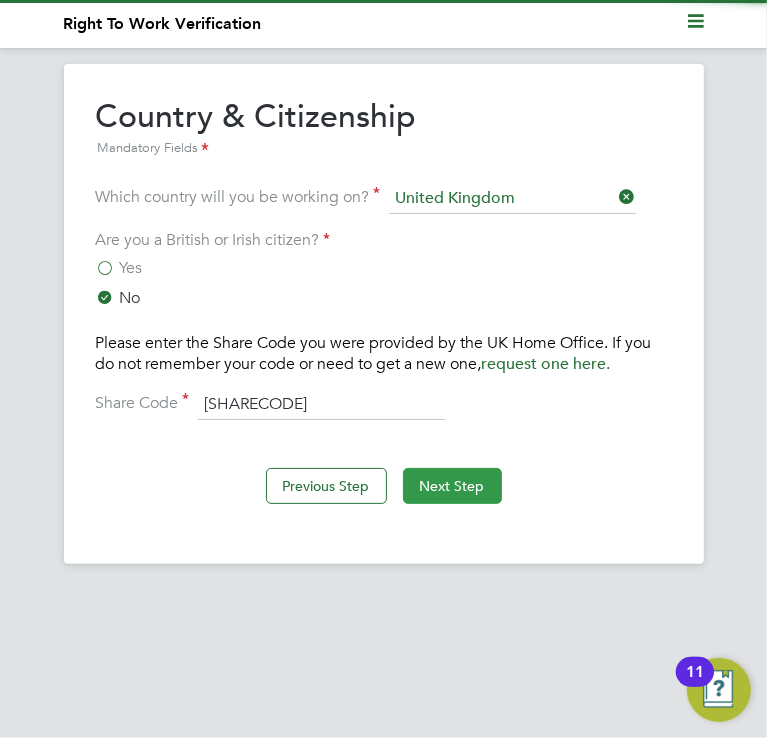 click on "Next Step" 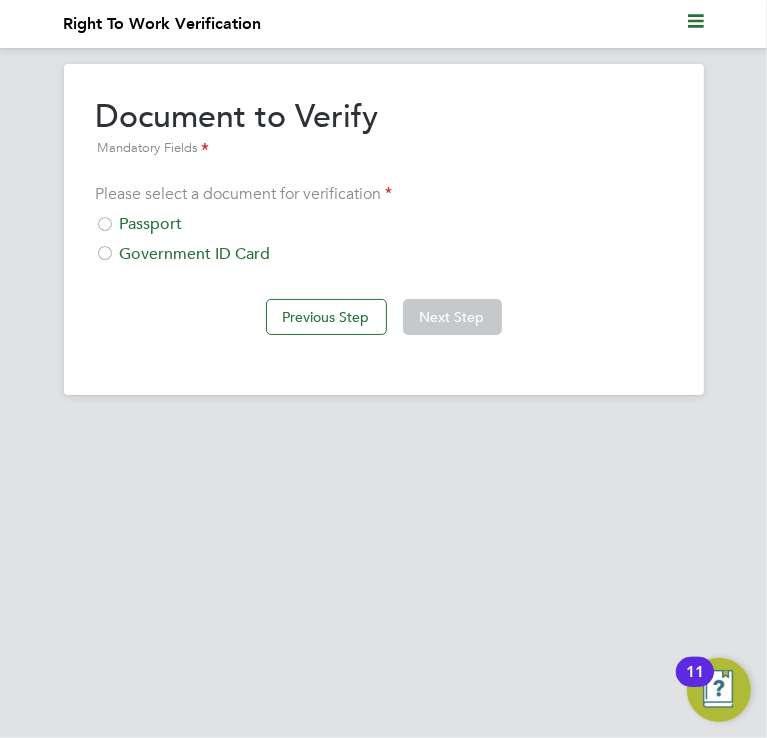 click on "Passport" at bounding box center [384, 224] 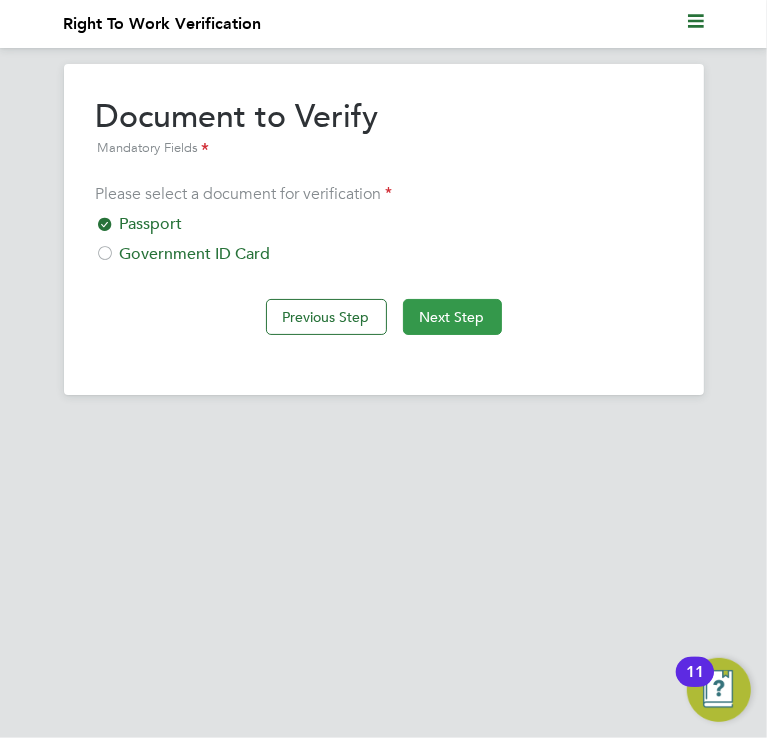 click on "Next Step" 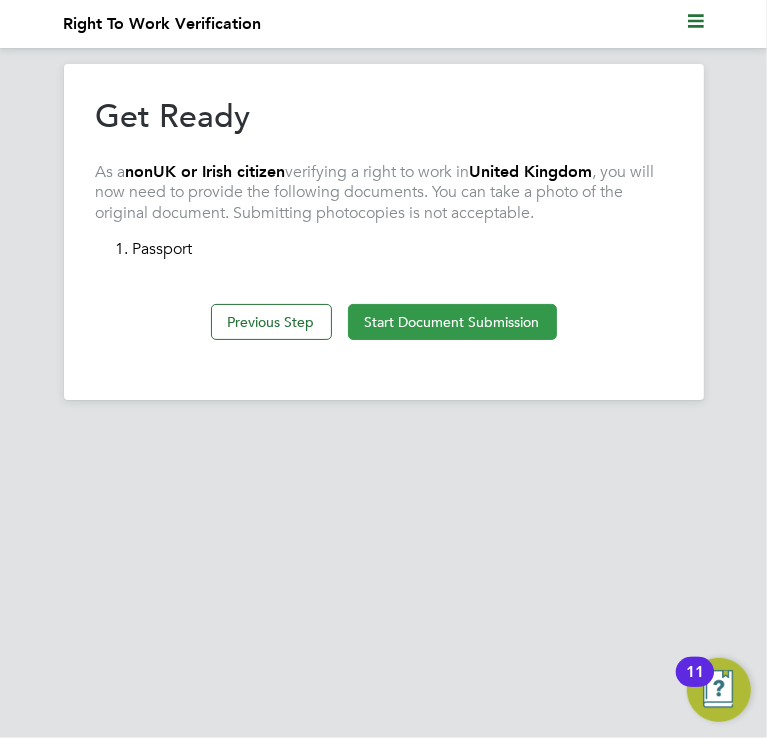 click on "Start Document Submission" 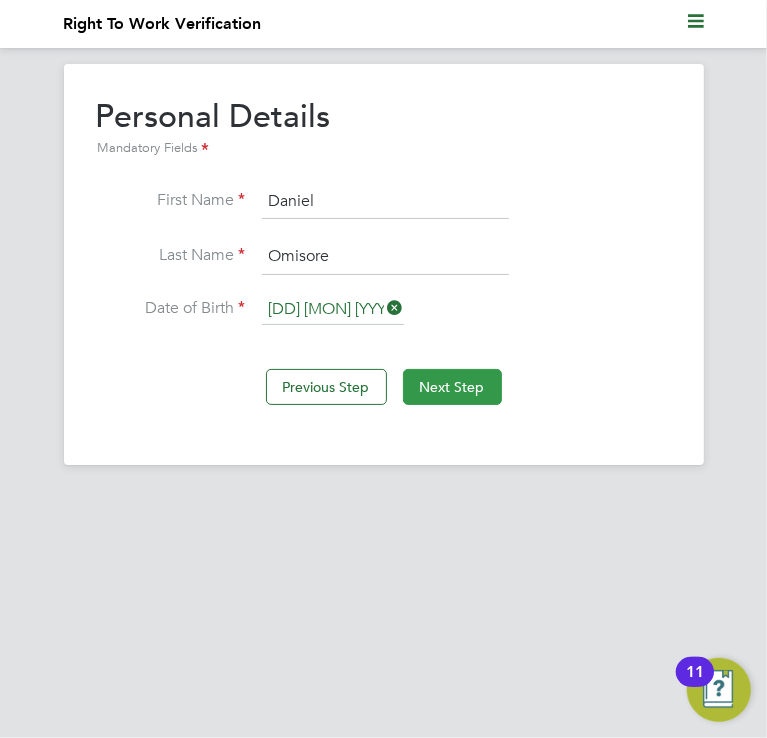 click on "Next Step" 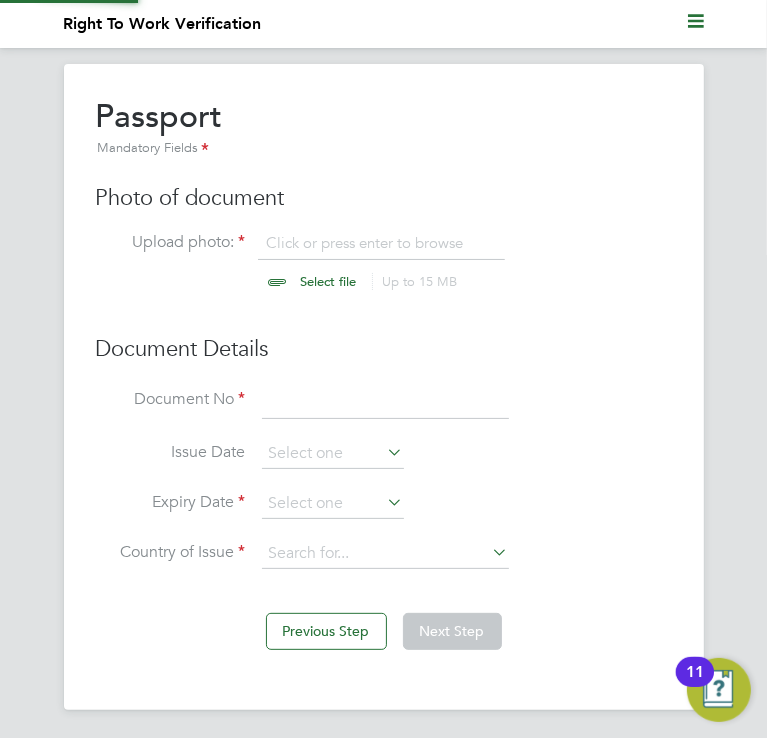scroll, scrollTop: 9, scrollLeft: 10, axis: both 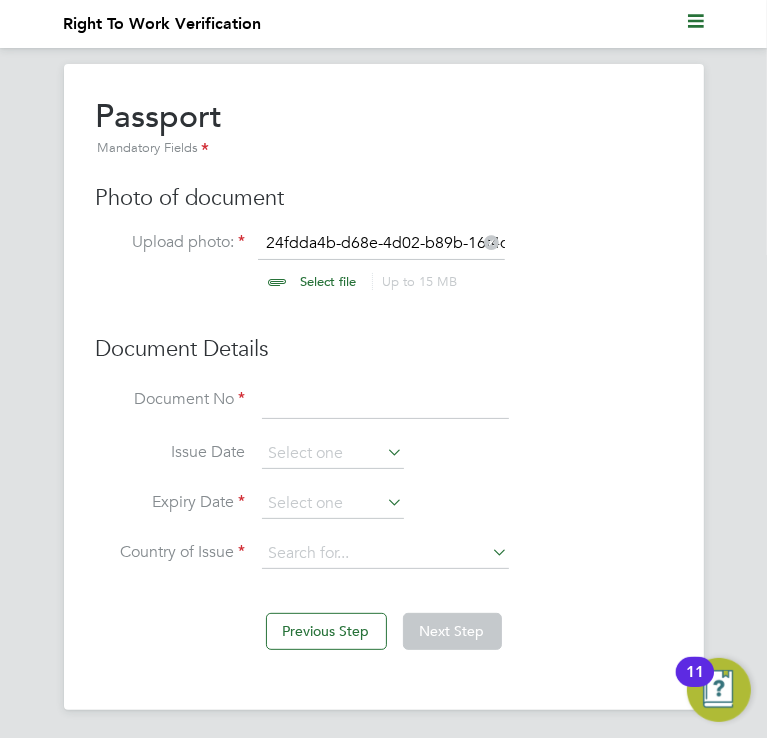 click 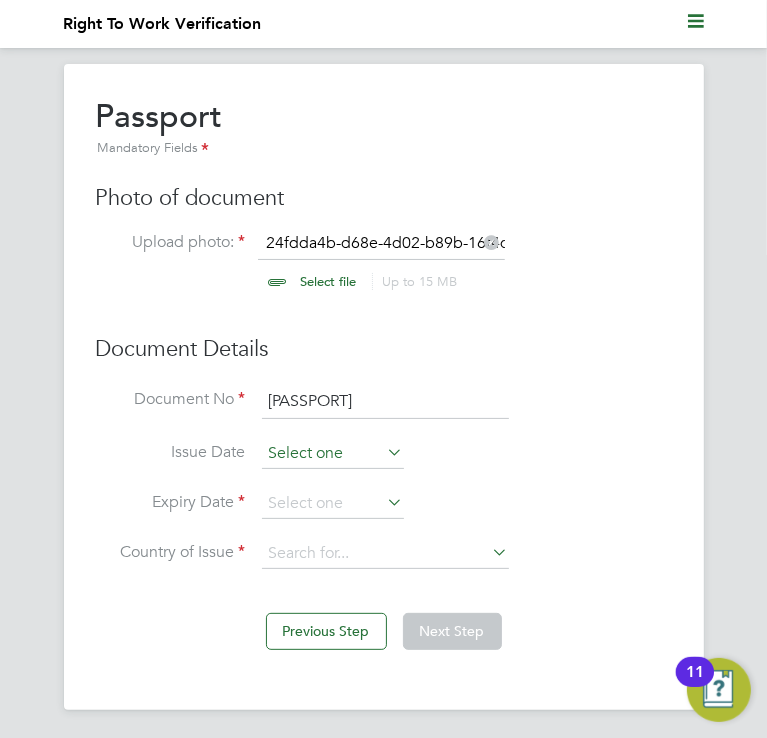 type on "[PRODUCT_CODE]" 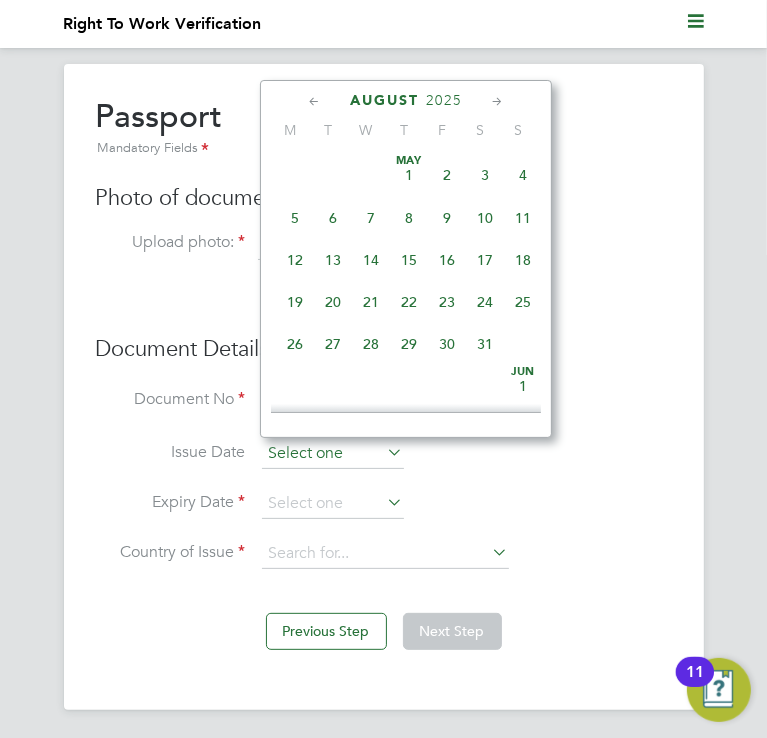 click 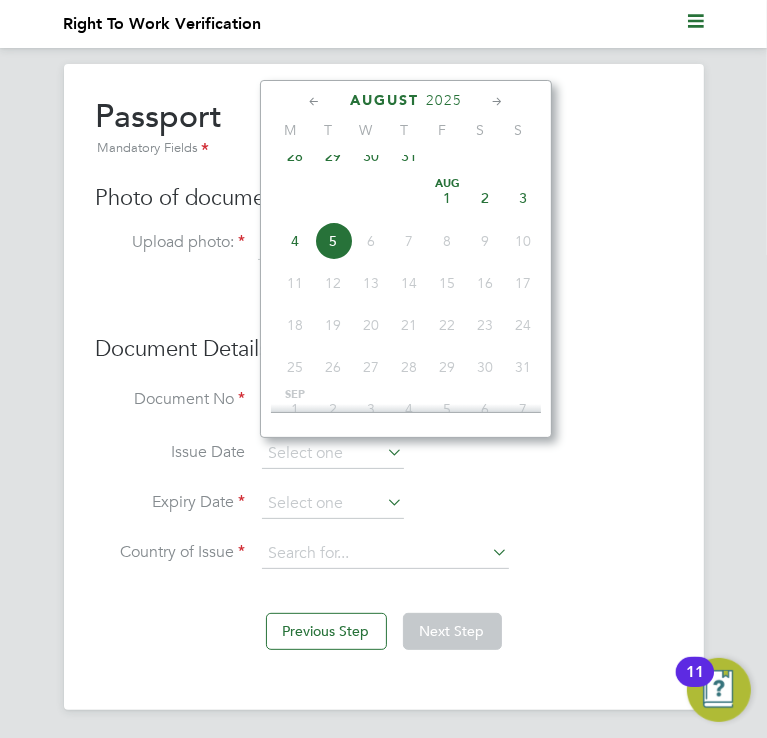 click on "2025" 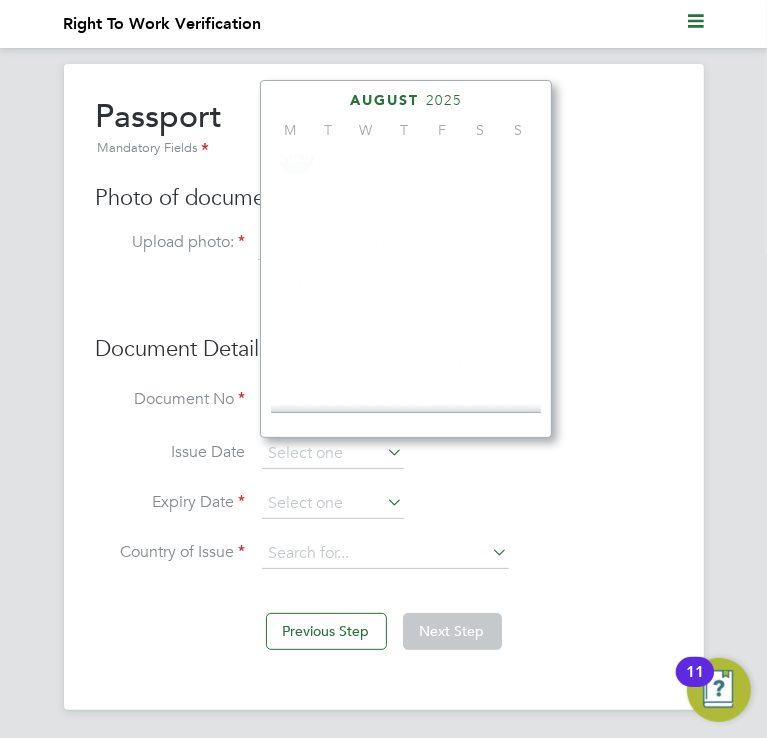 scroll, scrollTop: 535, scrollLeft: 0, axis: vertical 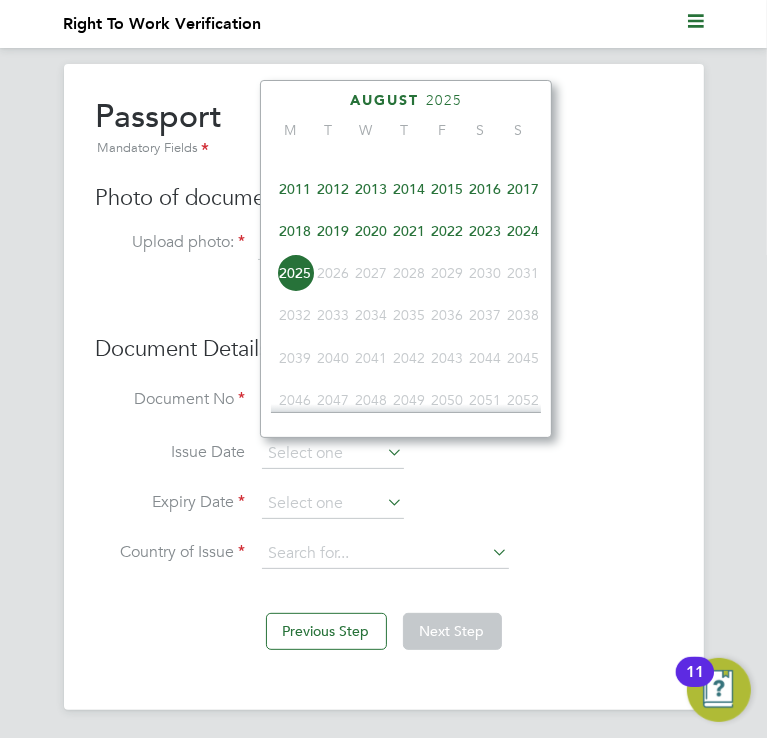 click on "2024" 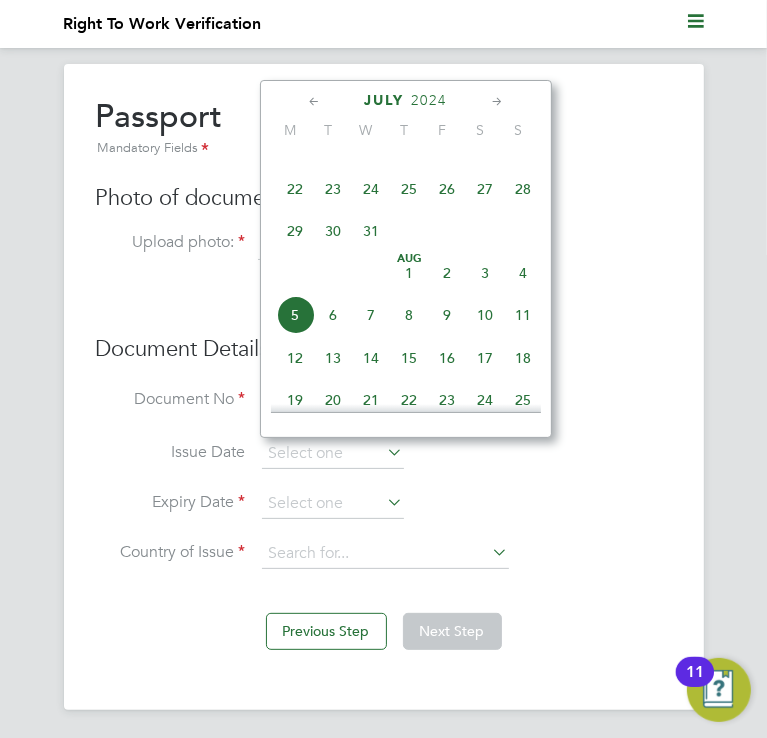 click on "15" 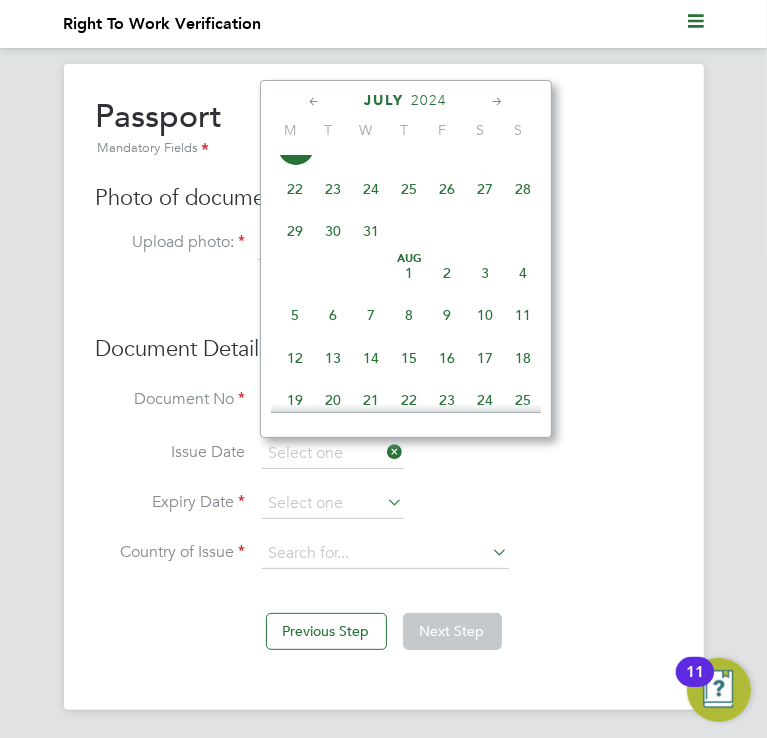 type on "15 Jul 2024" 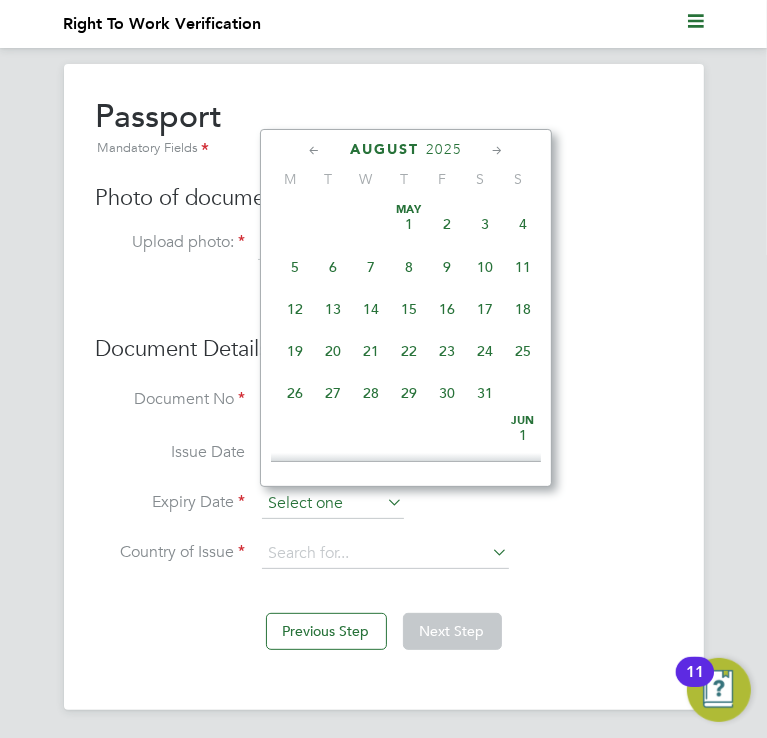 click 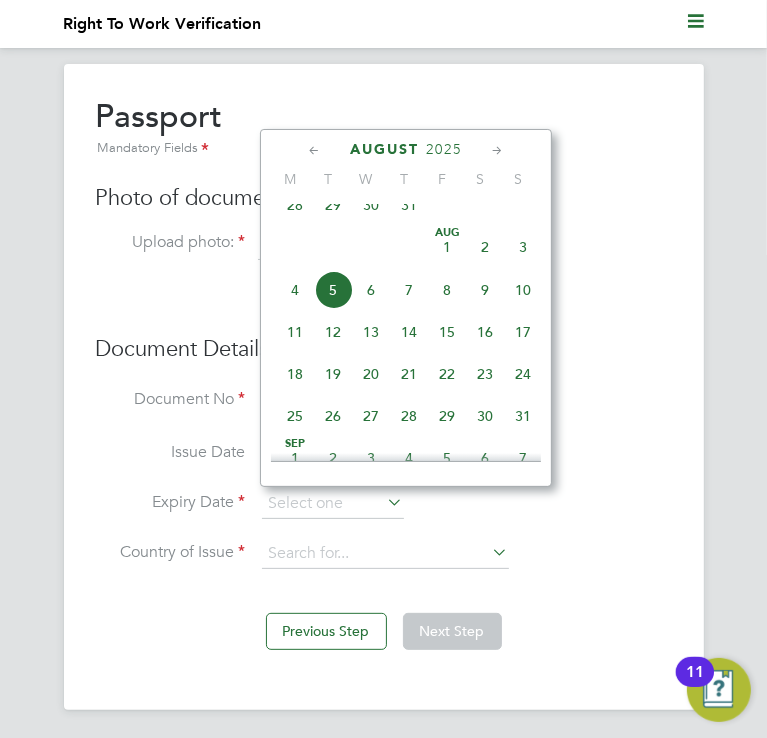click on "August 2025 M T W T F S S       May 1 2 3 4 5 6 7 8 9 10 11 12 13 14 15 16 17 18 19 20 21 22 23 24 25 26 27 28 29 30 31               Jun 1 2 3 4 5 6 7 8 9 10 11 12 13 14 15 16 17 18 19 20 21 22 23 24 25 26 27 28 29 30               Jul 1 2 3 4 5 6 7 8 9 10 11 12 13 14 15 16 17 18 19 20 21 22 23 24 25 26 27 28 29 30 31               Aug 1 2 3 4 5 6 7 8 9 10 11 12 13 14 15 16 17 18 19 20 21 22 23 24 25 26 27 28 29 30 31 Sep 1 2 3 4 5 6 7 8 9 10 11 12 13 14 15 16 17 18 19 20 21 22 23 24 25 26 27 28 29 30     Oct 1 2 3 4 5 6 7 8 9 10 11 12 13 14 15 16 17 18 19 20 21 22 23 24 25 26 27 28 29 30 31               Nov 1 2 3 4 5 6 7 8 9 10 11 12 13 14 15 16 17 18 19 20 21 22 23 24 25 26 27 28 29 30" 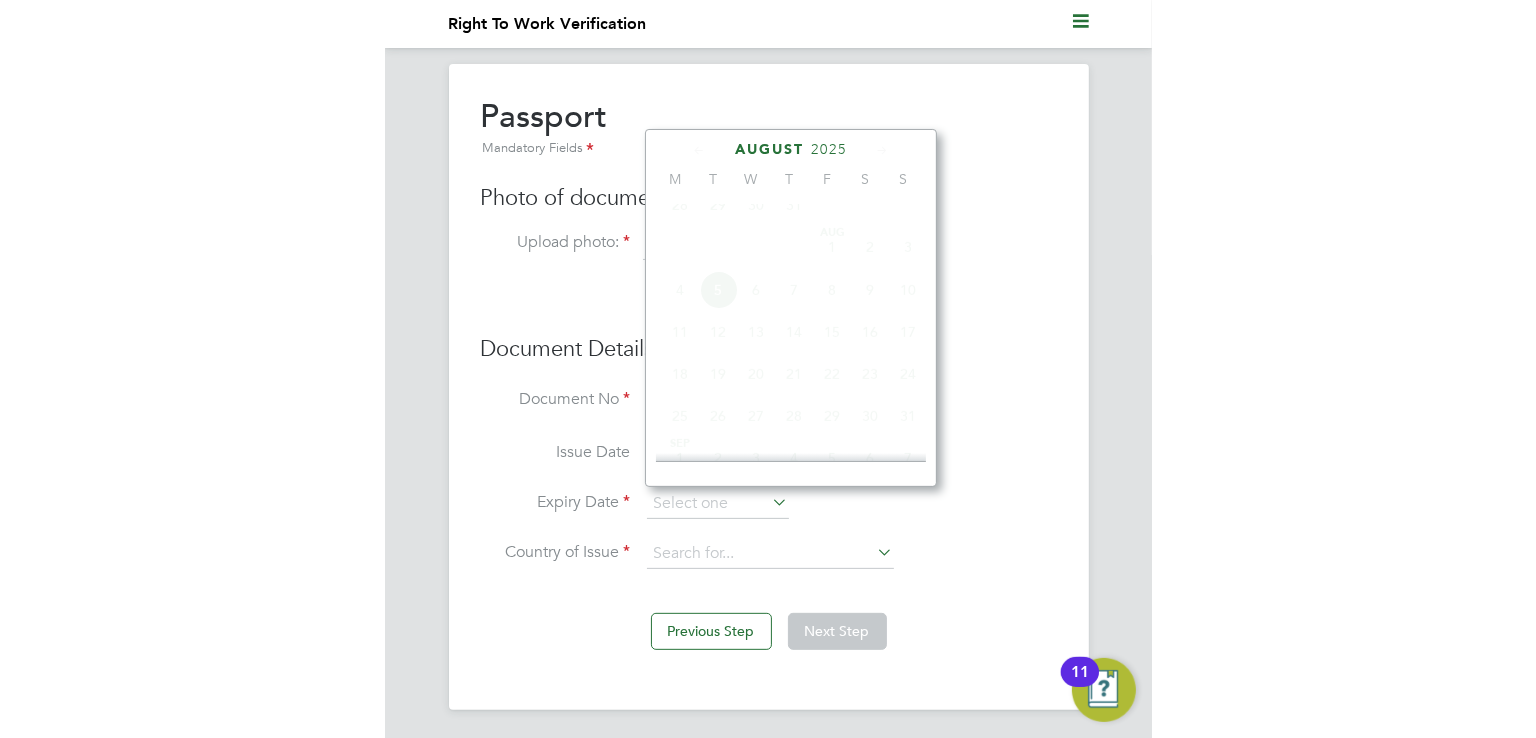 scroll, scrollTop: 535, scrollLeft: 0, axis: vertical 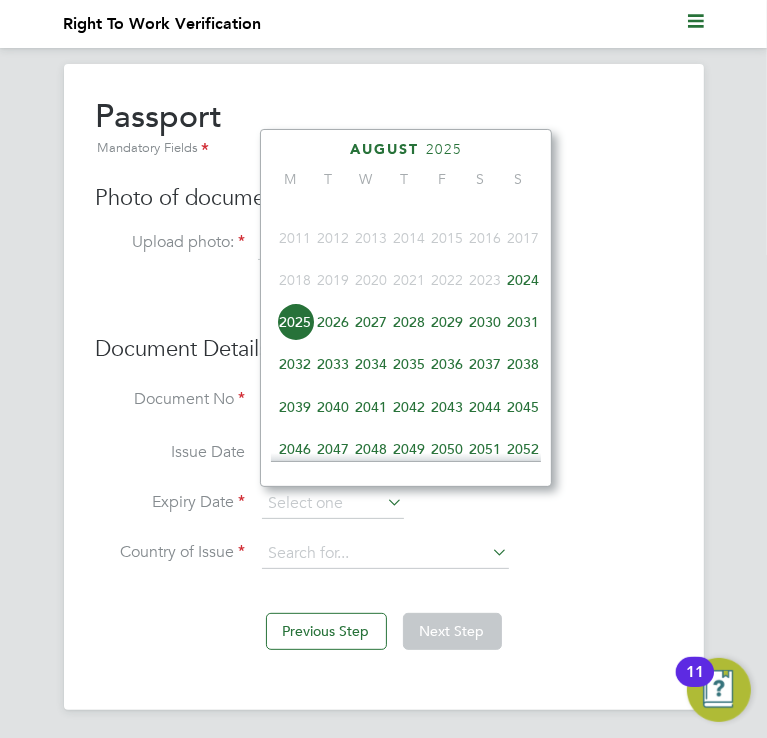 click on "2029" 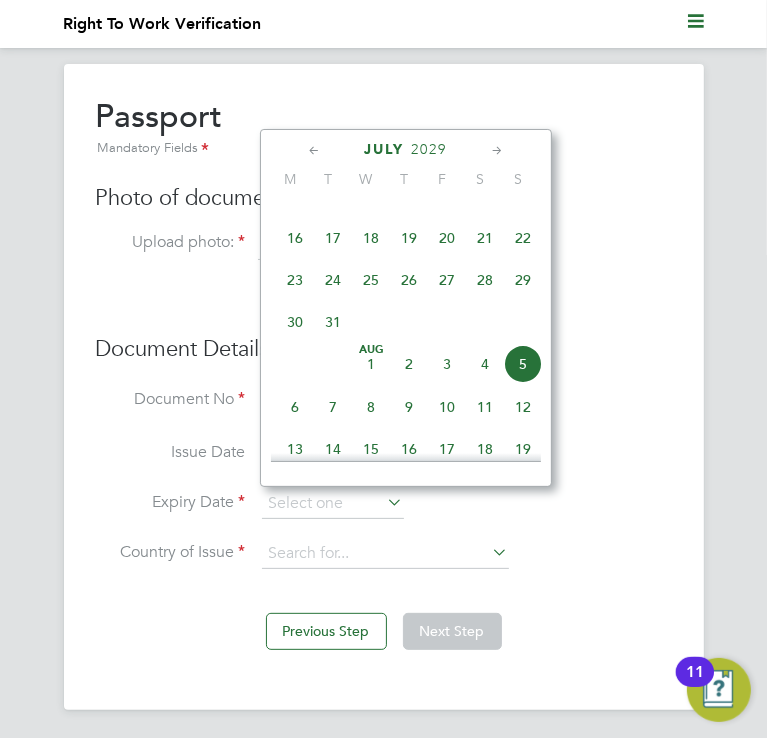 click on "14" 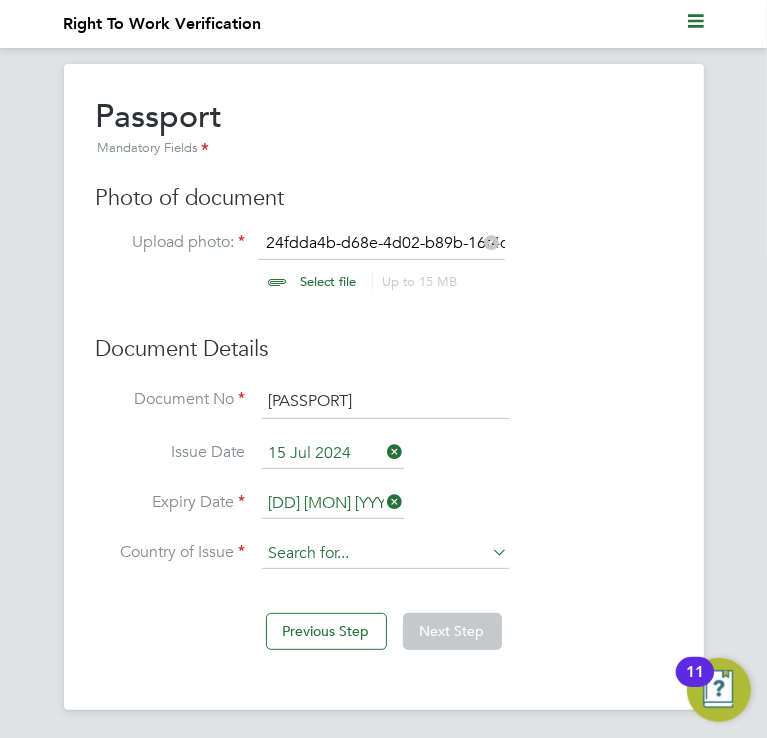 click 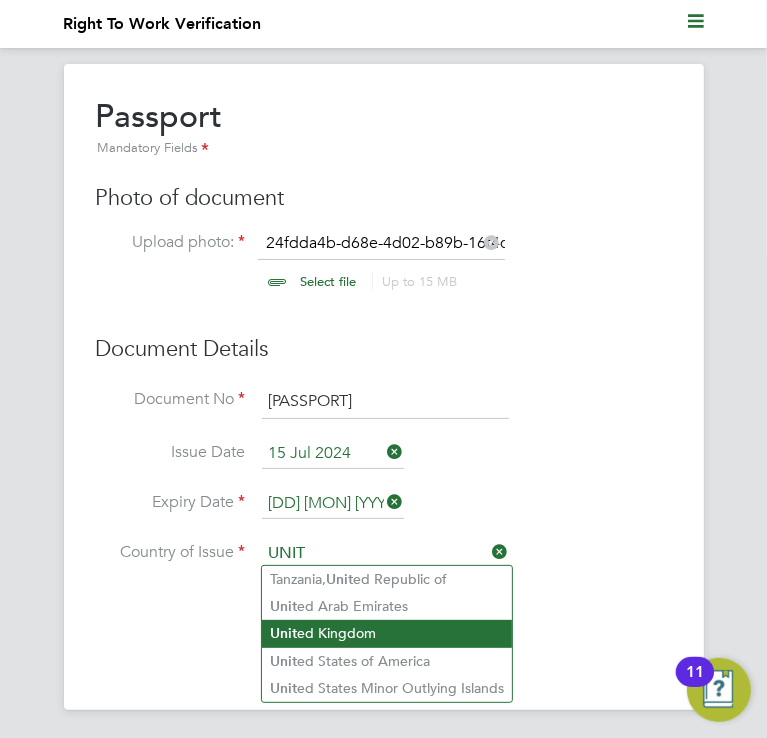 click on "Unit ed Kingdom" 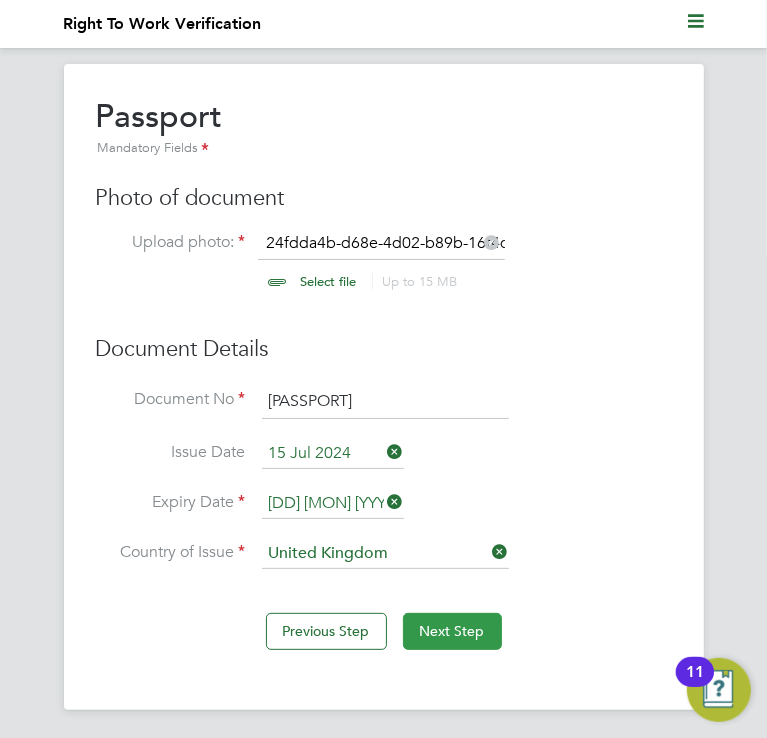 click on "Next Step" 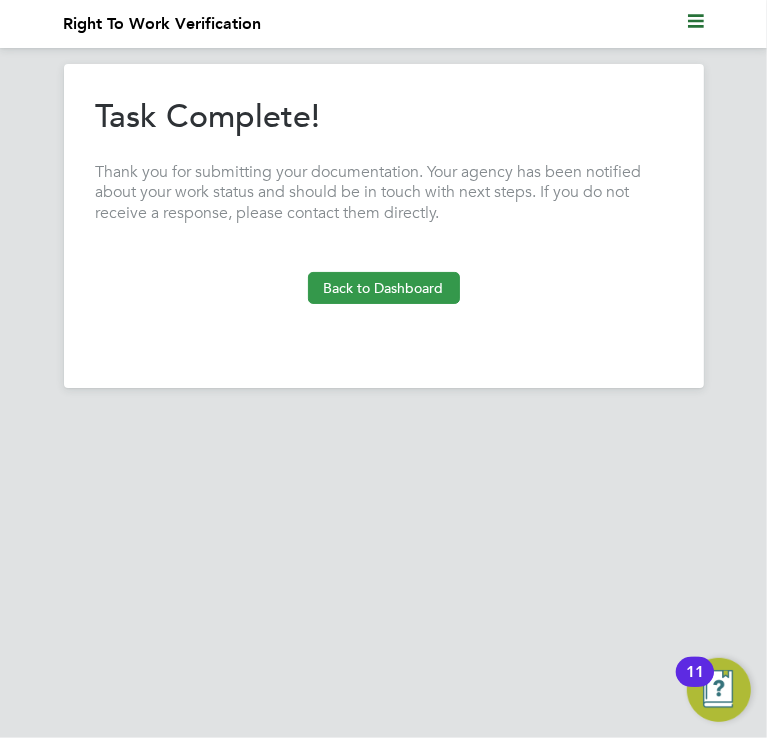 click on "Back to Dashboard" at bounding box center [384, 288] 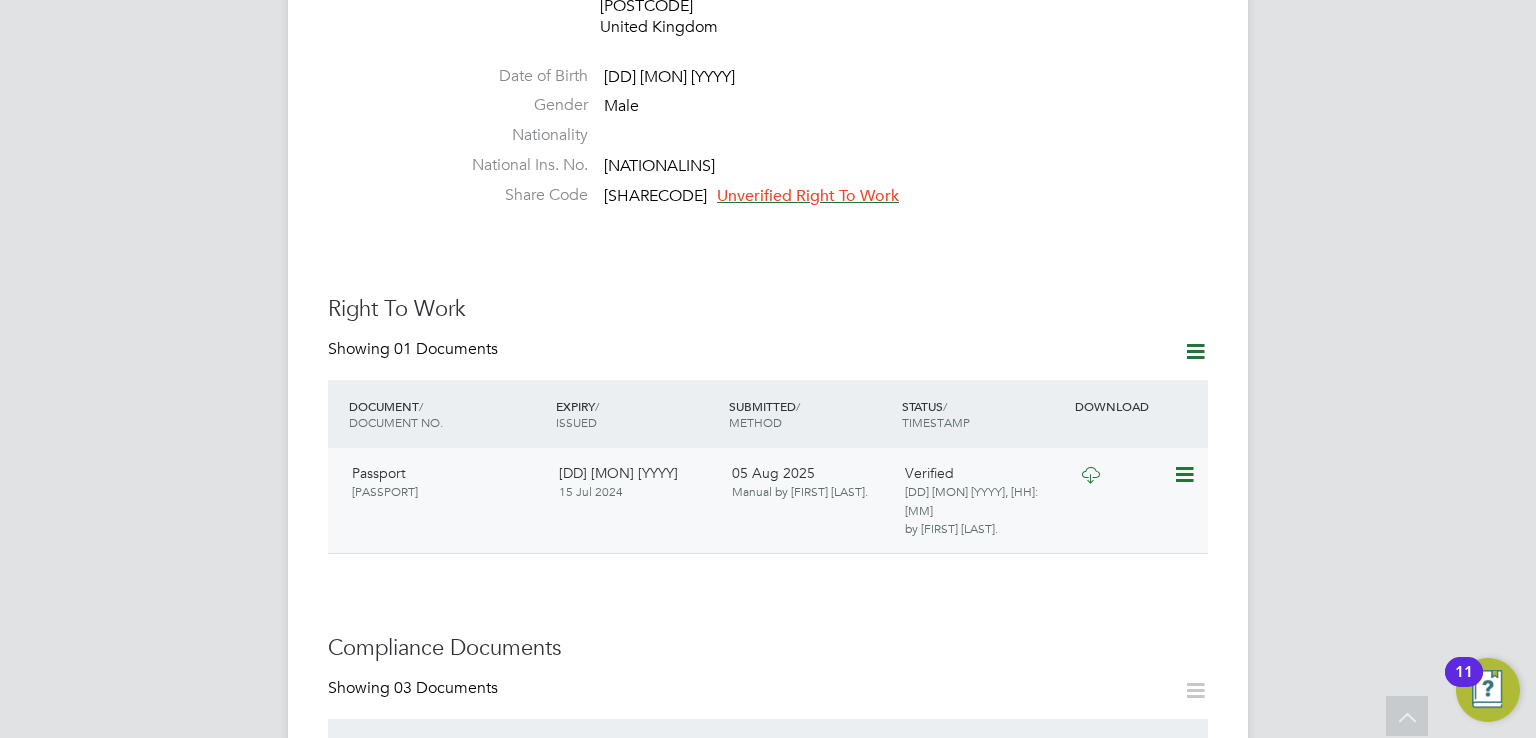scroll, scrollTop: 596, scrollLeft: 0, axis: vertical 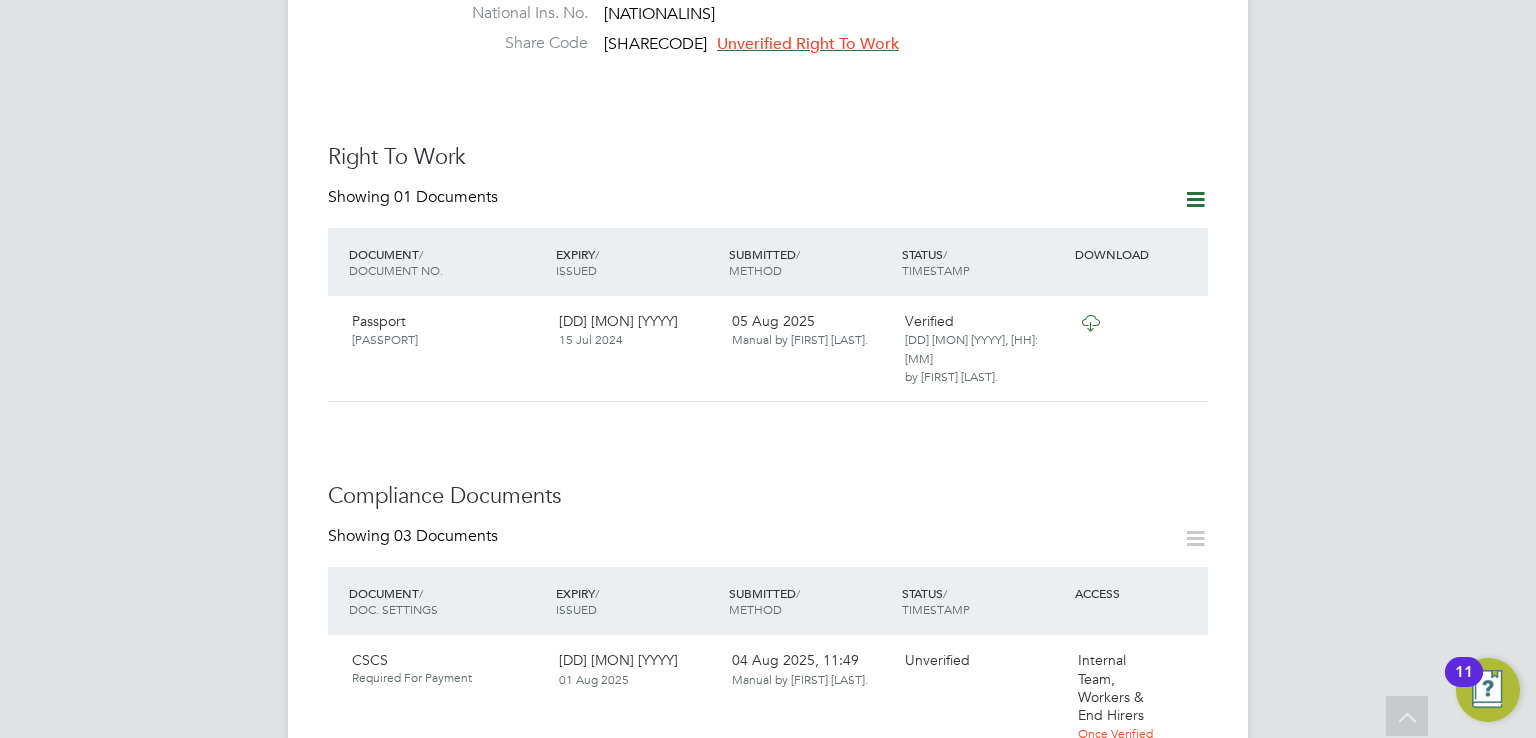 click 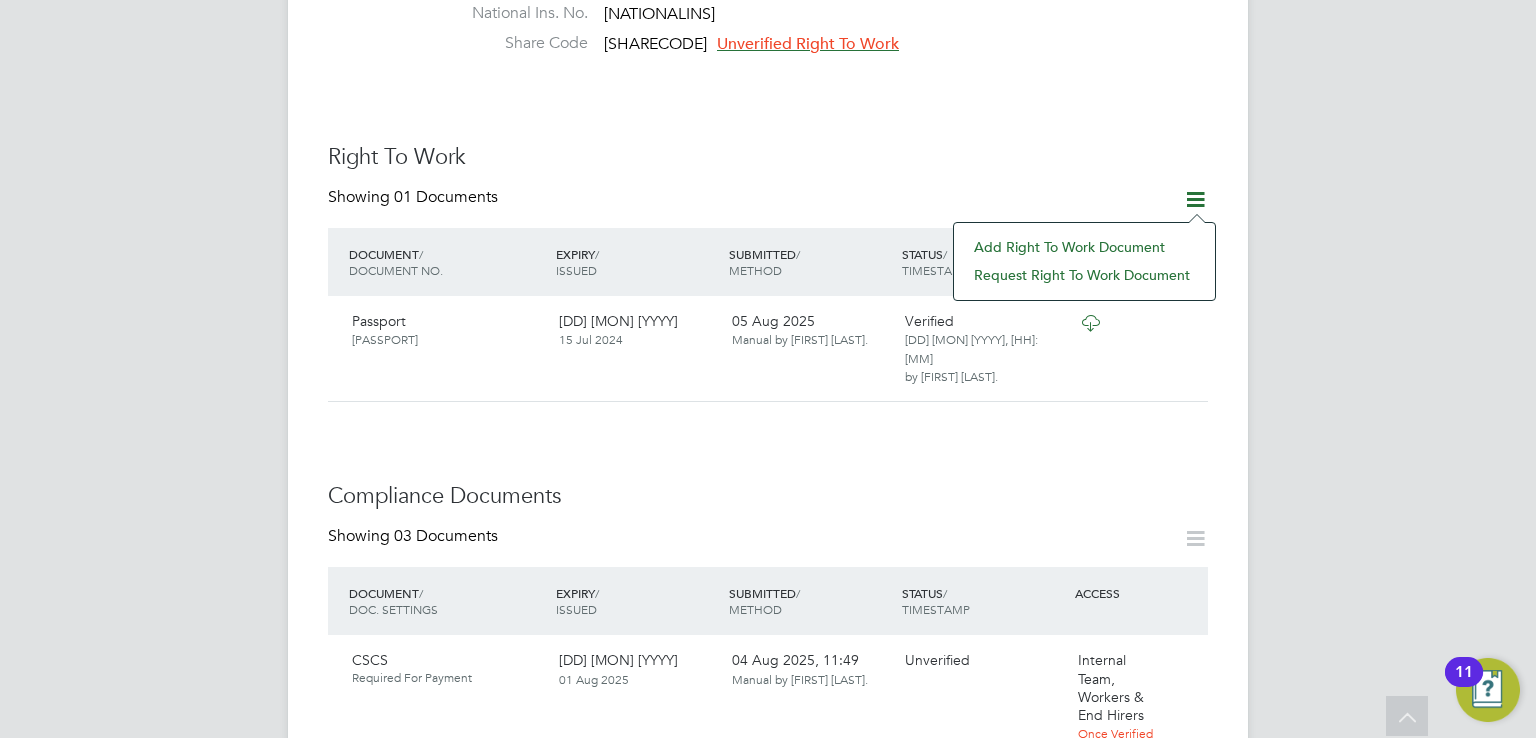 click on "Add Right To Work Document" 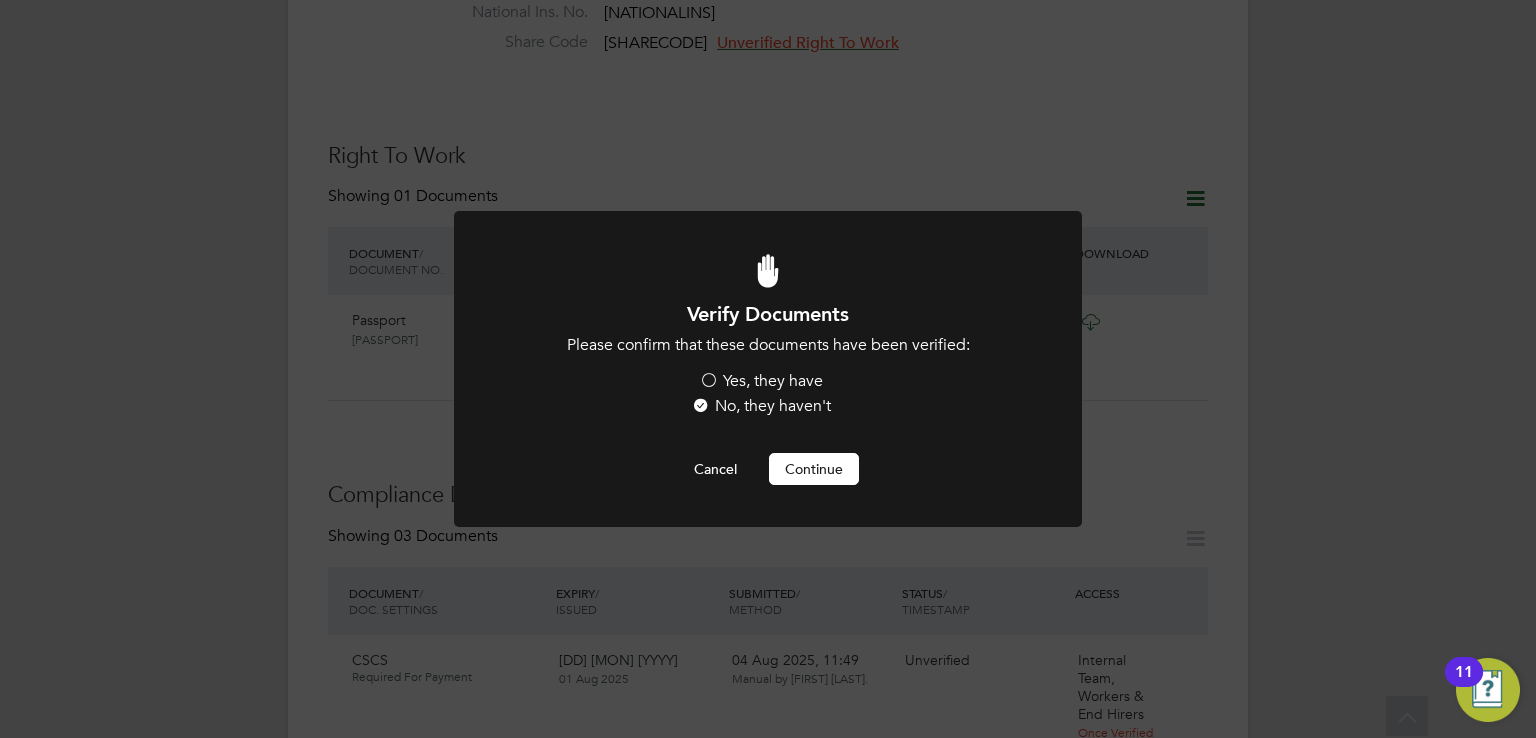 click on "Yes, they have" at bounding box center [761, 381] 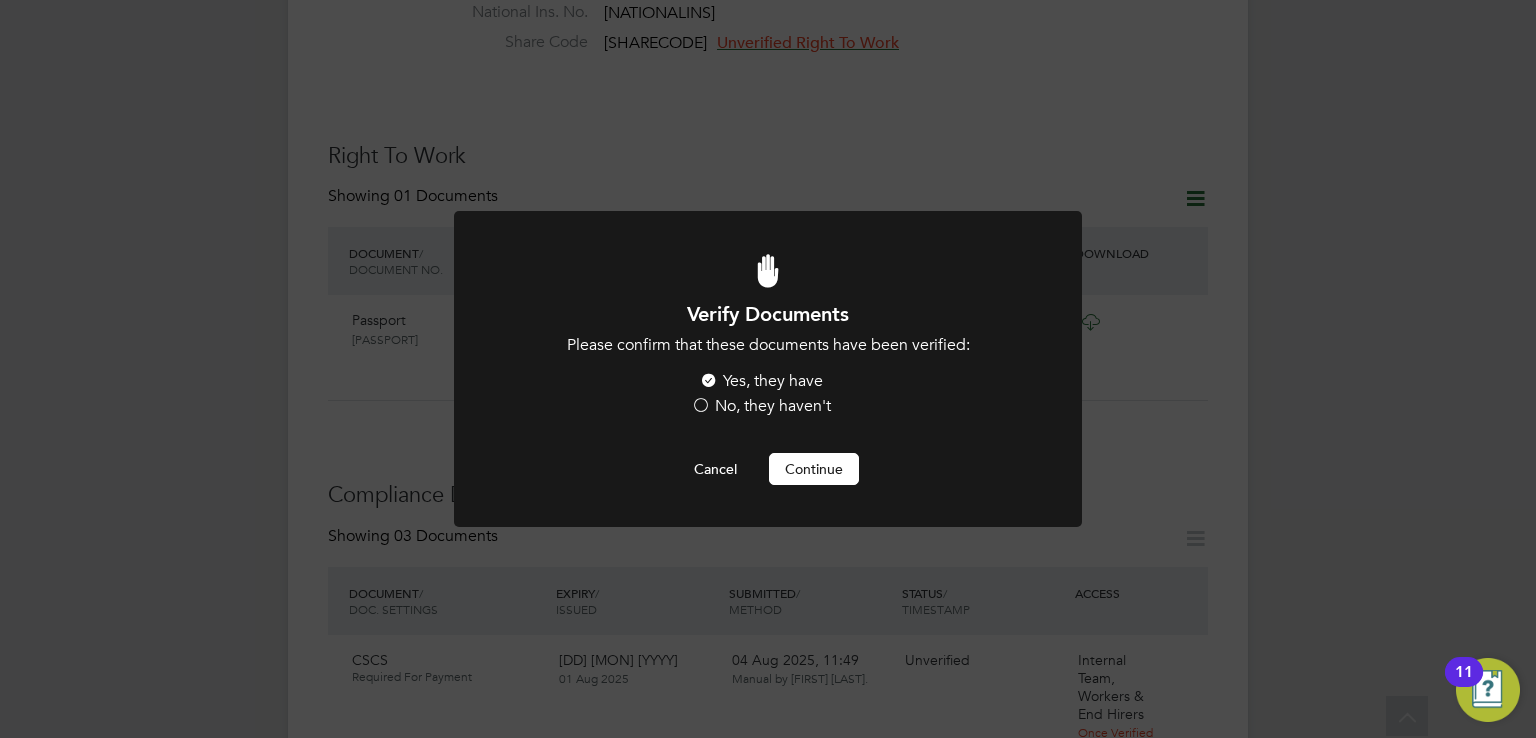 click on "Continue" at bounding box center [814, 469] 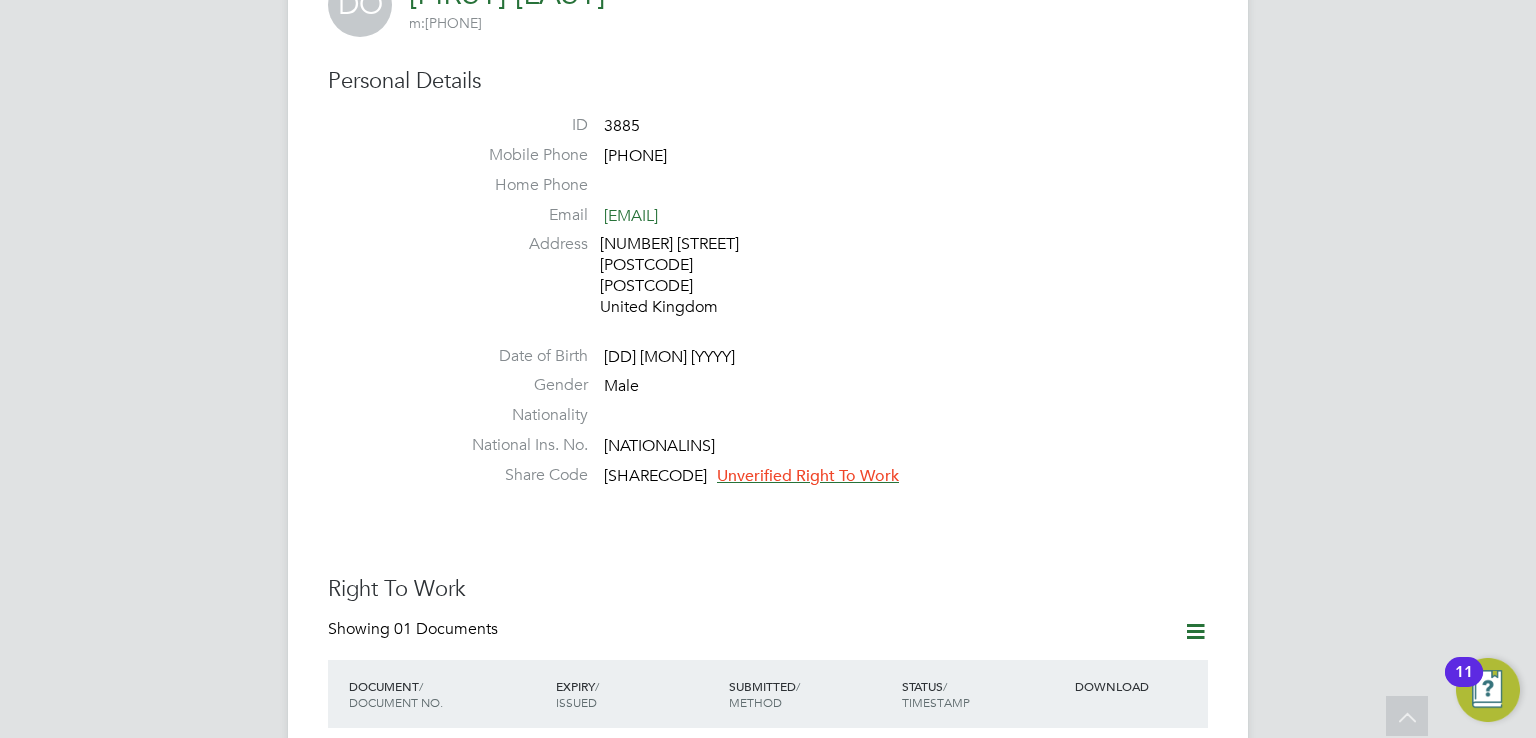 scroll, scrollTop: 164, scrollLeft: 0, axis: vertical 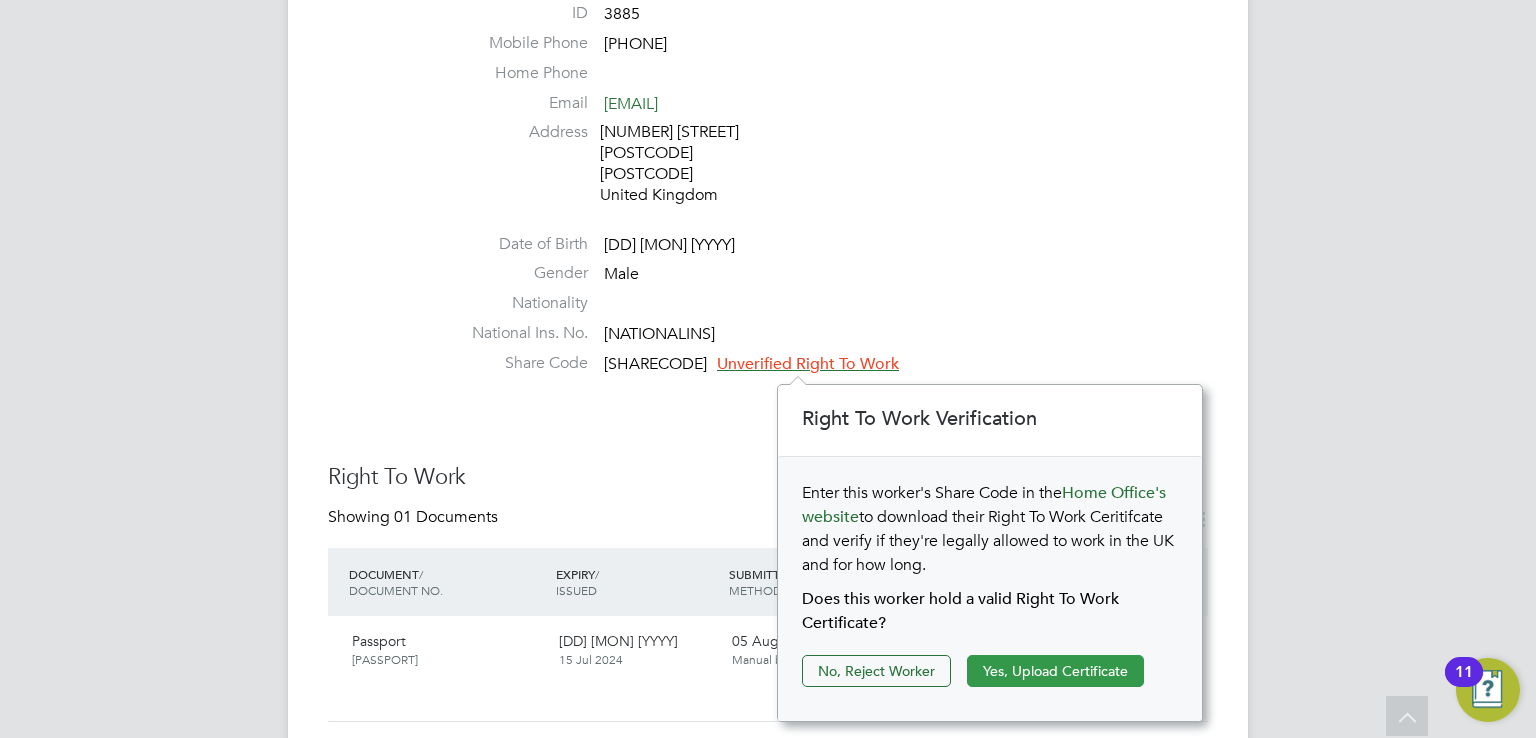 click on "Yes, Upload Certificate" 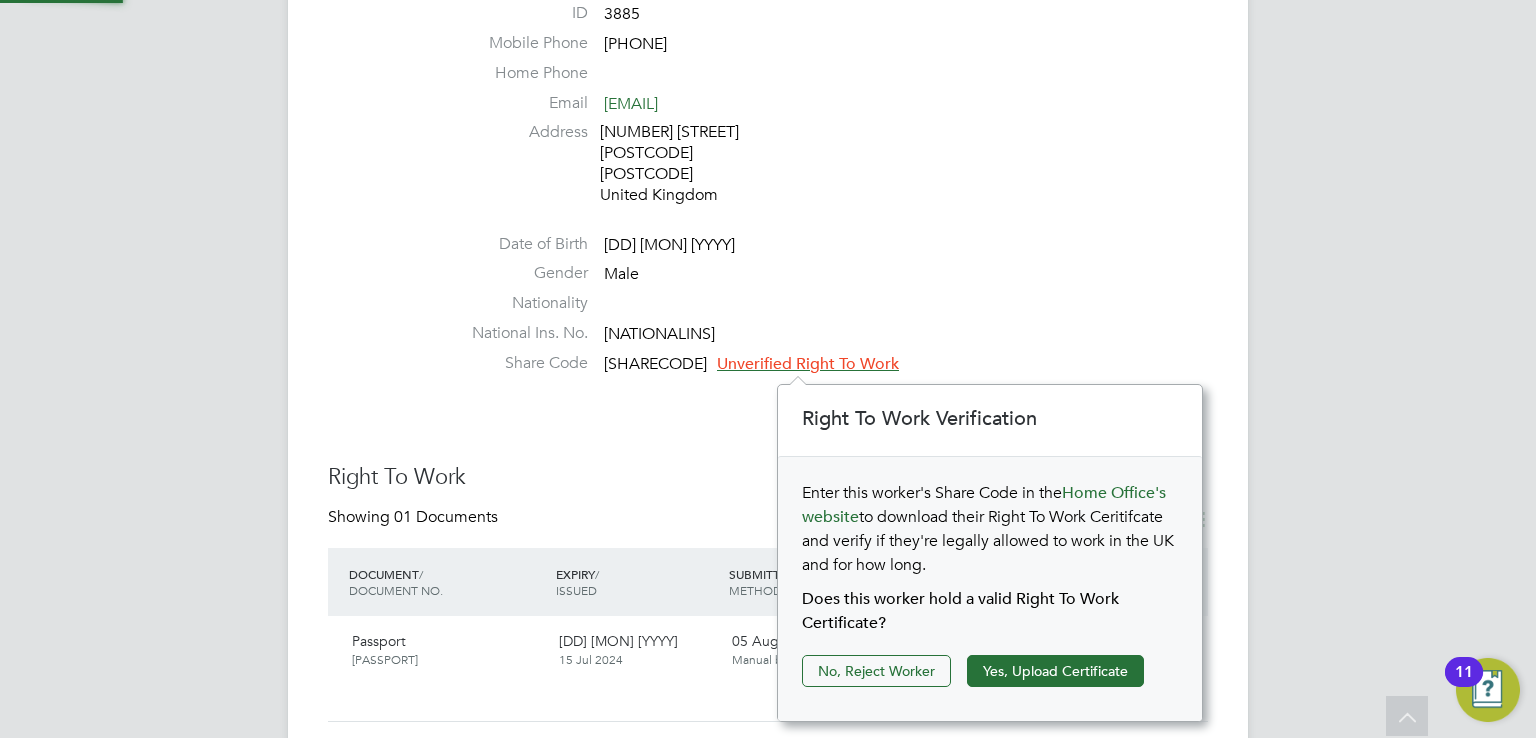 scroll, scrollTop: 10, scrollLeft: 9, axis: both 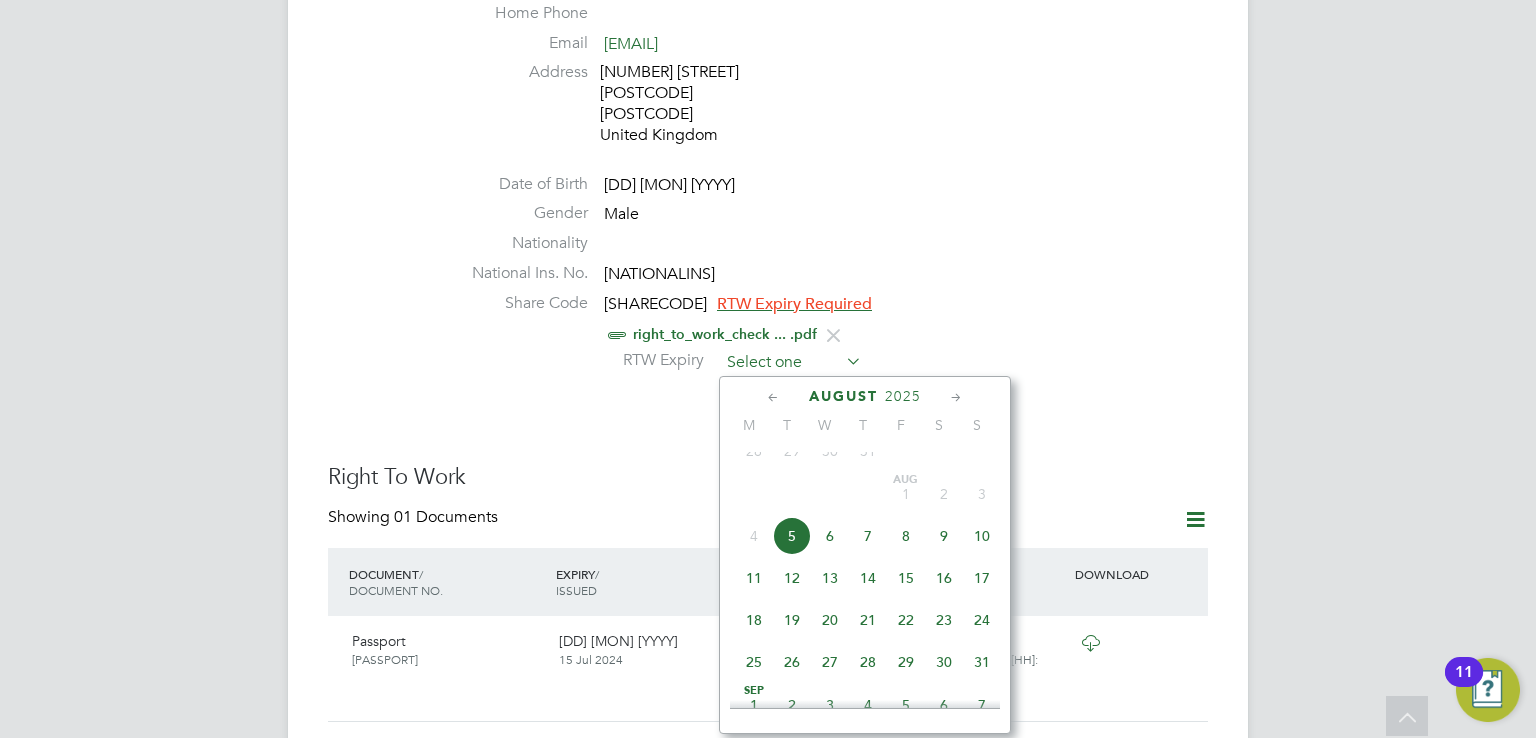 click 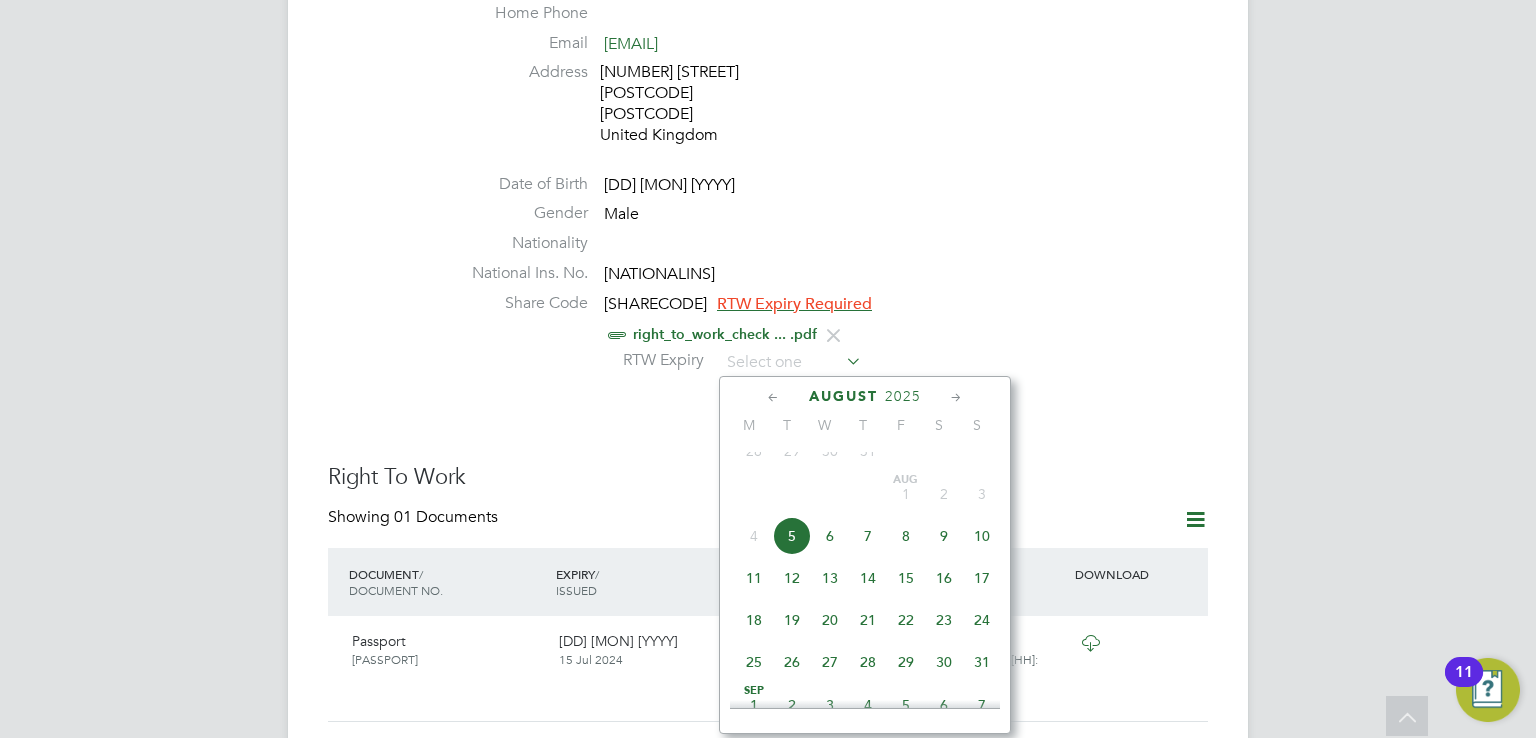 click on "RTW Expiry" 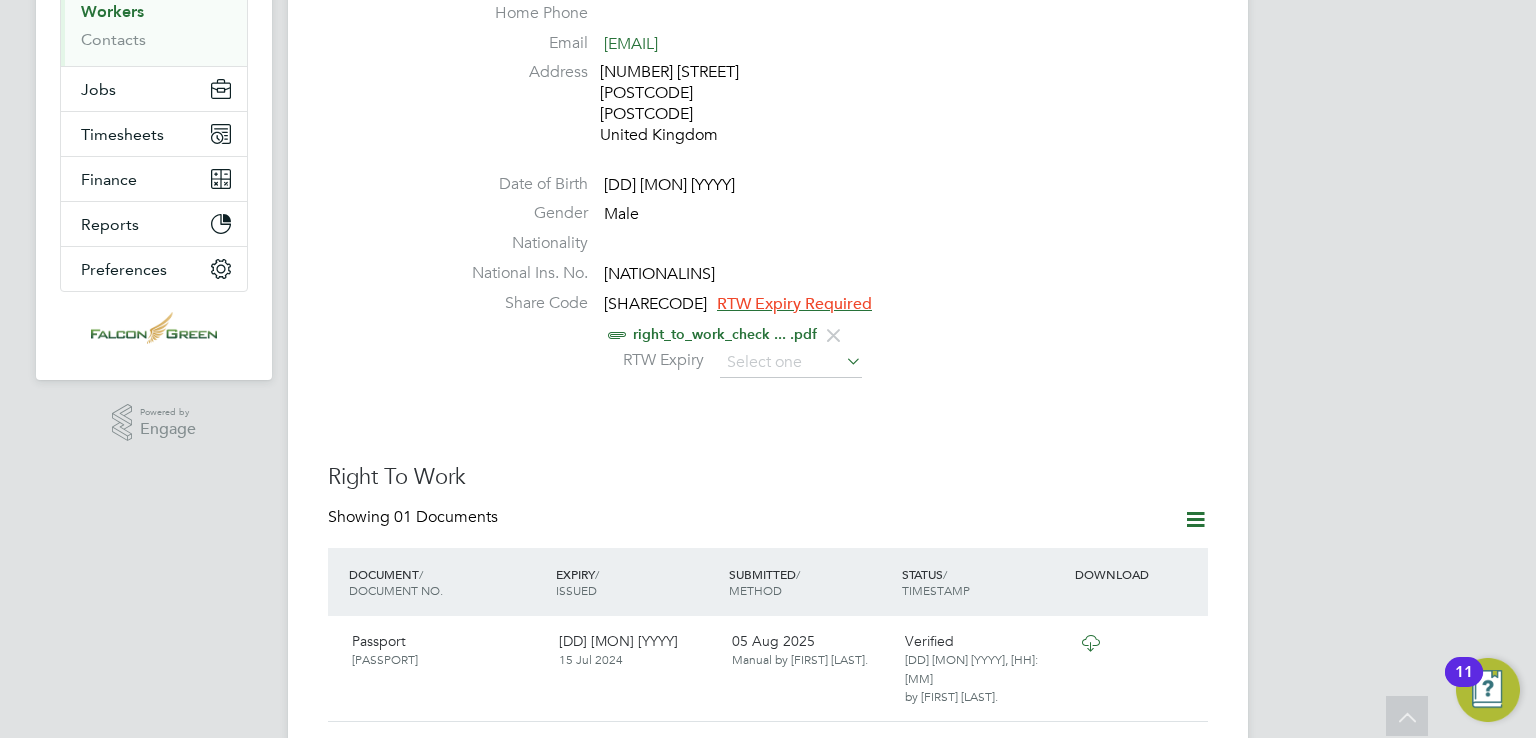 drag, startPoint x: 784, startPoint y: 300, endPoint x: 736, endPoint y: 337, distance: 60.60528 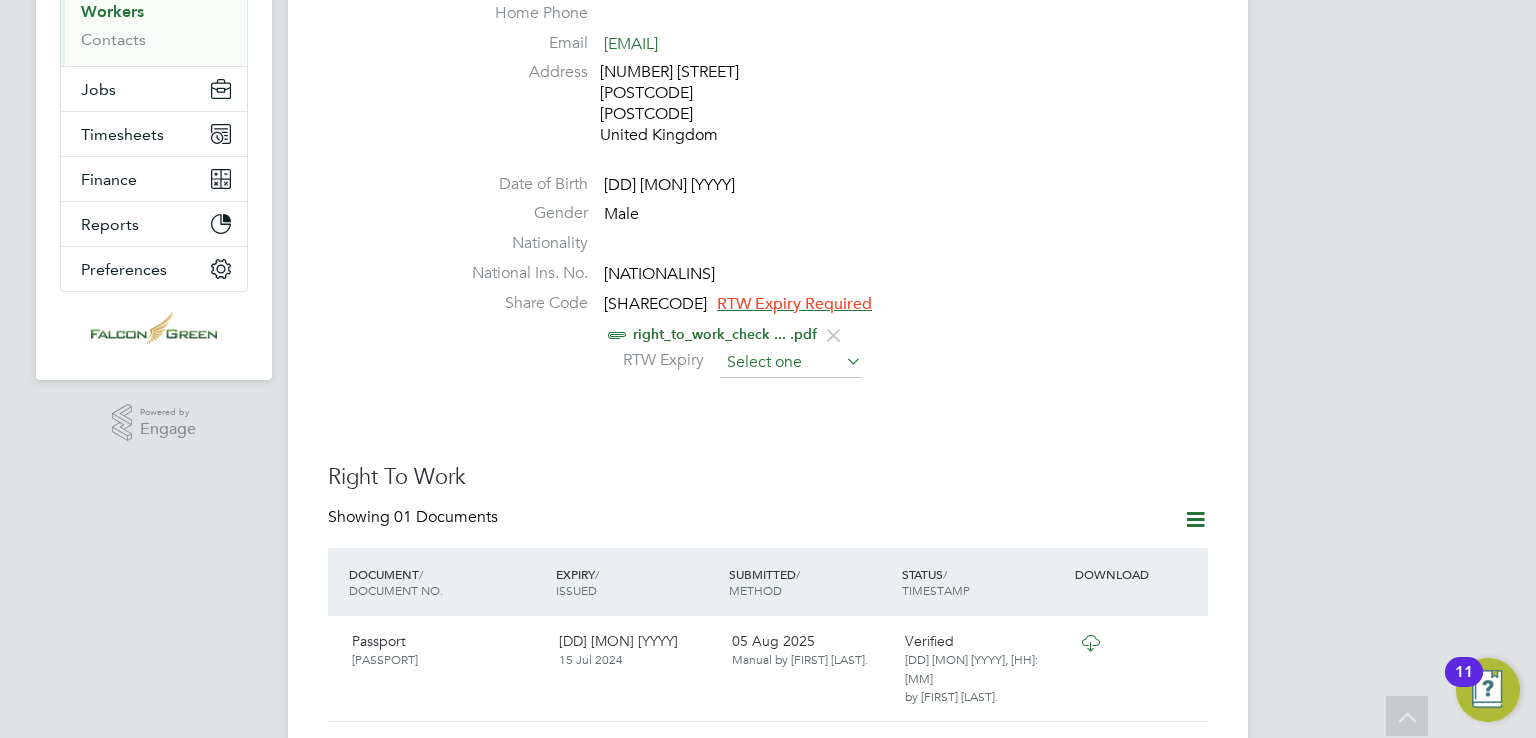 click 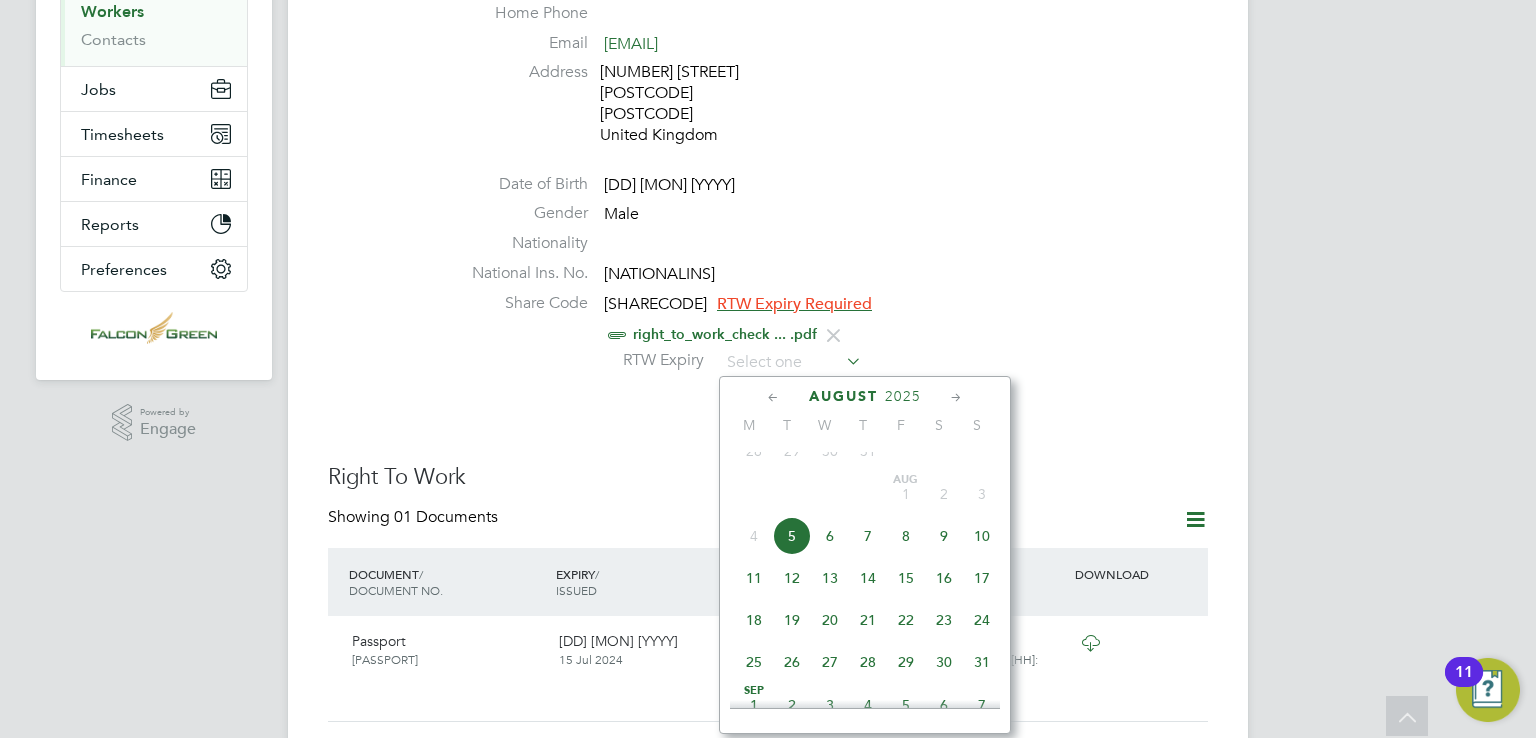 click on "Worker Details   Unfollow DO Daniel Omisore     m:  07495073885   Personal Details ID     3885 Mobile Phone   07495073885 Home Phone   Email   domisore1987@gmail.com Address 16 Cheesemans Terrace Star Road W14 9XA United Kingdom Date of Birth   19 May 1987 Gender   Male Nationality   National Ins. No.   PC049464A Share Code   W66 C98 6KX RTW Expiry Required     right_to_work_check ... .pdf     RTW Expiry   Right To Work Showing   01 Documents DOCUMENT  / DOCUMENT NO. EXPIRY  / ISSUED SUBMITTED  / METHOD STATUS  / TIMESTAMP DOWNLOAD Passport B03435798 14 Jul 2029 15 Jul 2024 05 Aug 2025  Manual by Luke Fox. Verified 05 Aug 2025, 07:48   by Luke Fox.  Compliance Documents Showing   03 Documents DOCUMENT  / DOC. SETTINGS EXPIRY  / ISSUED SUBMITTED  / METHOD STATUS  / TIMESTAMP ACCESS CSCS Required For Payment 01 Apr 2030 01 Aug 2025  04 Aug 2025, 11:49 Manual by Daniel Omisore.  Unverified Internal Team, Workers & End Hirers  Once Verified SMSTS n/a 04 Aug 2025  n/a Verified 04 Aug 2025, 11:51 by Daniel Omisore." 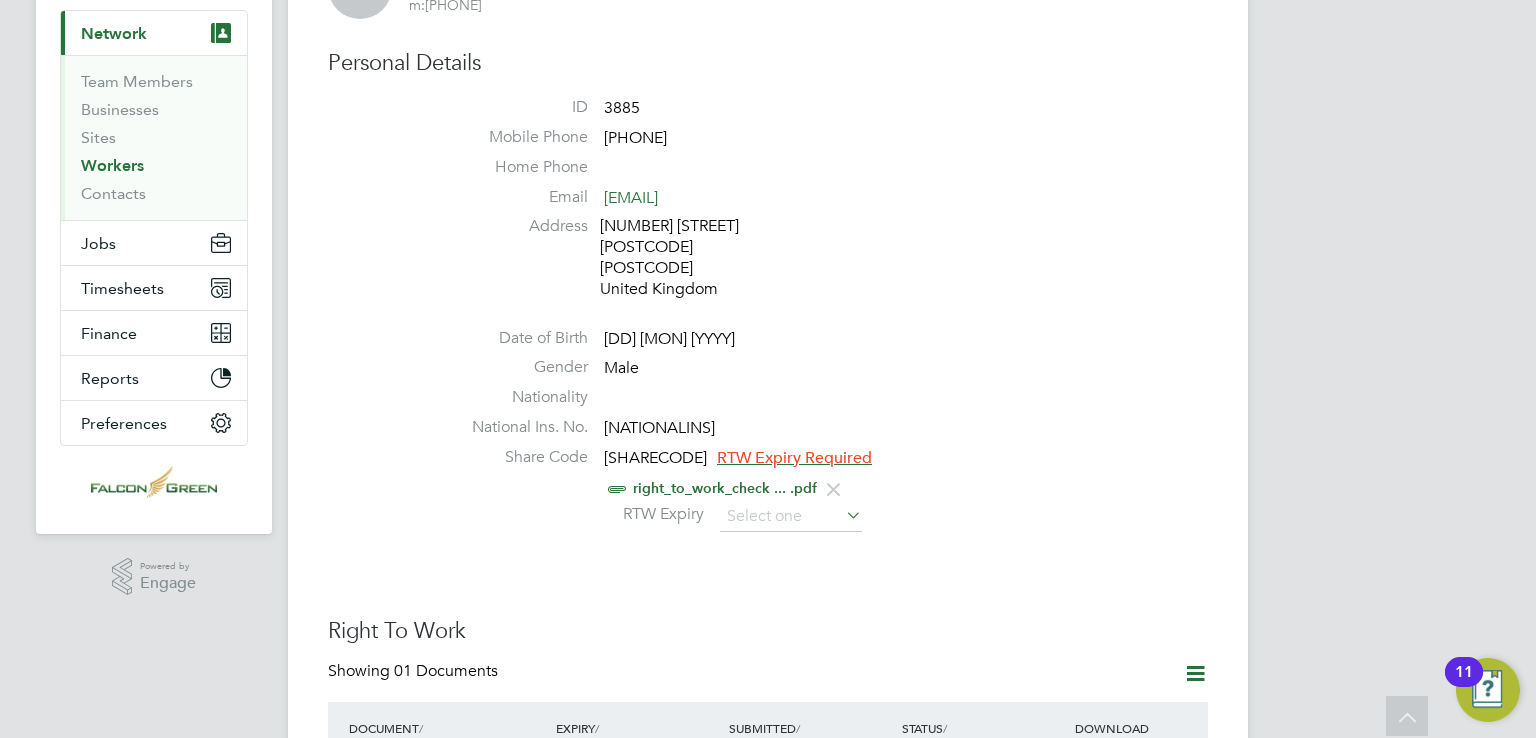 scroll, scrollTop: 180, scrollLeft: 0, axis: vertical 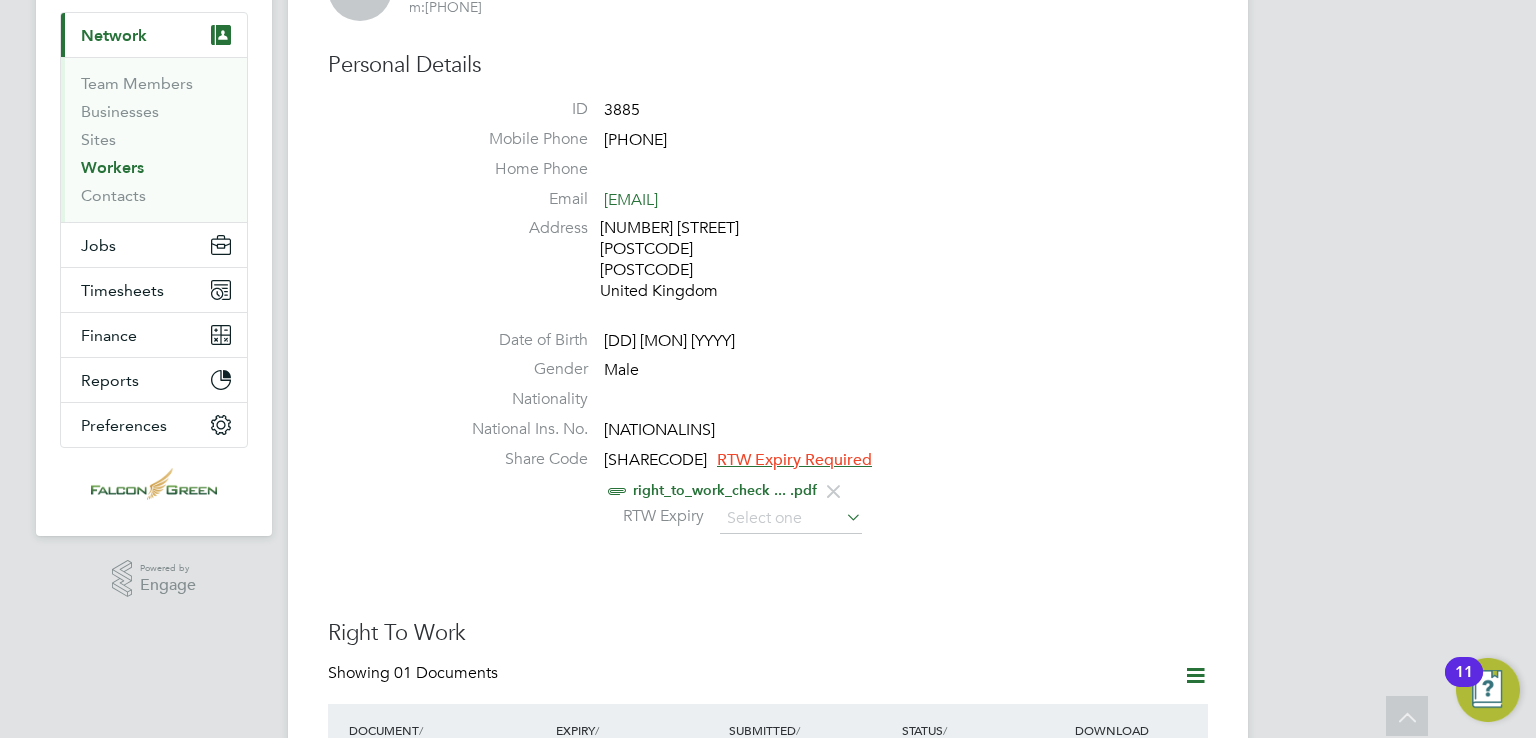 click on "Address 16 Cheesemans Terrace Star Road W14 9XA United Kingdom" 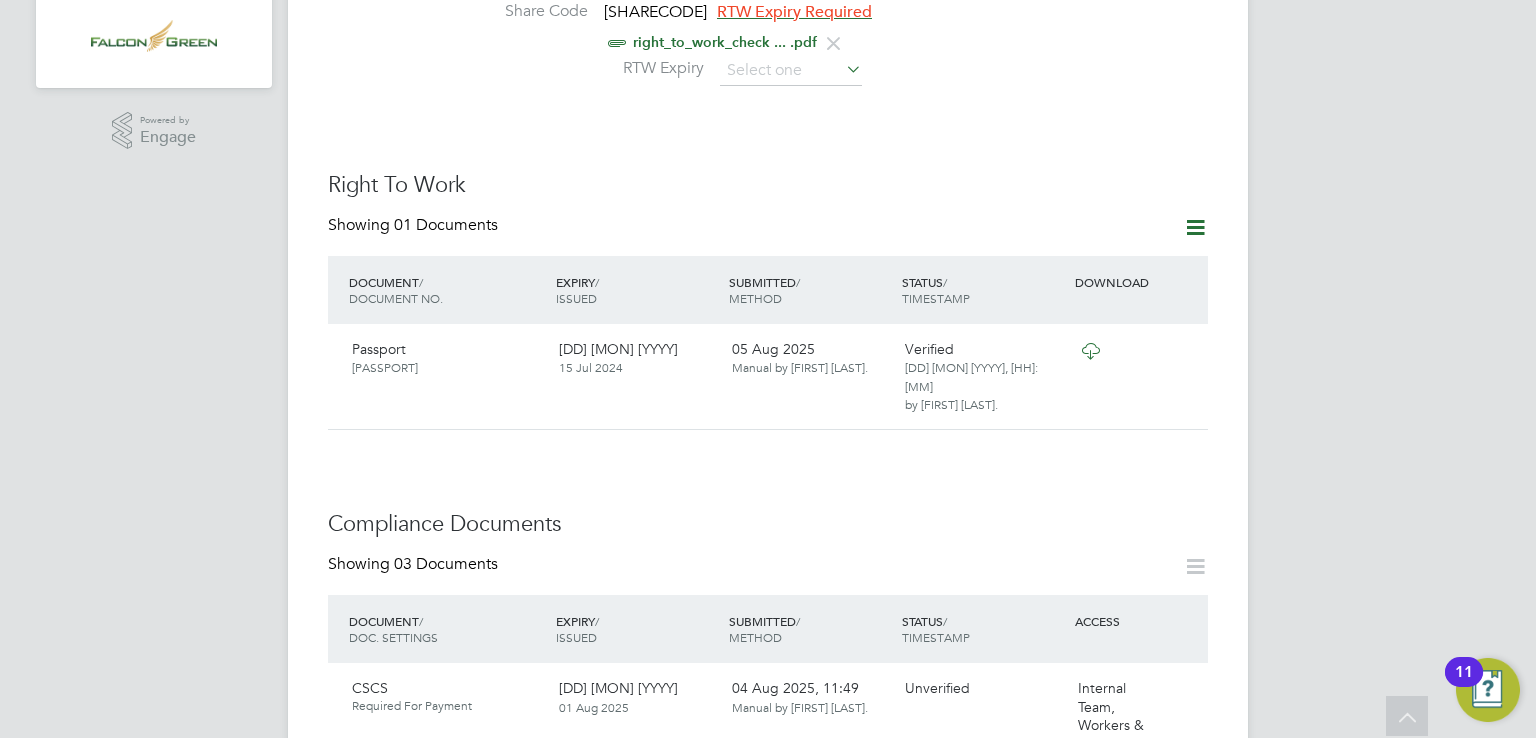 scroll, scrollTop: 628, scrollLeft: 0, axis: vertical 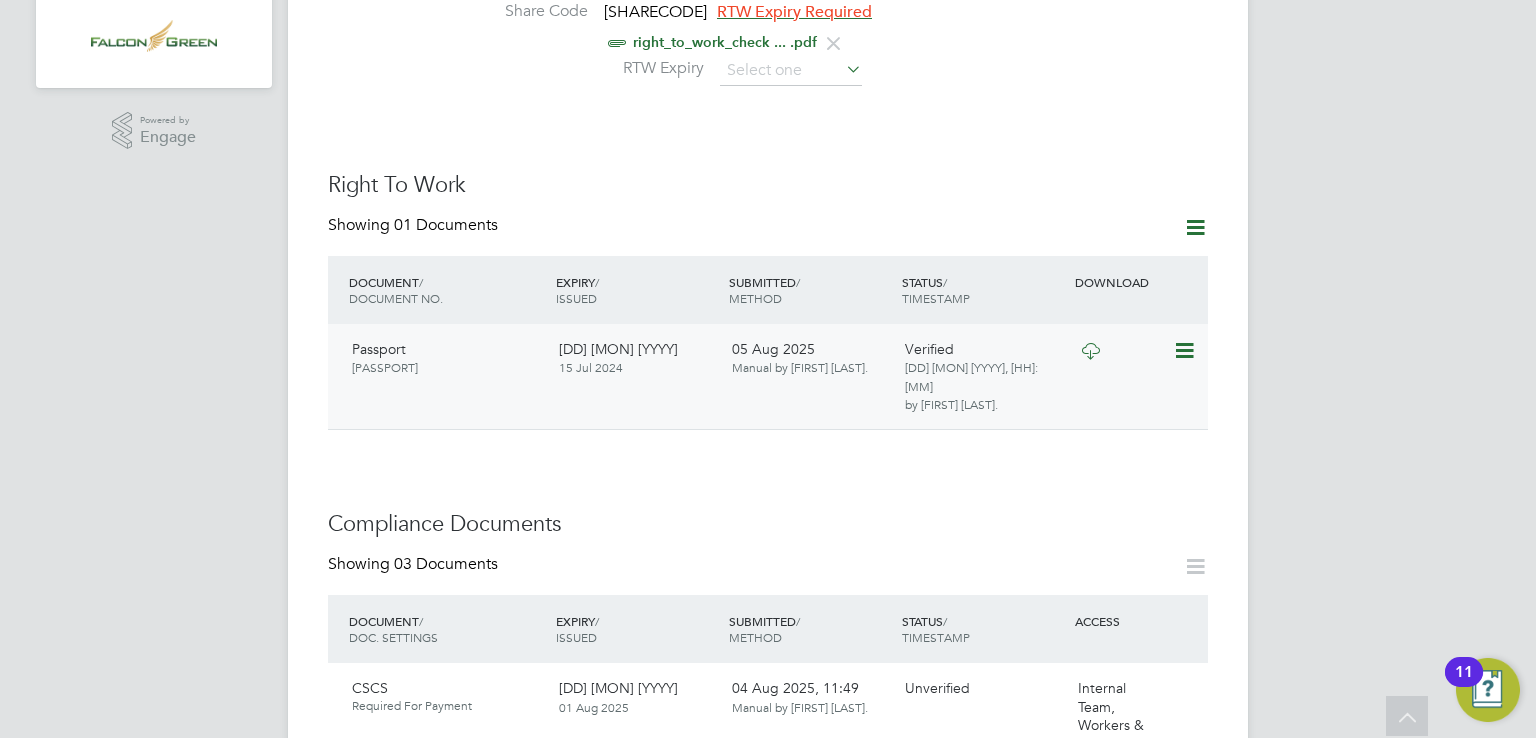 click 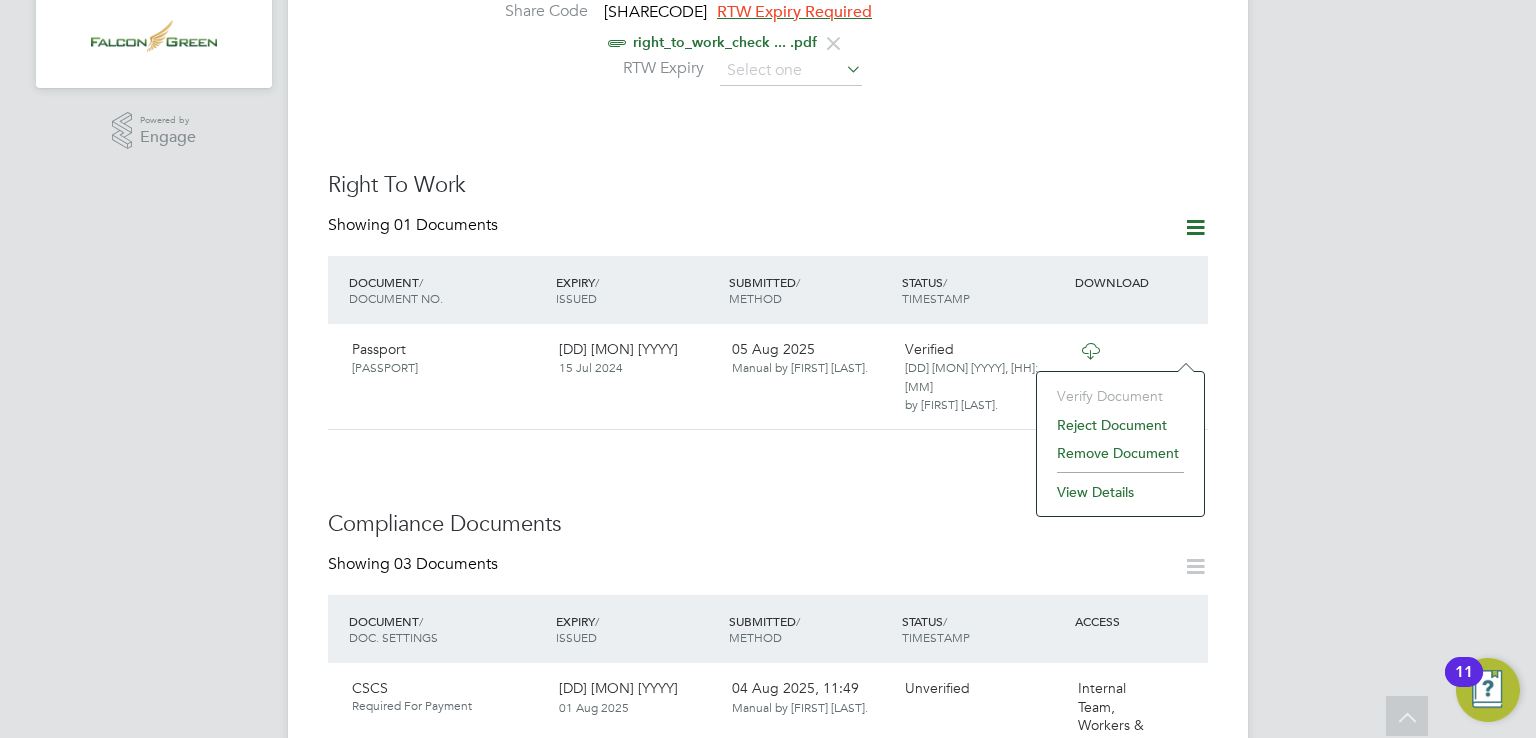 click on "LF   Luke Fox   Notifications
20   Applications:   Current page:   Network
Team Members   Businesses   Sites   Workers   Contacts   Jobs
Positions   Vacancies   Placements   Timesheets
Timesheets   Expenses   Finance
Invoices & Credit Notes   Statements   Payments   Reports
Margin Report   CIS Reports   Report Downloads   Preferences
My Business   Doc. Requirements   VMS Configurations   Notifications   Activity Logs
.st0{fill:#C0C1C2;}
Powered by Engage All Workers Worker   Payment History   Tasks   Activity Logs   Worker Payment History Tasks Activity Logs All Workers Worker Details   Unfollow DO Daniel Omisore     m:  07495073885   Personal Details ID     3885 Mobile Phone   07495073885 Home Phone   Email   domisore1987@gmail.com" at bounding box center [768, 634] 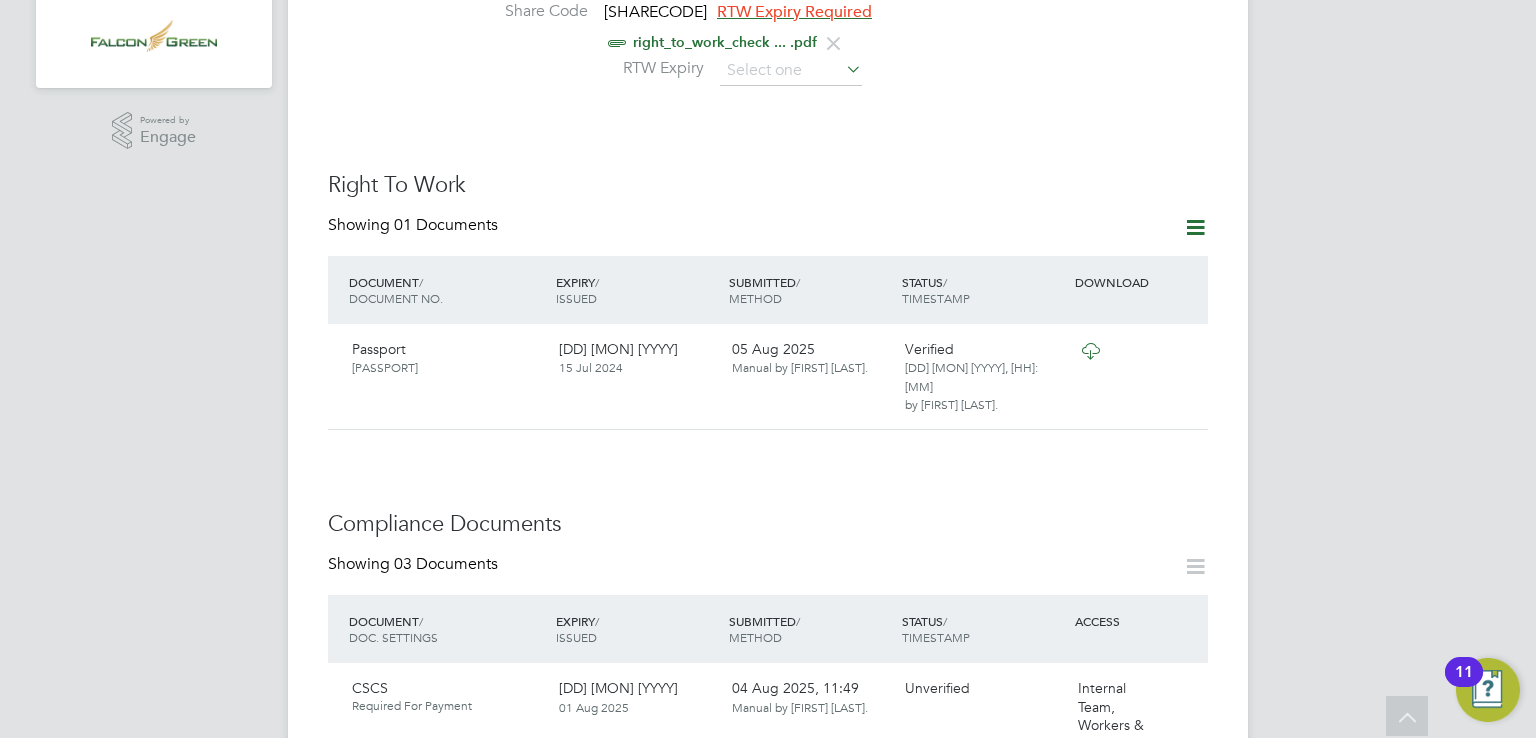 click 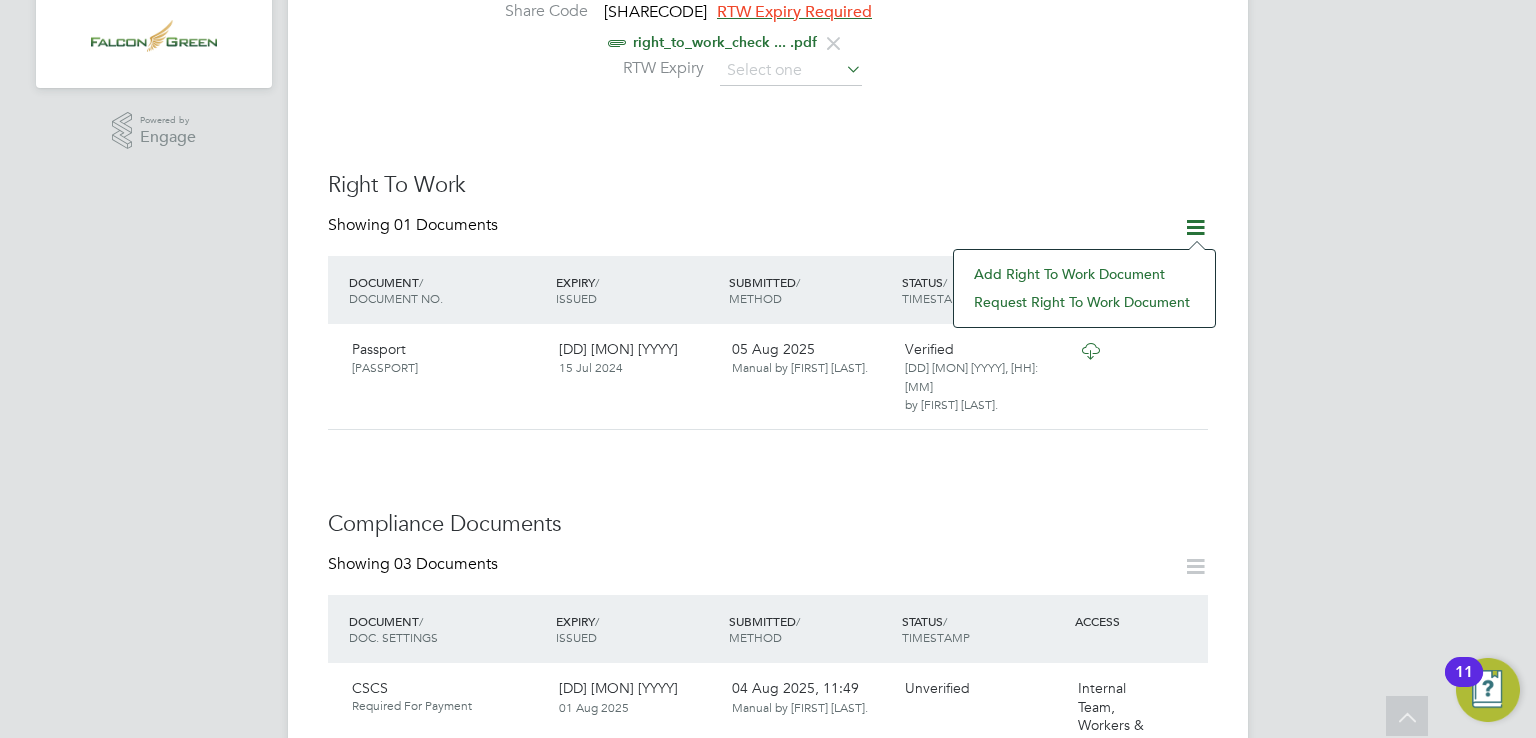 click on "Worker Details   Unfollow DO Daniel Omisore     m:  07495073885   Personal Details ID     3885 Mobile Phone   07495073885 Home Phone   Email   domisore1987@gmail.com Address 16 Cheesemans Terrace Star Road W14 9XA United Kingdom Date of Birth   19 May 1987 Gender   Male Nationality   National Ins. No.   PC049464A Share Code   W66 C98 6KX RTW Expiry Required     right_to_work_check ... .pdf     RTW Expiry   Right To Work Showing   01 Documents DOCUMENT  / DOCUMENT NO. EXPIRY  / ISSUED SUBMITTED  / METHOD STATUS  / TIMESTAMP DOWNLOAD Passport B03435798 14 Jul 2029 15 Jul 2024 05 Aug 2025  Manual by Luke Fox. Verified 05 Aug 2025, 07:48   by Luke Fox.  Compliance Documents Showing   03 Documents DOCUMENT  / DOC. SETTINGS EXPIRY  / ISSUED SUBMITTED  / METHOD STATUS  / TIMESTAMP ACCESS CSCS Required For Payment 01 Apr 2030 01 Aug 2025  04 Aug 2025, 11:49 Manual by Daniel Omisore.  Unverified Internal Team, Workers & End Hirers  Once Verified SMSTS n/a 04 Aug 2025  n/a Verified 04 Aug 2025, 11:51 by Daniel Omisore." 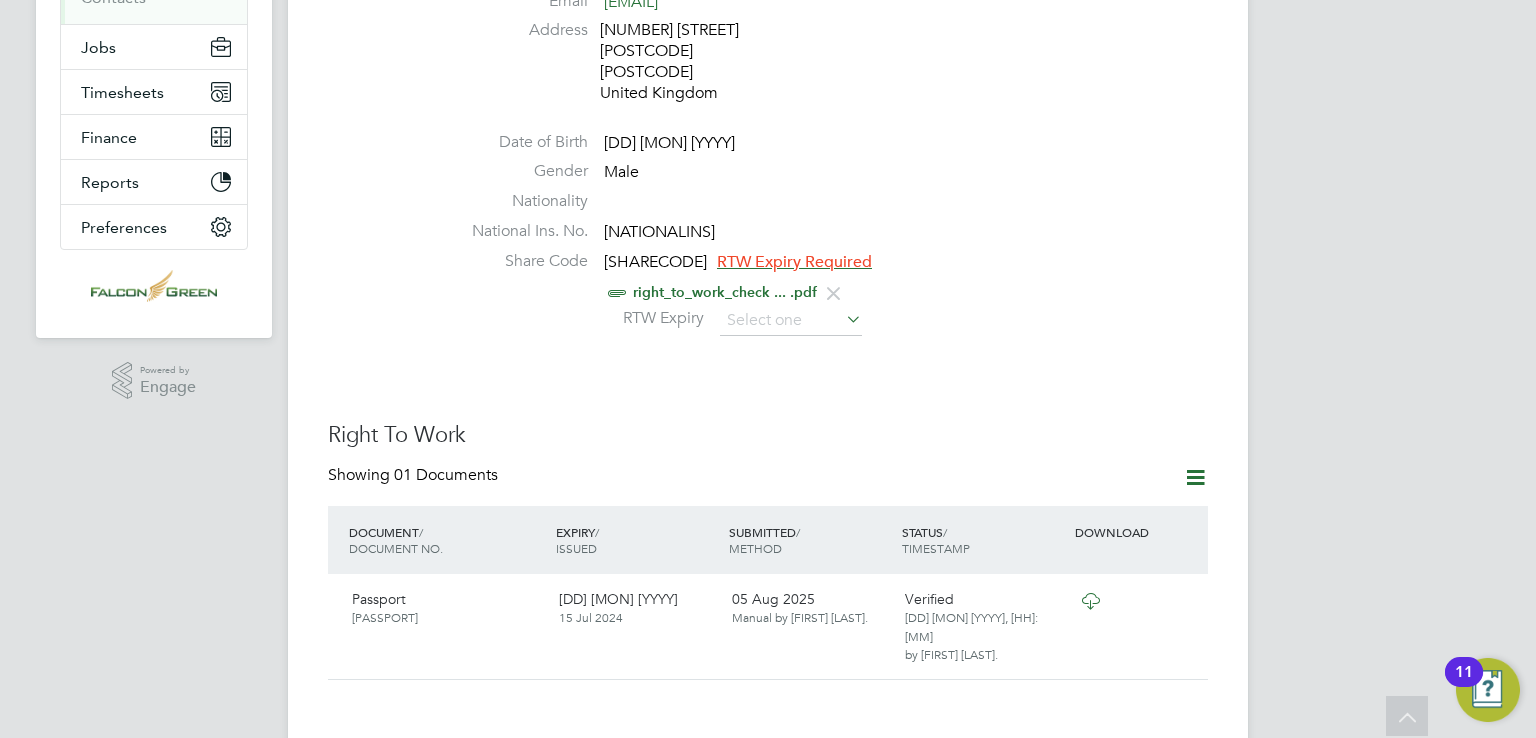 scroll, scrollTop: 379, scrollLeft: 0, axis: vertical 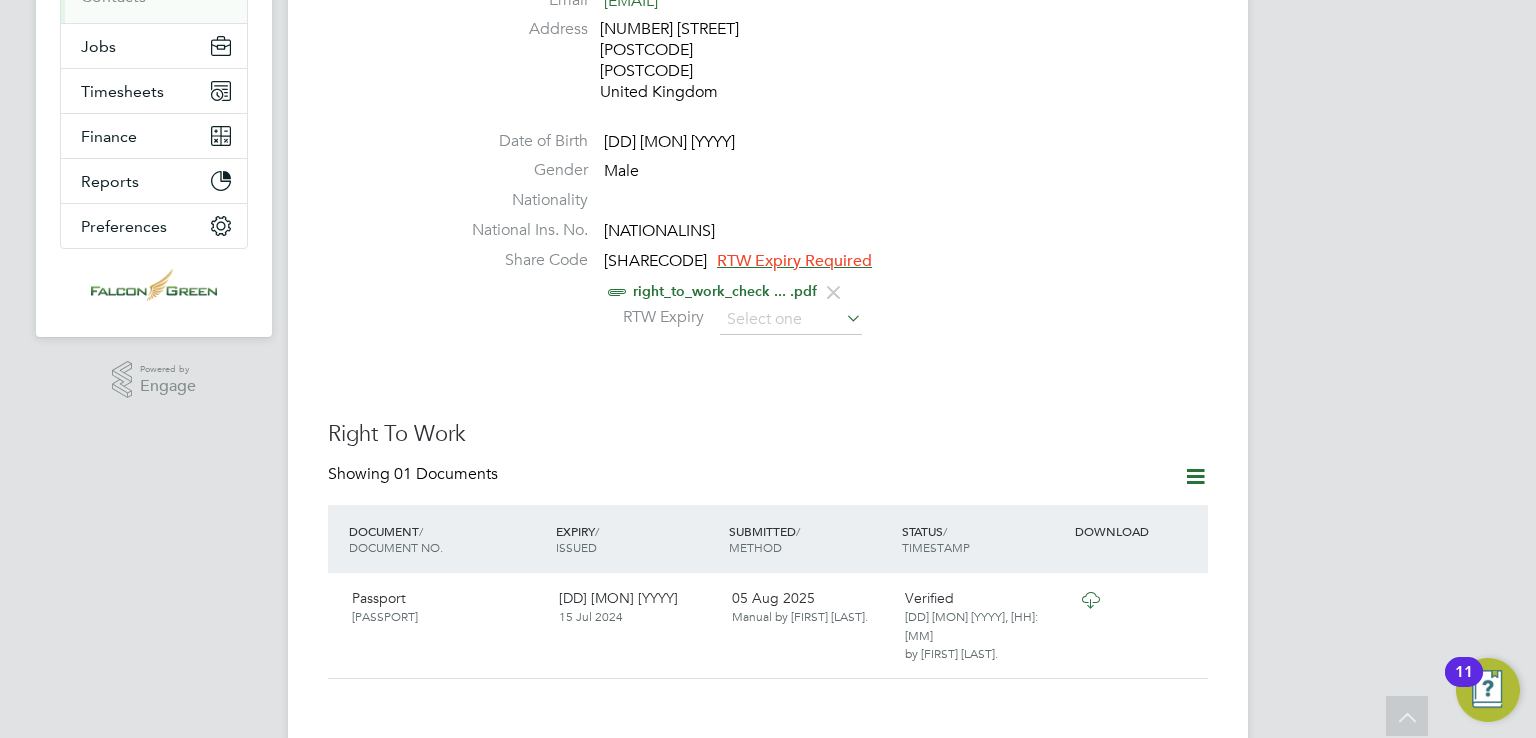 click on "RTW Expiry" 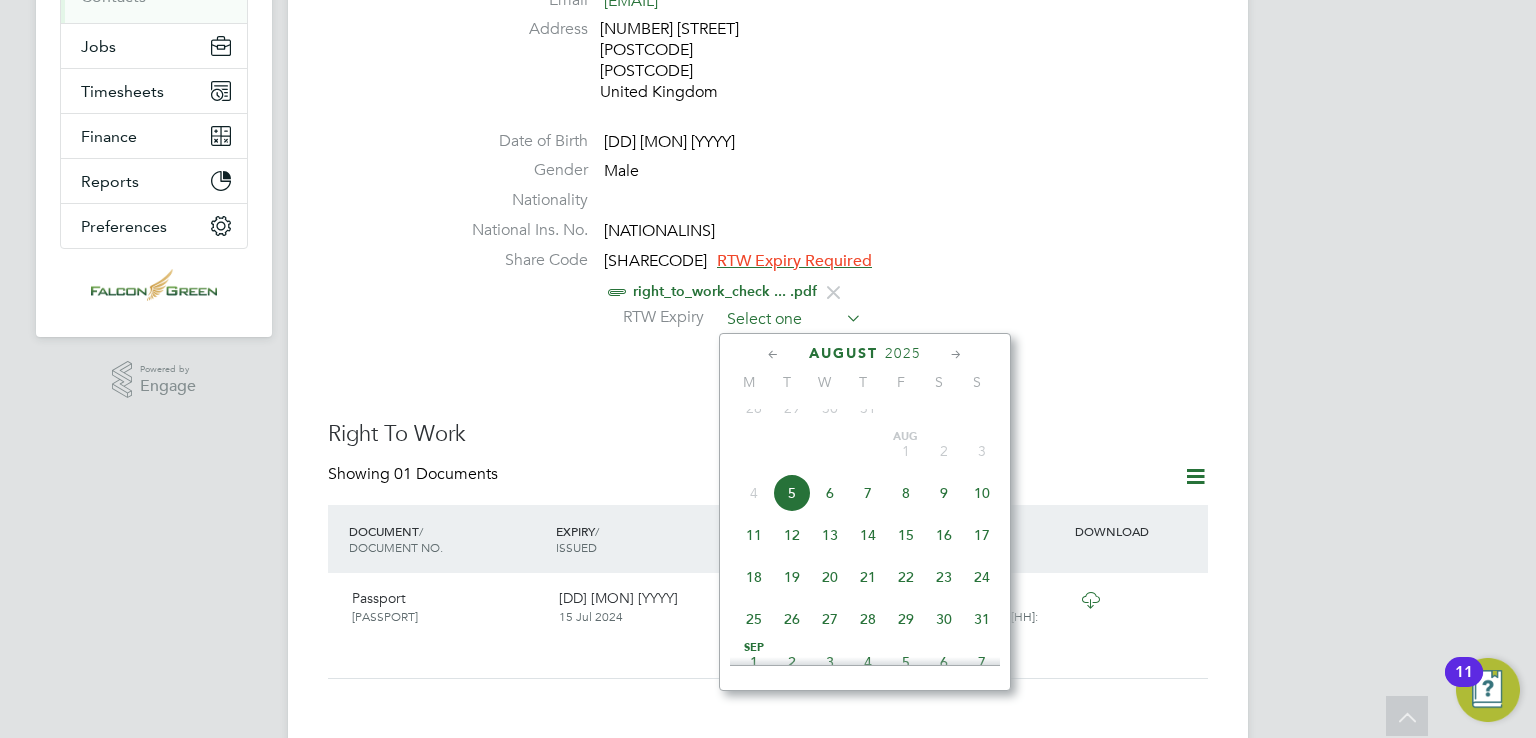 click 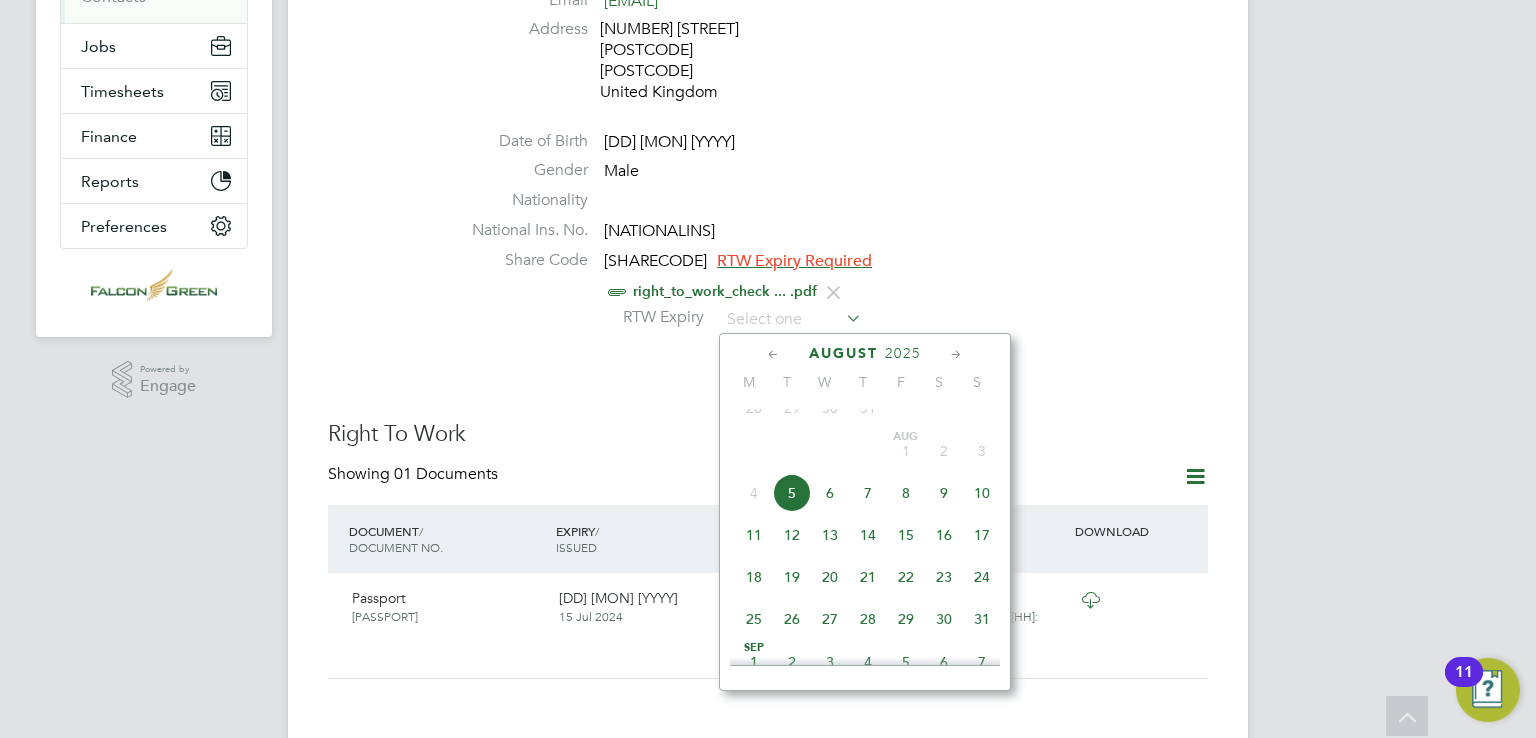 click on "RTW Expiry" 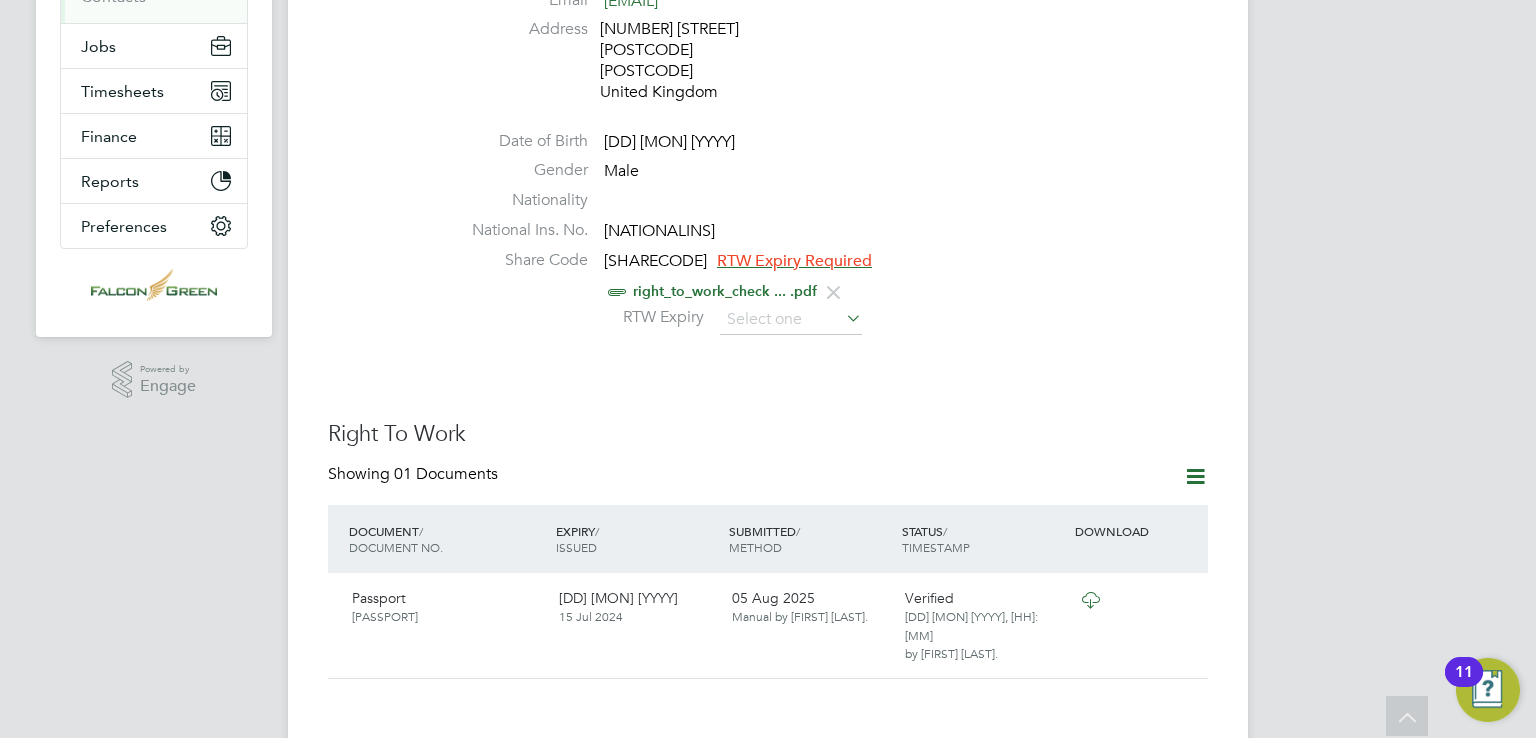 click on "RTW Expiry" 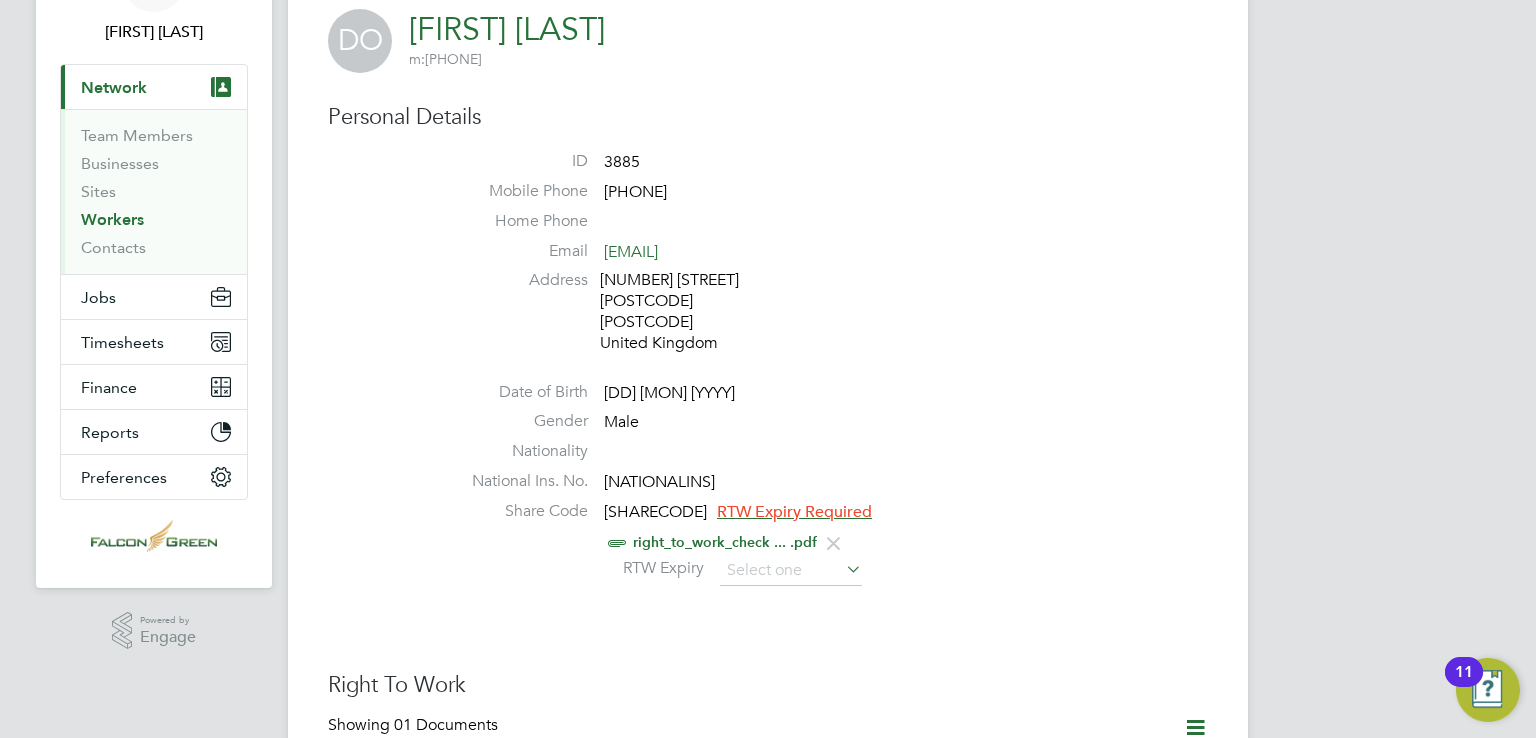 scroll, scrollTop: 130, scrollLeft: 0, axis: vertical 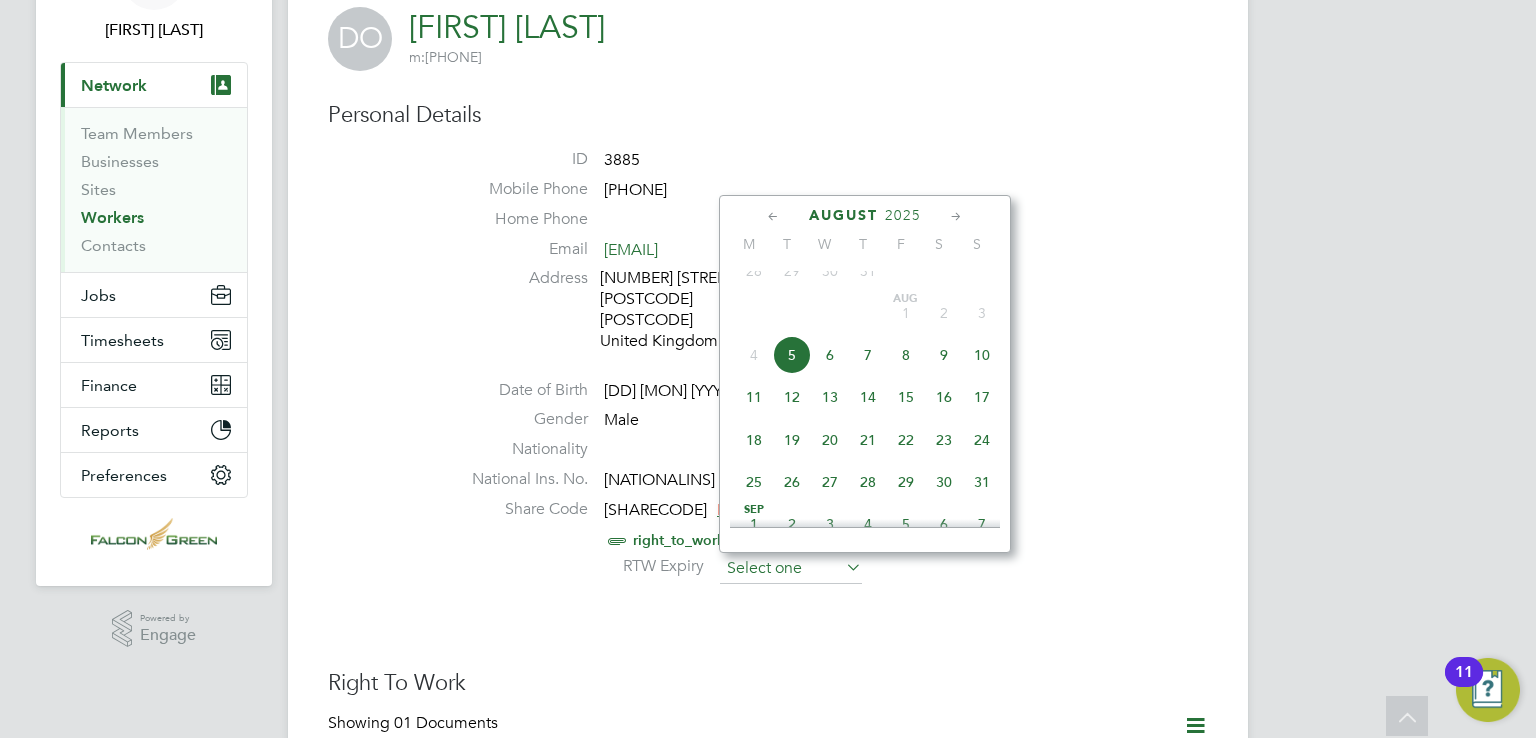 click 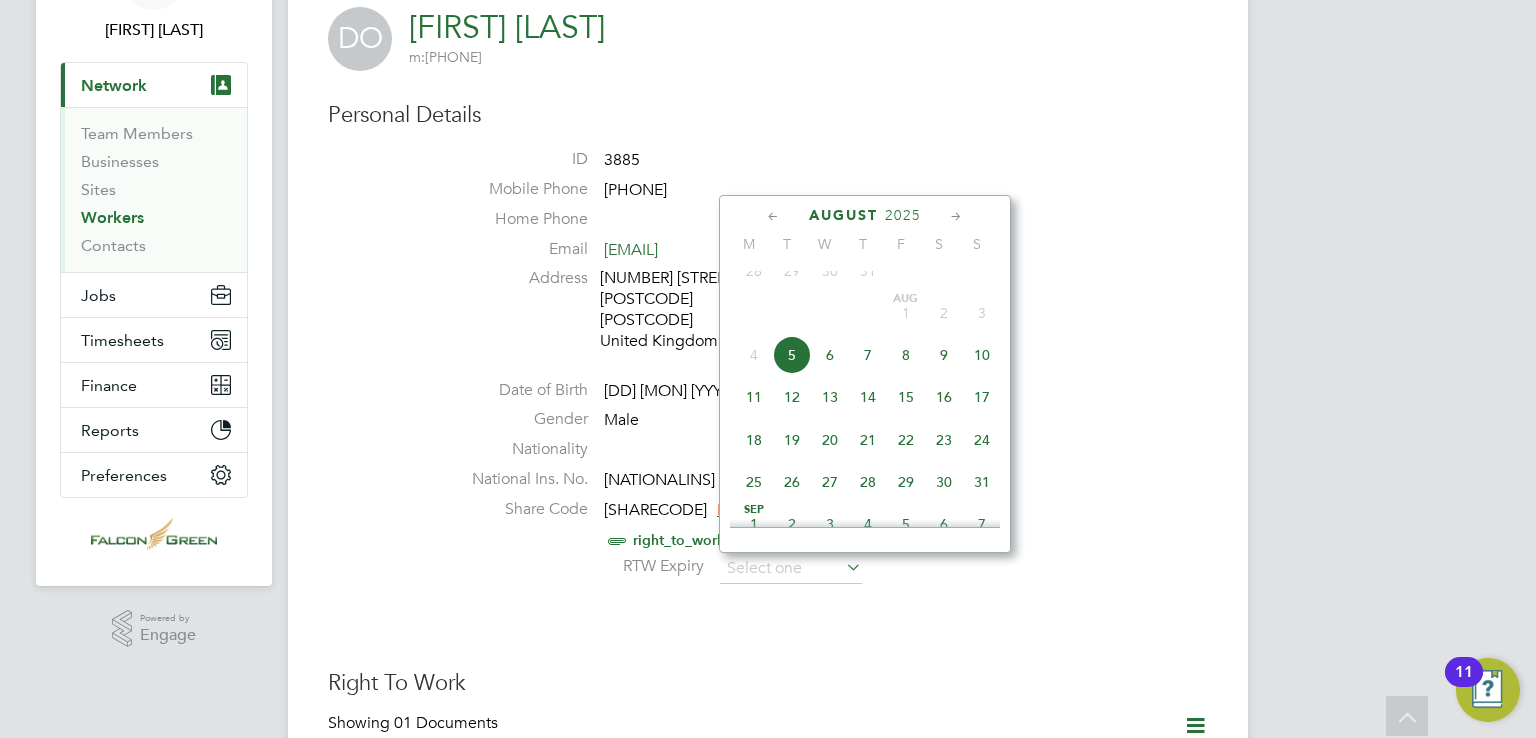 click on "August 2025 M T W T F S S       May 1 2 3 4 5 6 7 8 9 10 11 12 13 14 15 16 17 18 19 20 21 22 23 24 25 26 27 28 29 30 31               Jun 1 2 3 4 5 6 7 8 9 10 11 12 13 14 15 16 17 18 19 20 21 22 23 24 25 26 27 28 29 30               Jul 1 2 3 4 5 6 7 8 9 10 11 12 13 14 15 16 17 18 19 20 21 22 23 24 25 26 27 28 29 30 31               Aug 1 2 3 4 5 6 7 8 9 10 11 12 13 14 15 16 17 18 19 20 21 22 23 24 25 26 27 28 29 30 31 Sep 1 2 3 4 5 6 7 8 9 10 11 12 13 14 15 16 17 18 19 20 21 22 23 24 25 26 27 28 29 30     Oct 1 2 3 4 5 6 7 8 9 10 11 12 13 14 15 16 17 18 19 20 21 22 23 24 25 26 27 28 29 30 31               Nov 1 2 3 4 5 6 7 8 9 10 11 12 13 14 15 16 17 18 19 20 21 22 23 24 25 26 27 28 29 30" 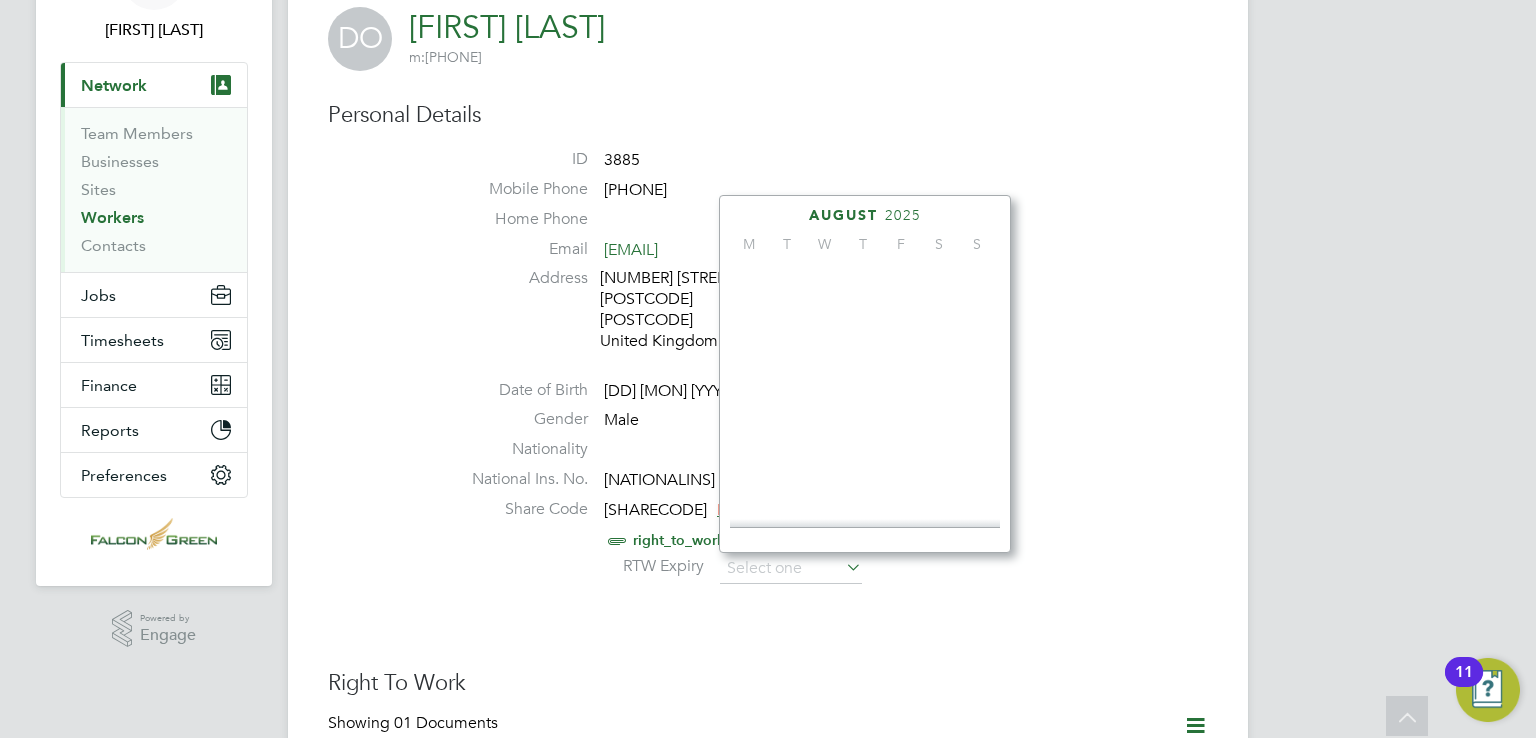 scroll, scrollTop: 535, scrollLeft: 0, axis: vertical 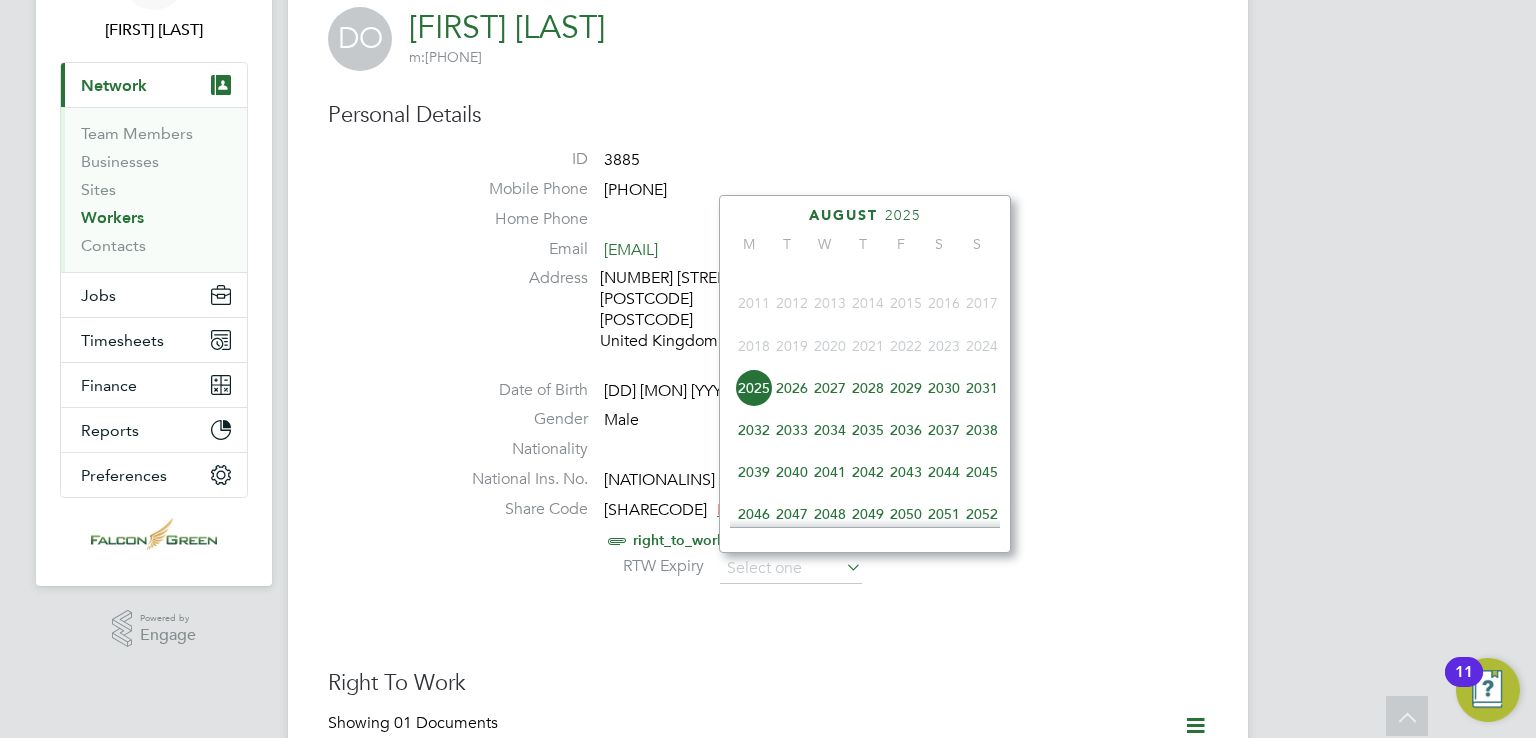 click on "Personal Details ID     3885 Mobile Phone   07495073885 Home Phone   Email   domisore1987@gmail.com Address 16 Cheesemans Terrace Star Road W14 9XA United Kingdom Date of Birth   19 May 1987 Gender   Male Nationality   National Ins. No.   PC049464A Share Code   W66 C98 6KX RTW Expiry Required     right_to_work_check ... .pdf     RTW Expiry" 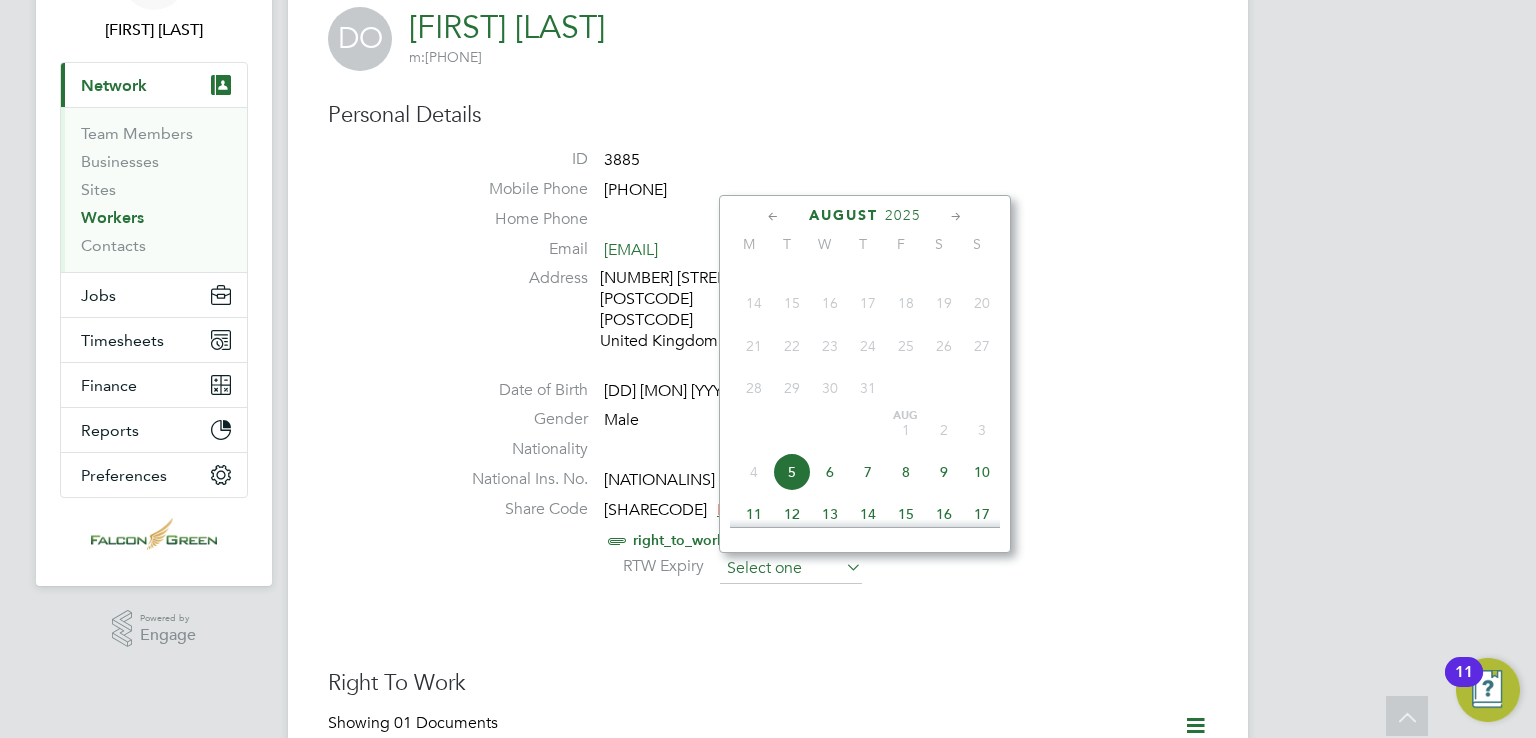 scroll, scrollTop: 652, scrollLeft: 0, axis: vertical 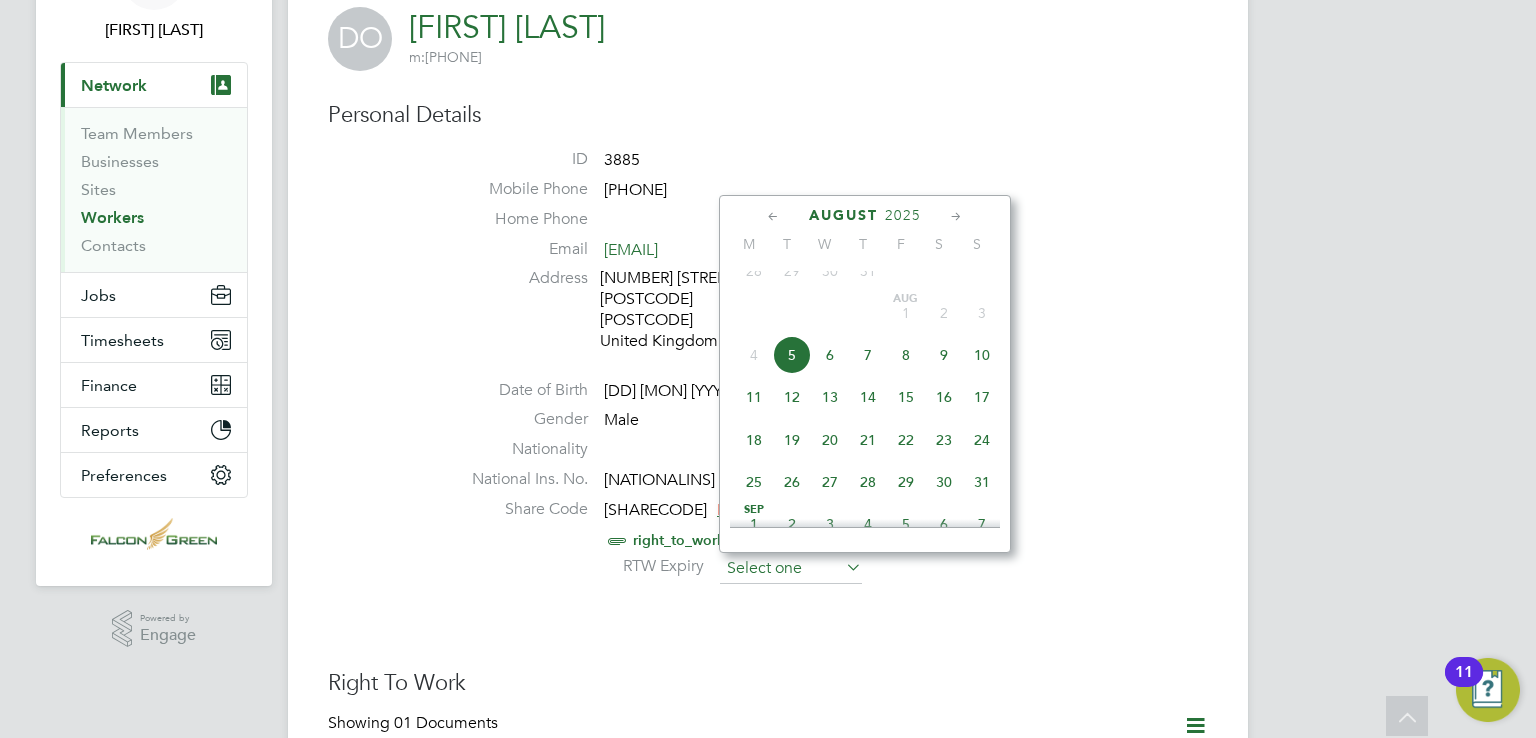 click 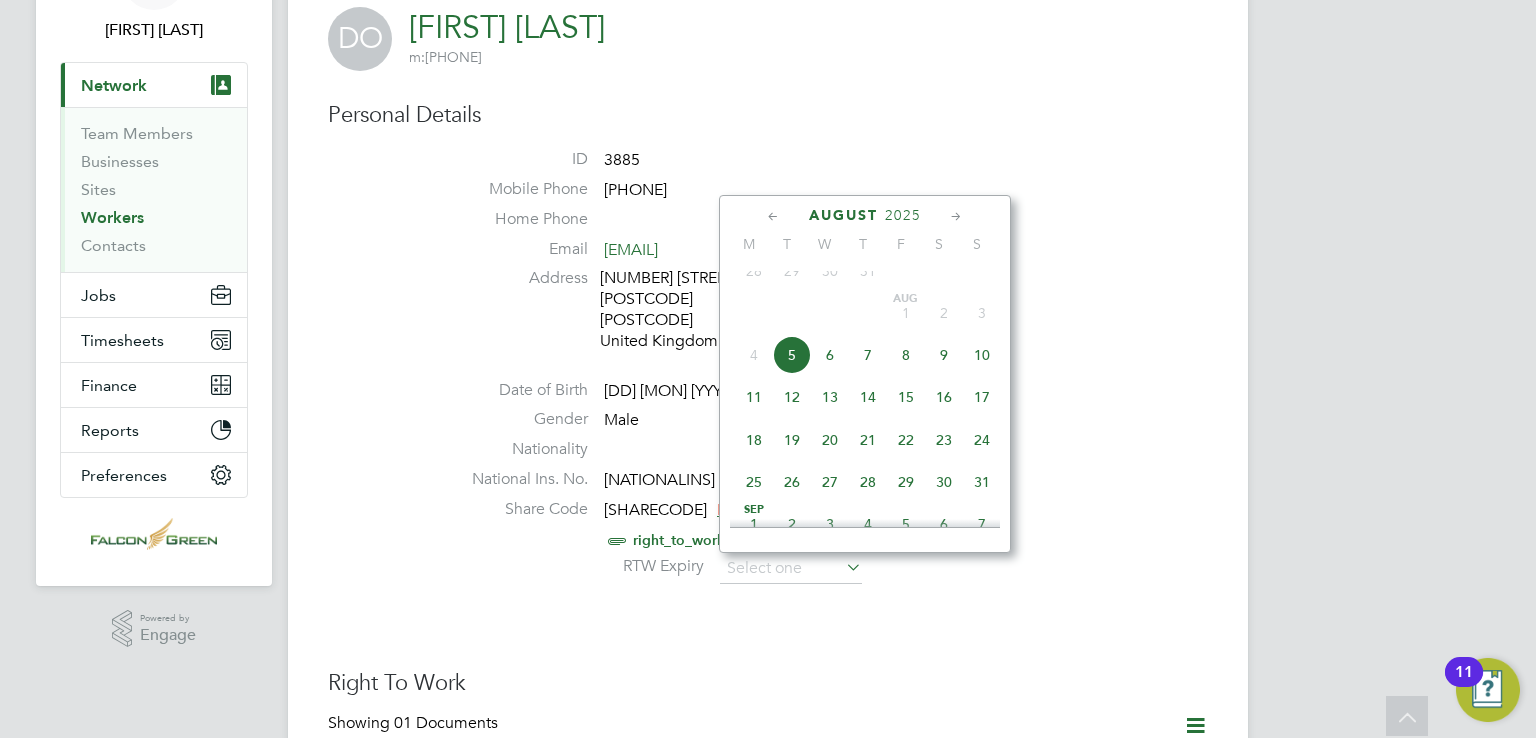 click on "2025" 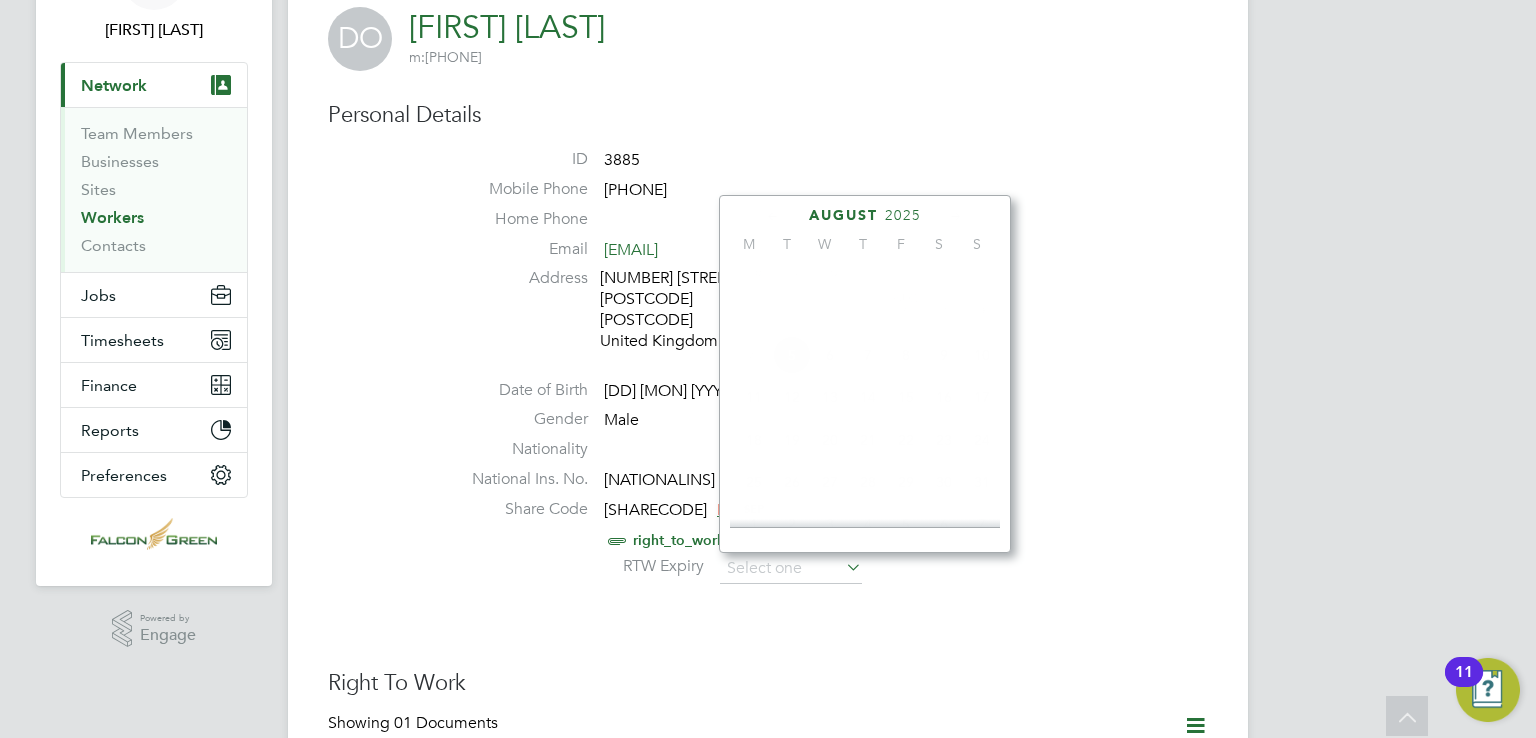 scroll, scrollTop: 535, scrollLeft: 0, axis: vertical 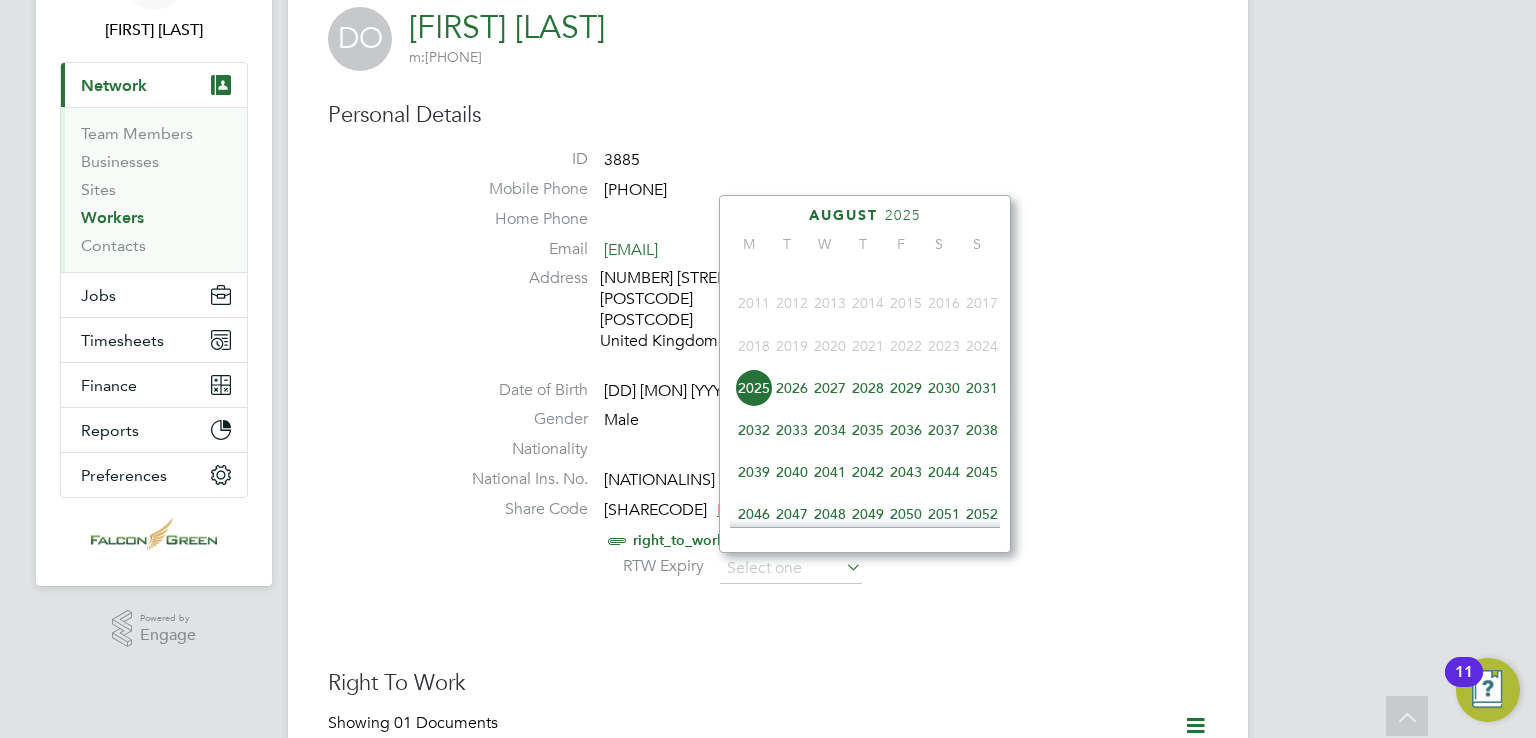 click on "2032" 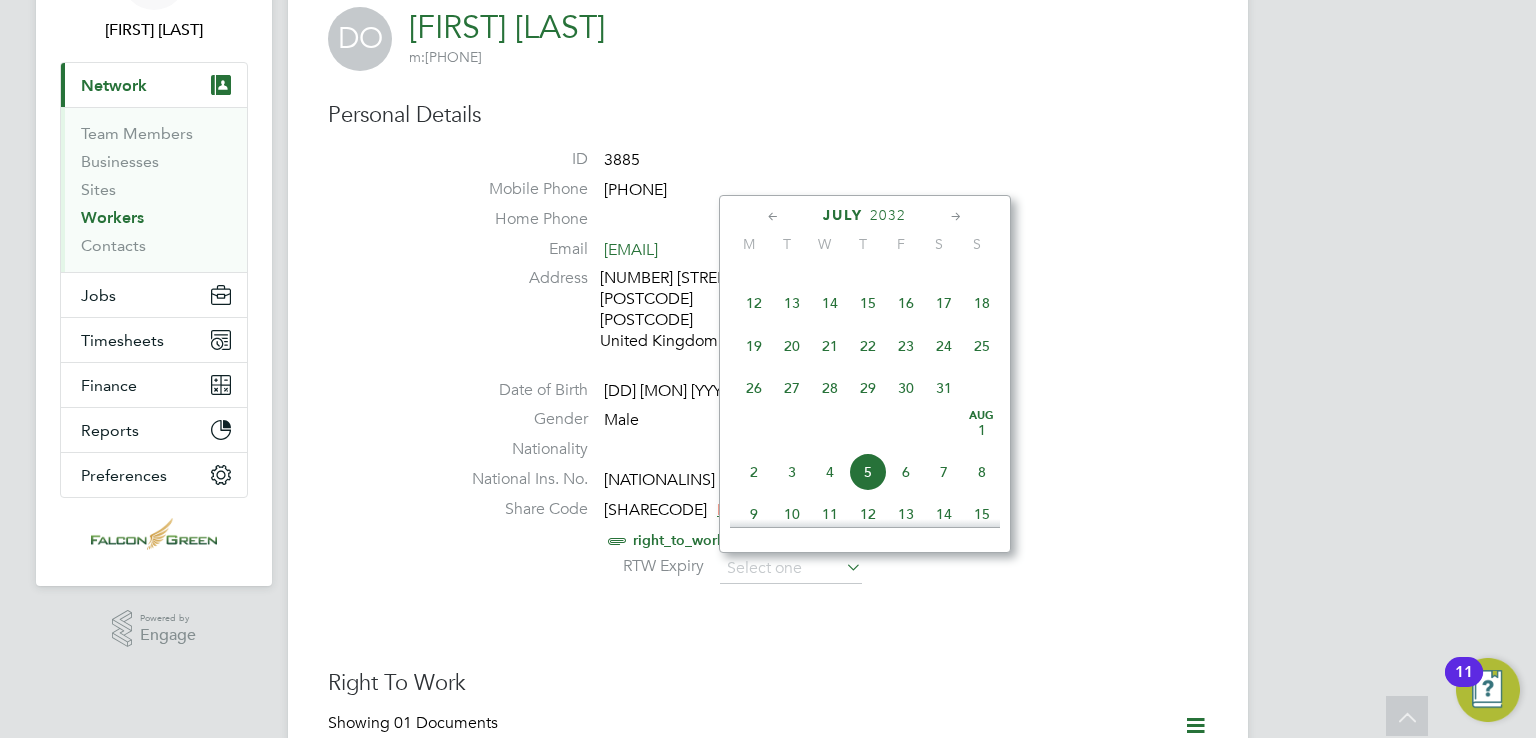 click on "5" 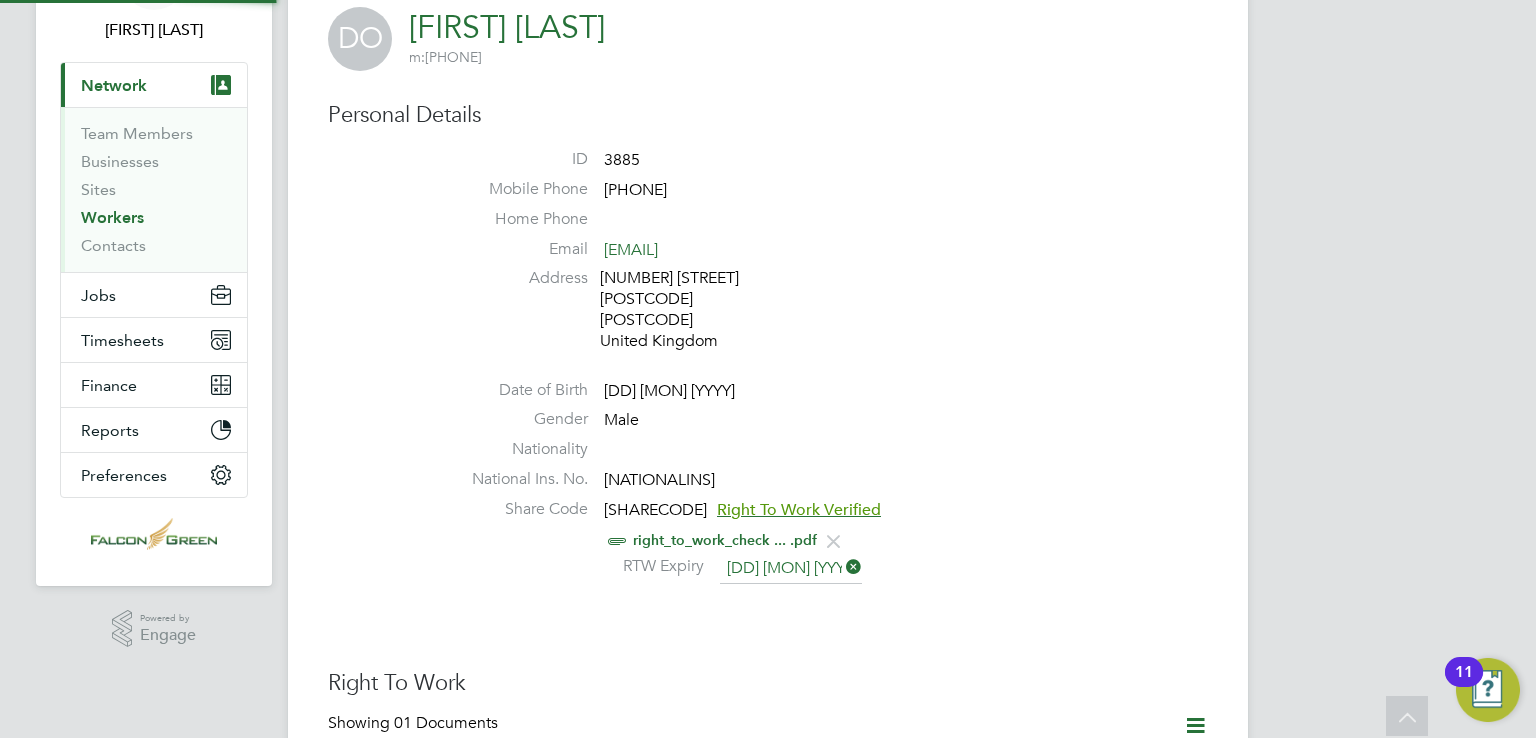 scroll, scrollTop: 10, scrollLeft: 11, axis: both 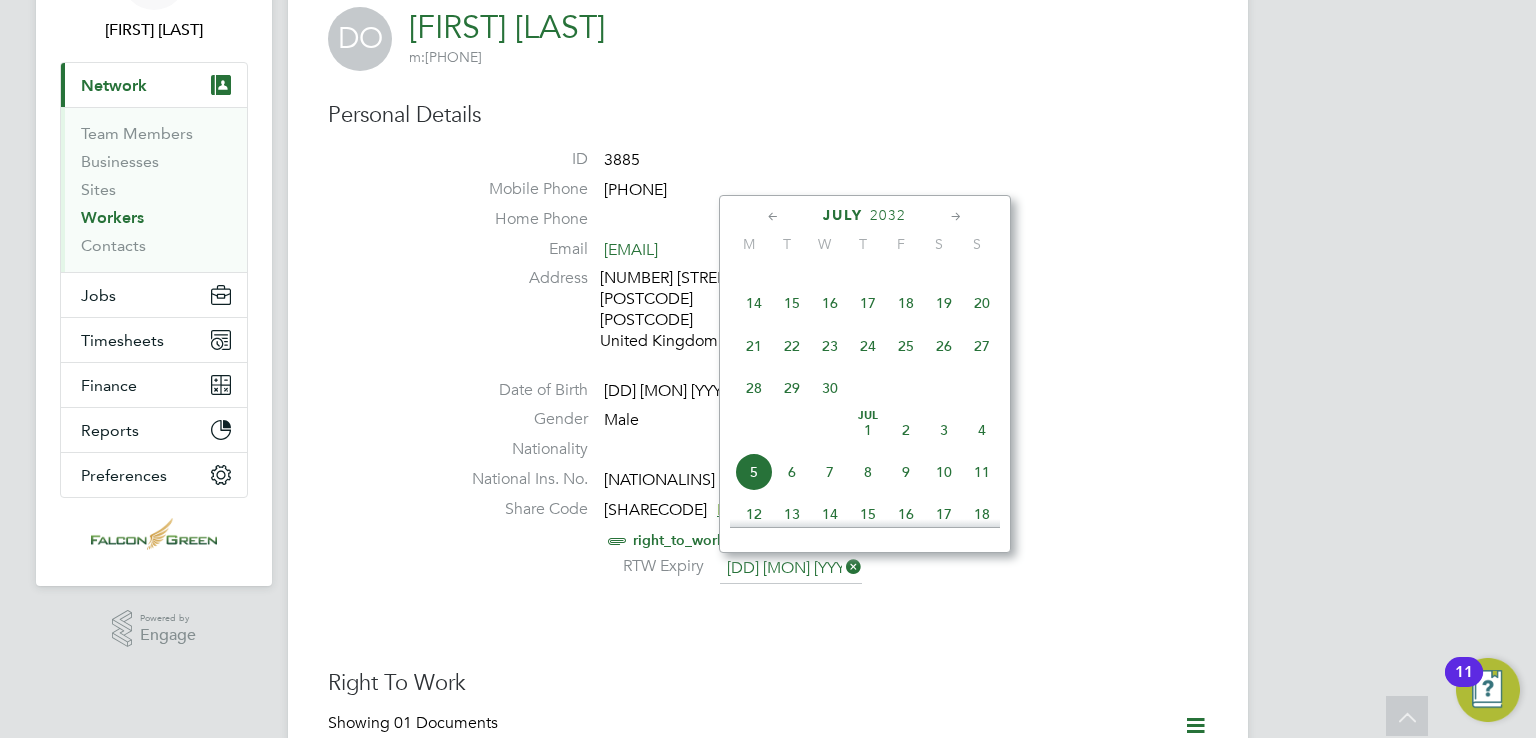 click on "05 Jul 2032" 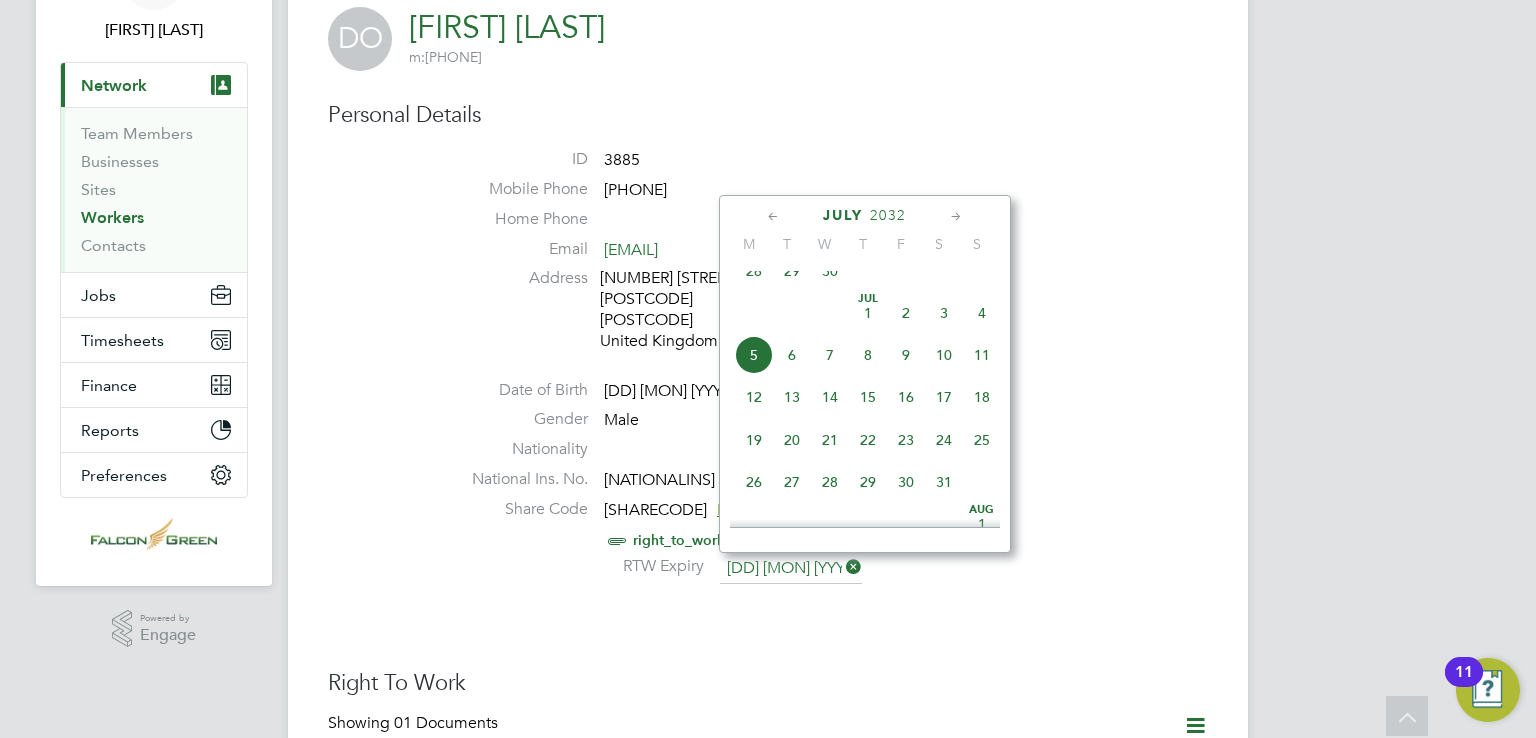 click 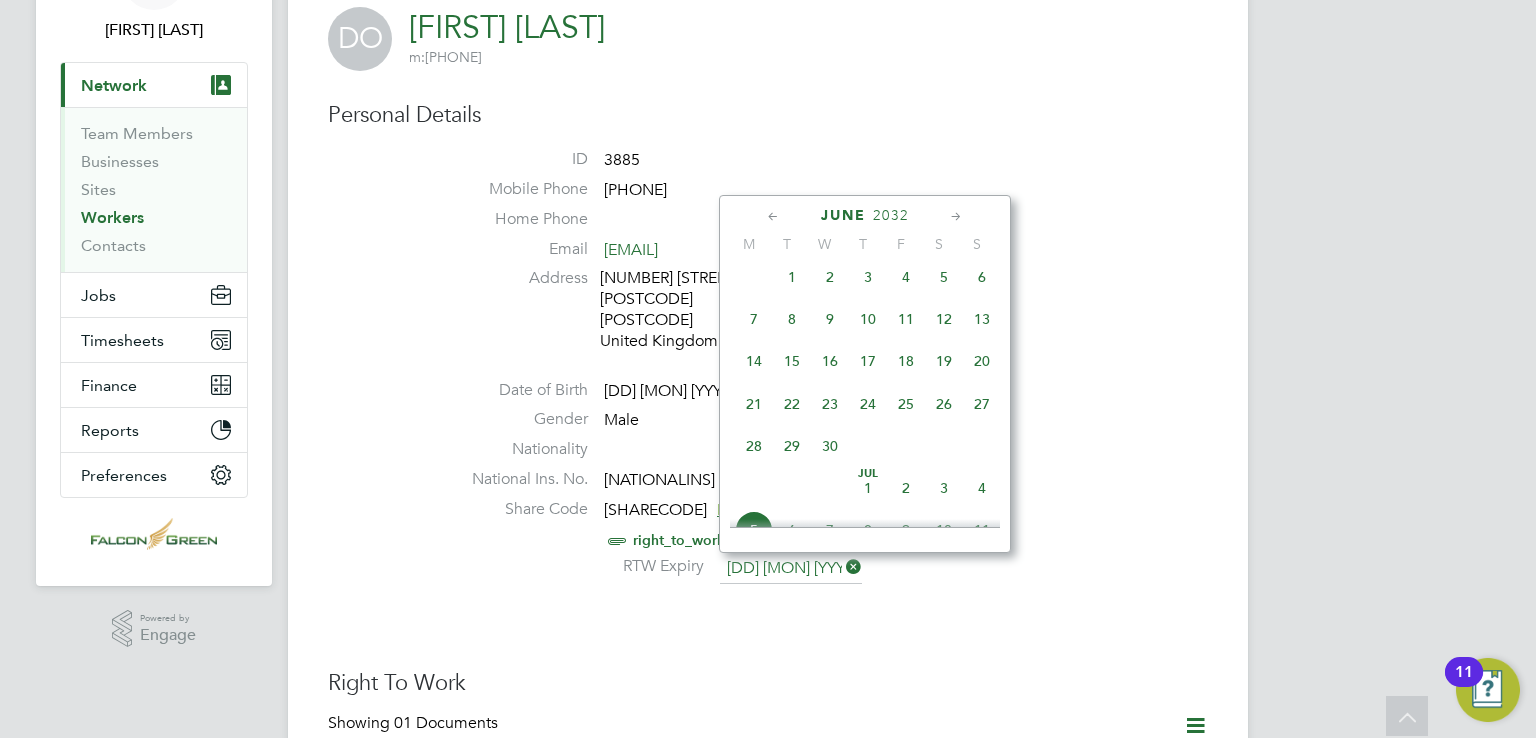 click 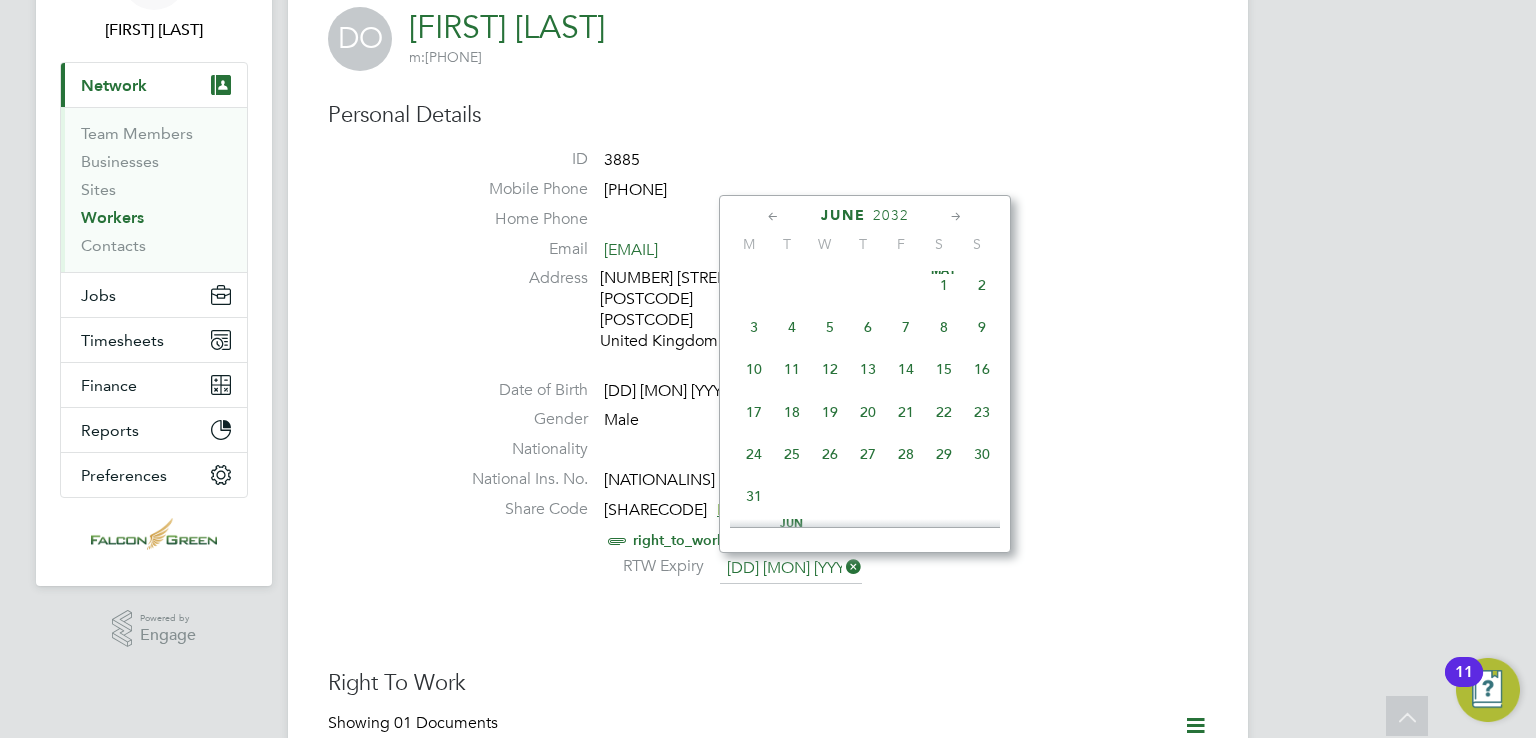 click 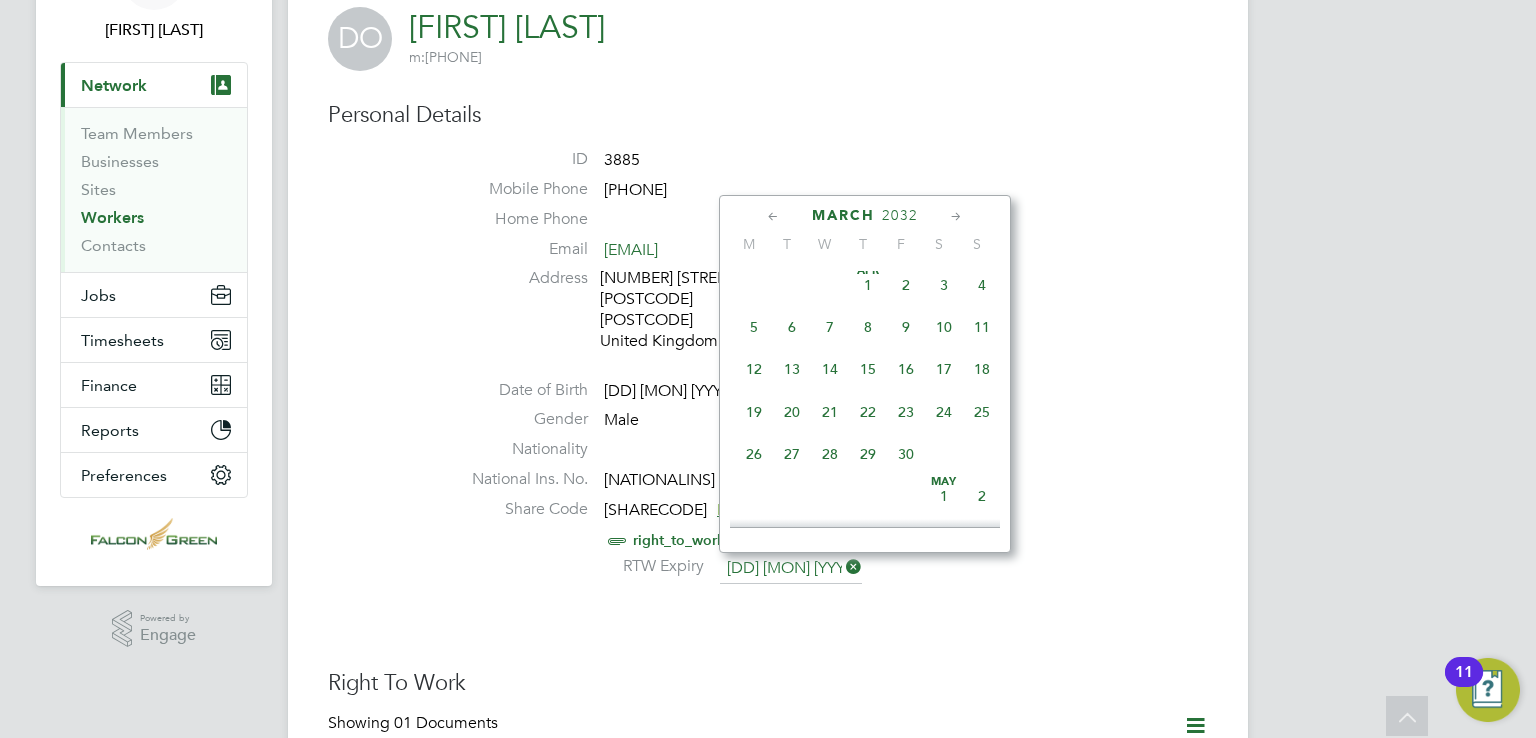 scroll, scrollTop: 0, scrollLeft: 0, axis: both 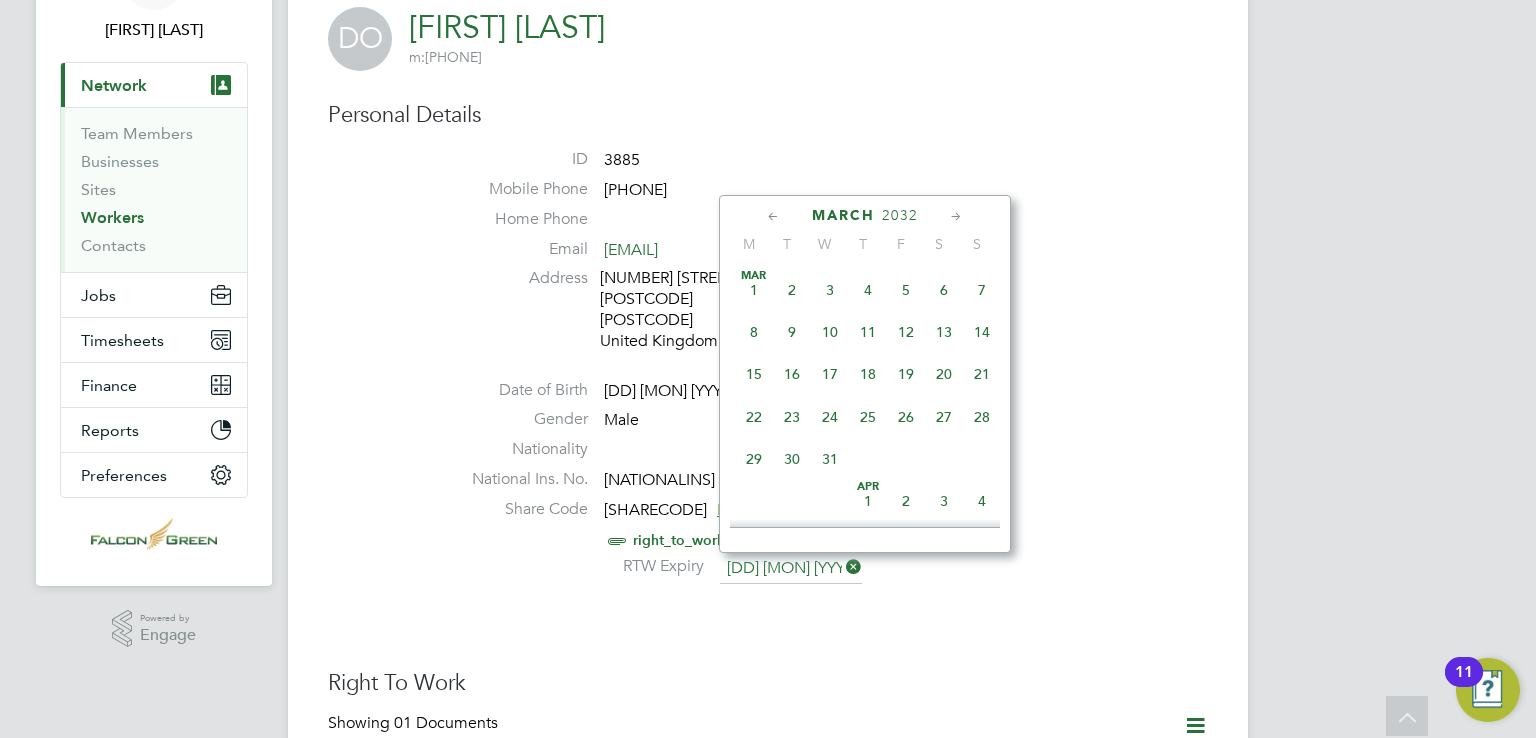 click 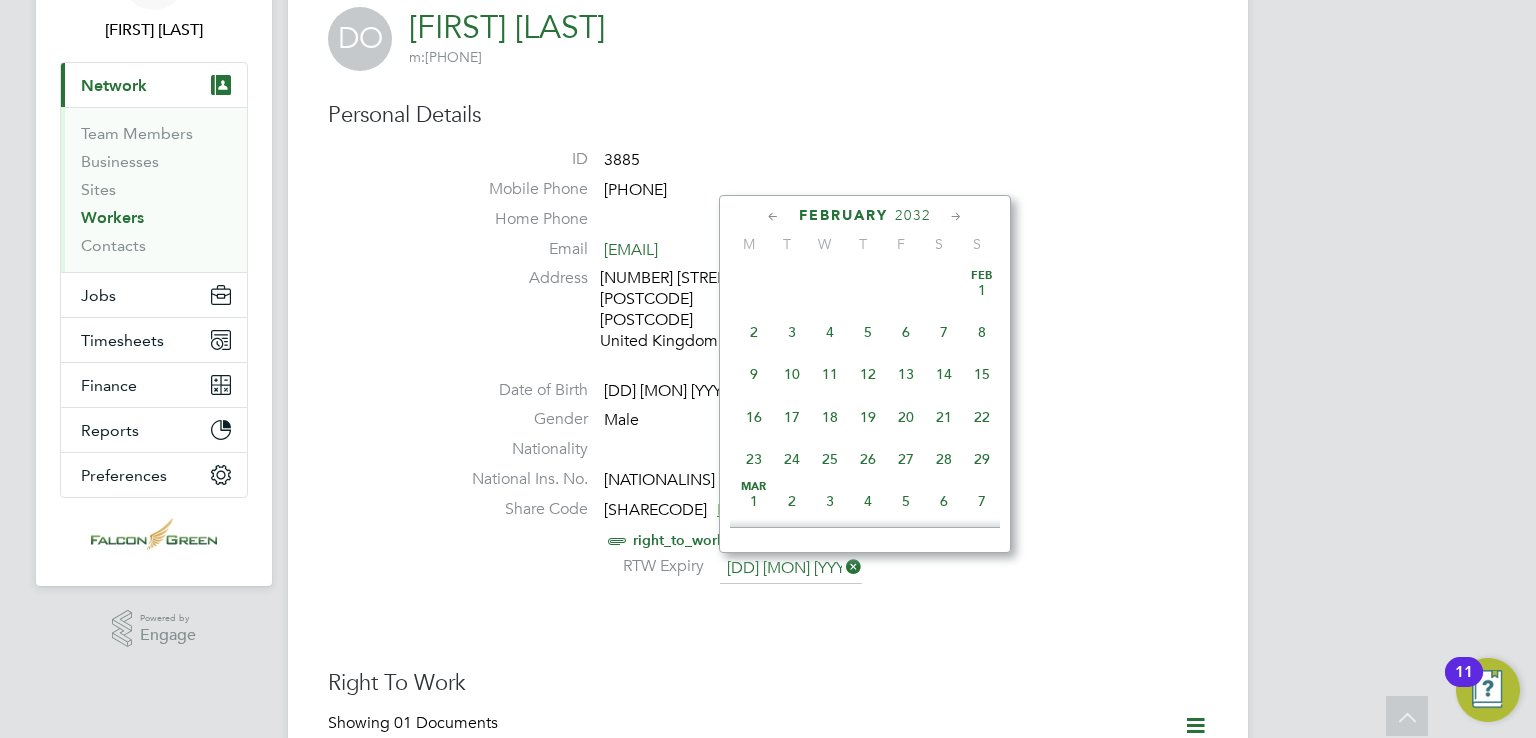 click 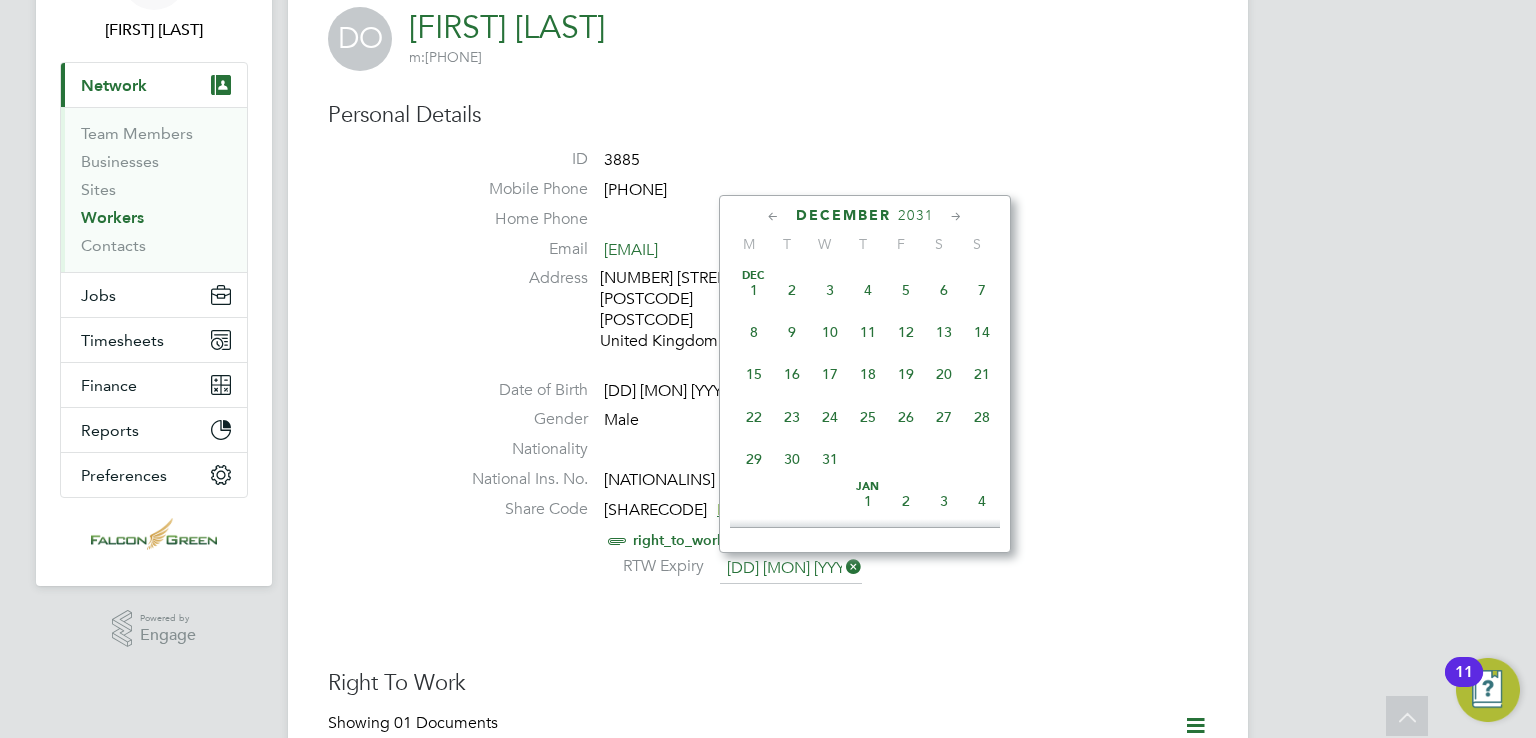 click 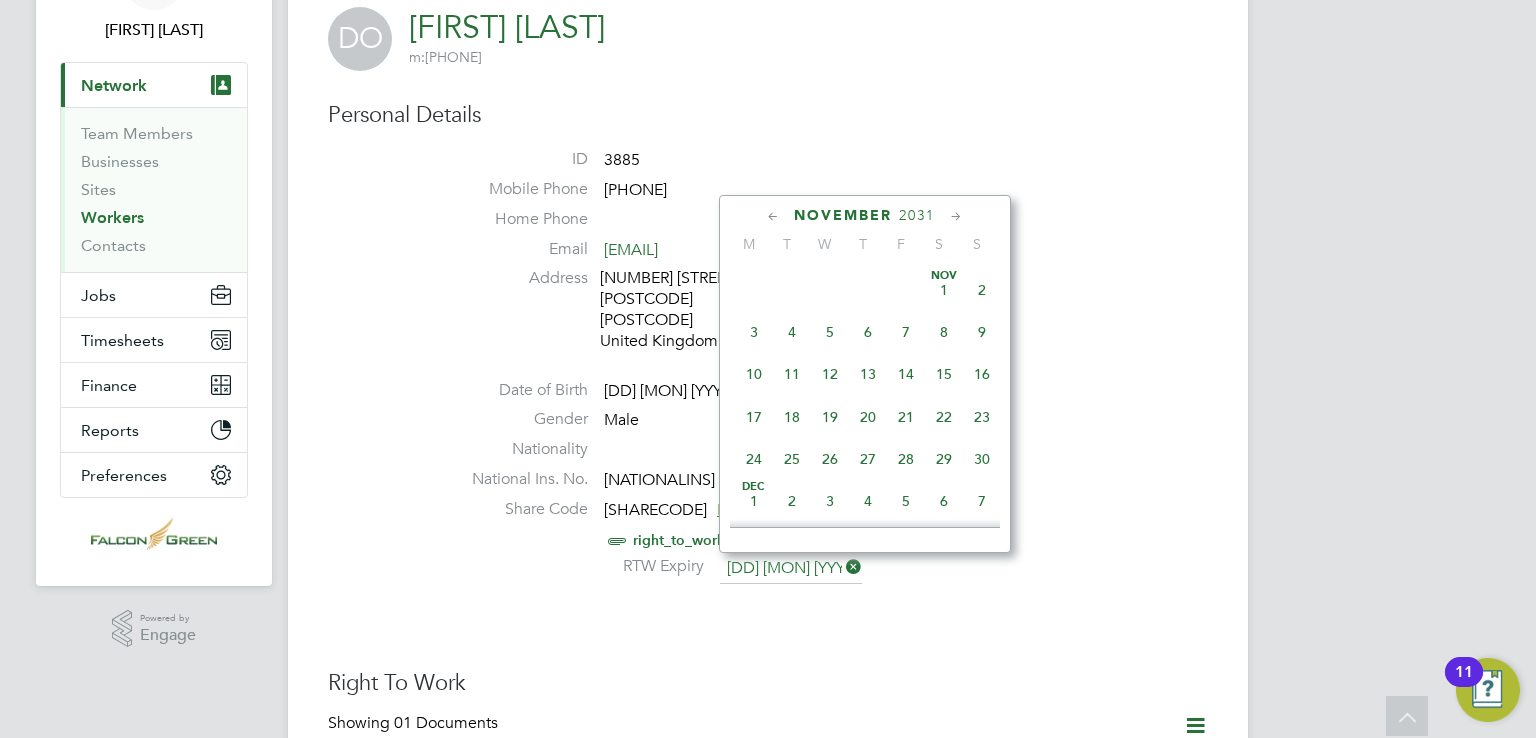 click 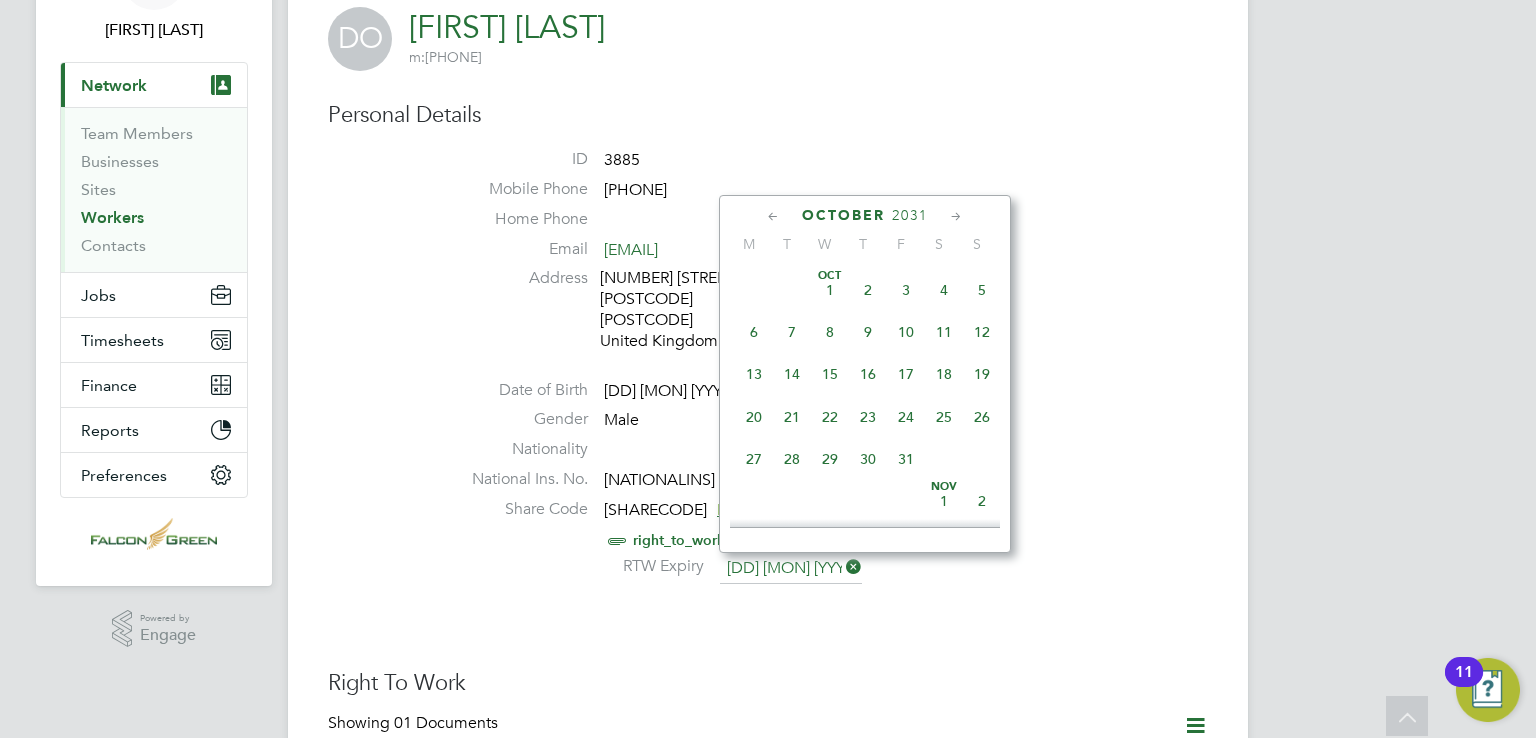 click 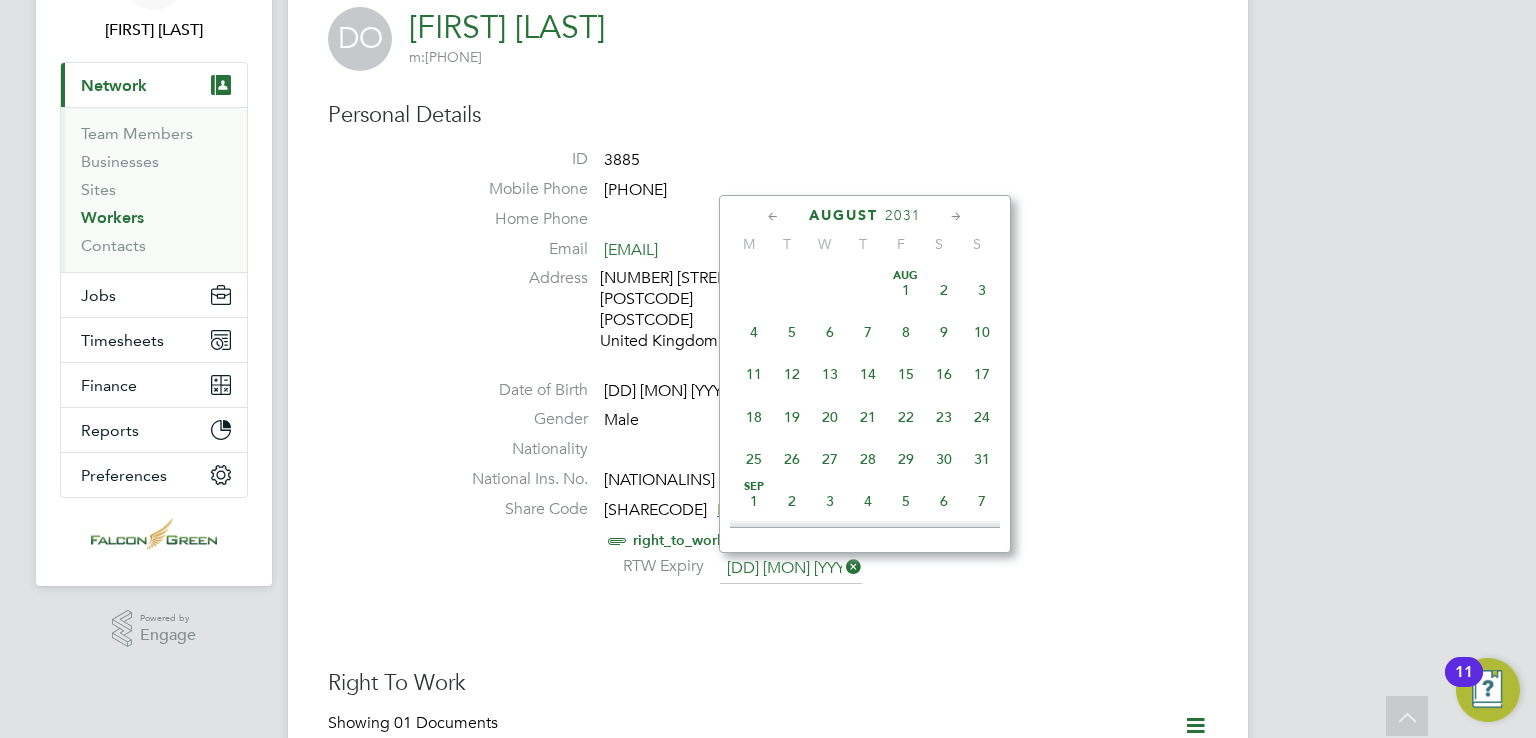 click 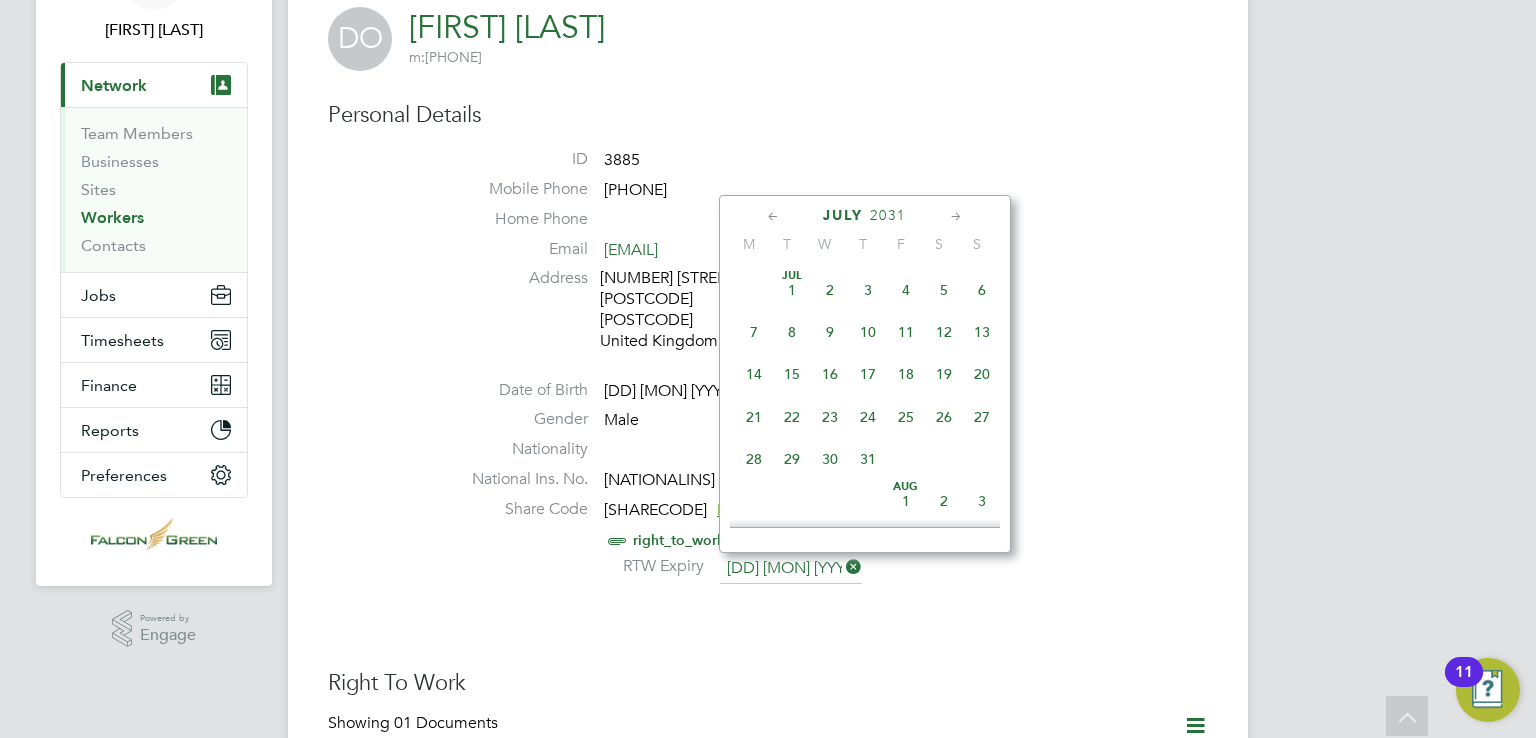click 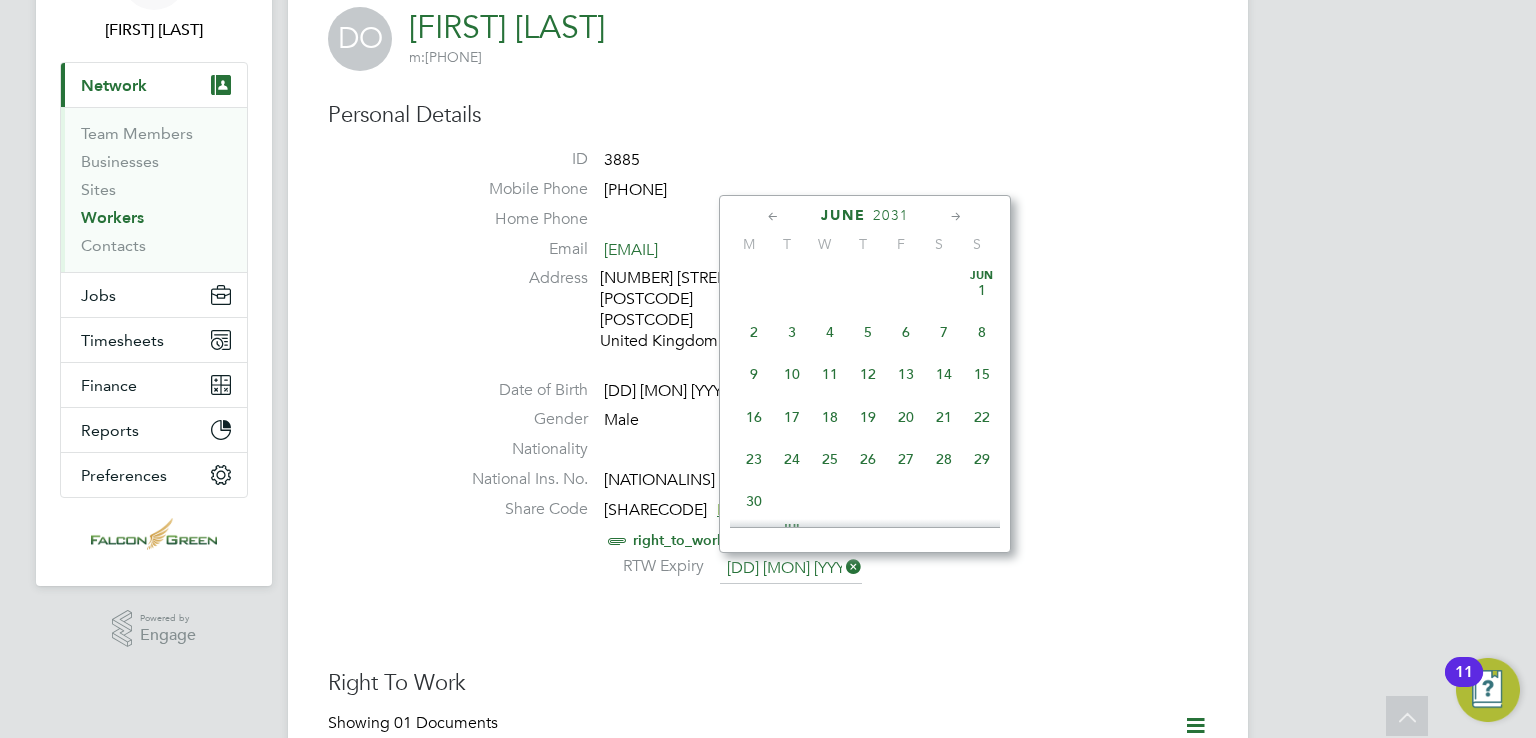 click 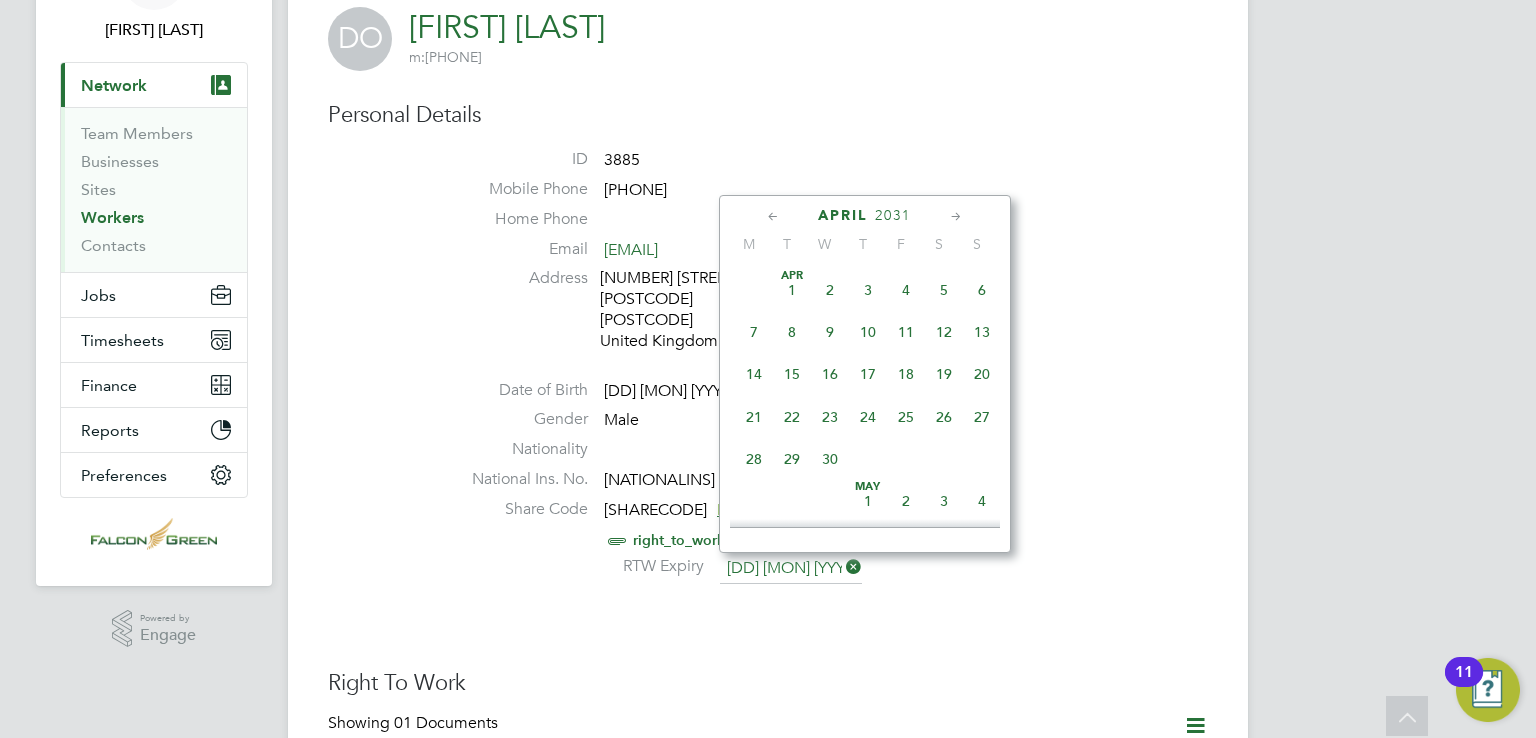 click 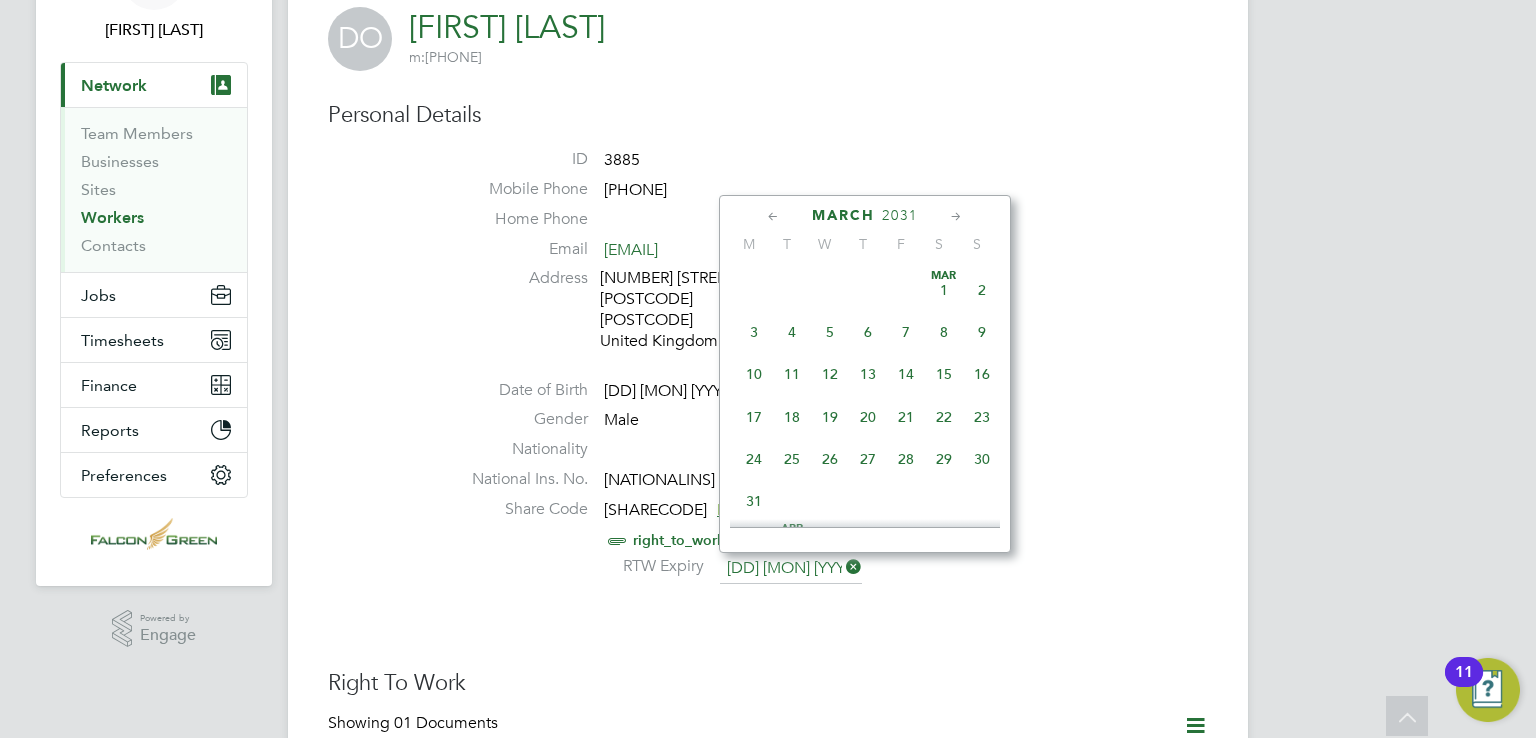 click 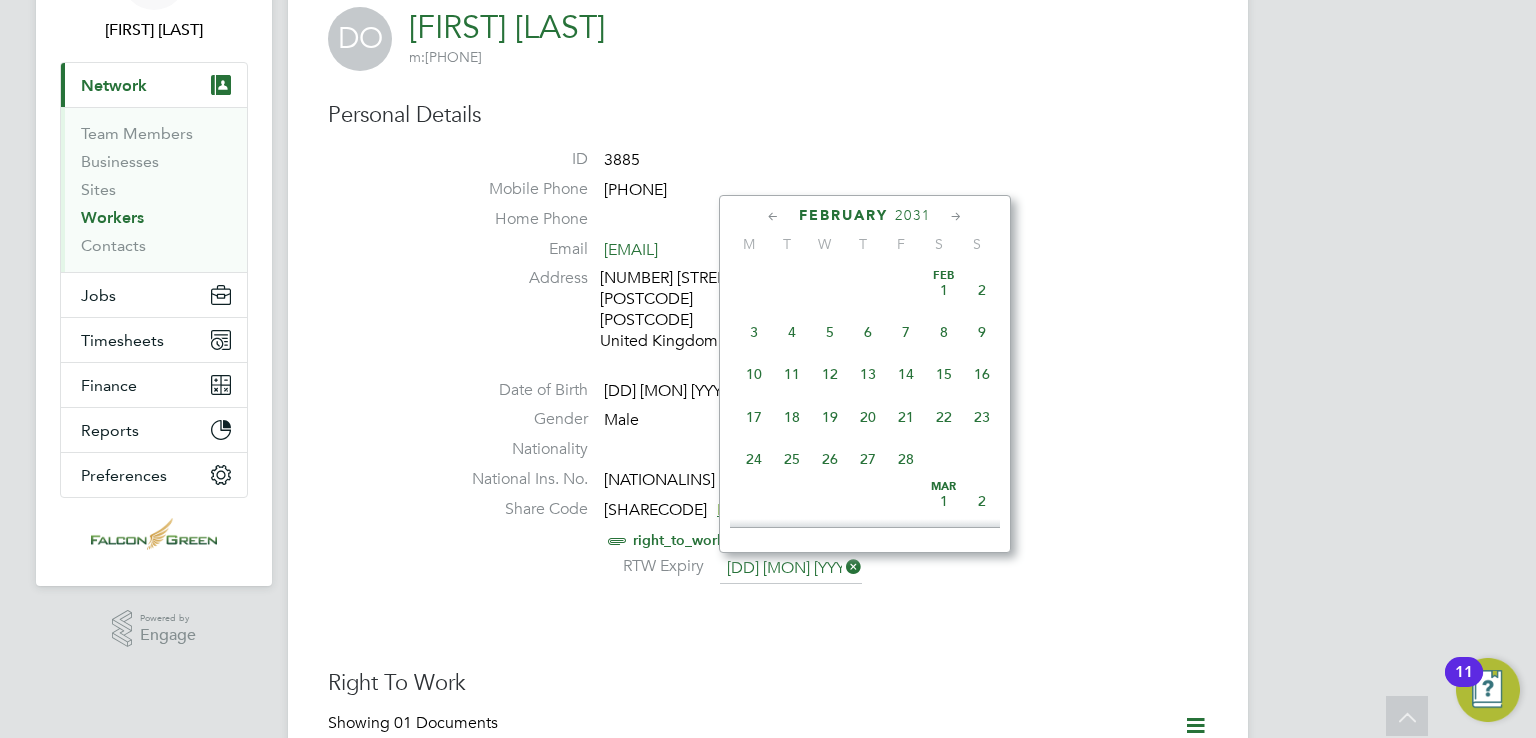 click 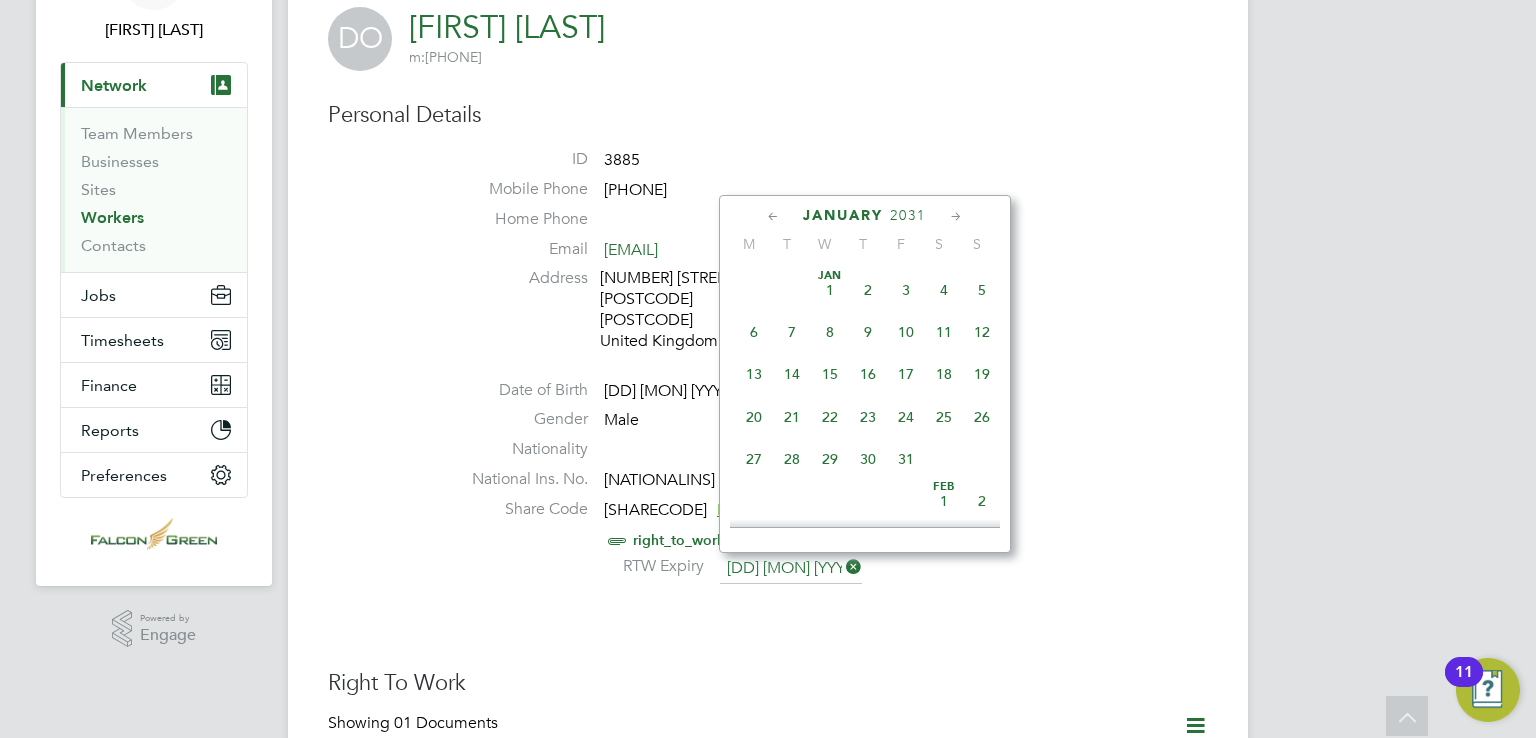 click on "January 2031" 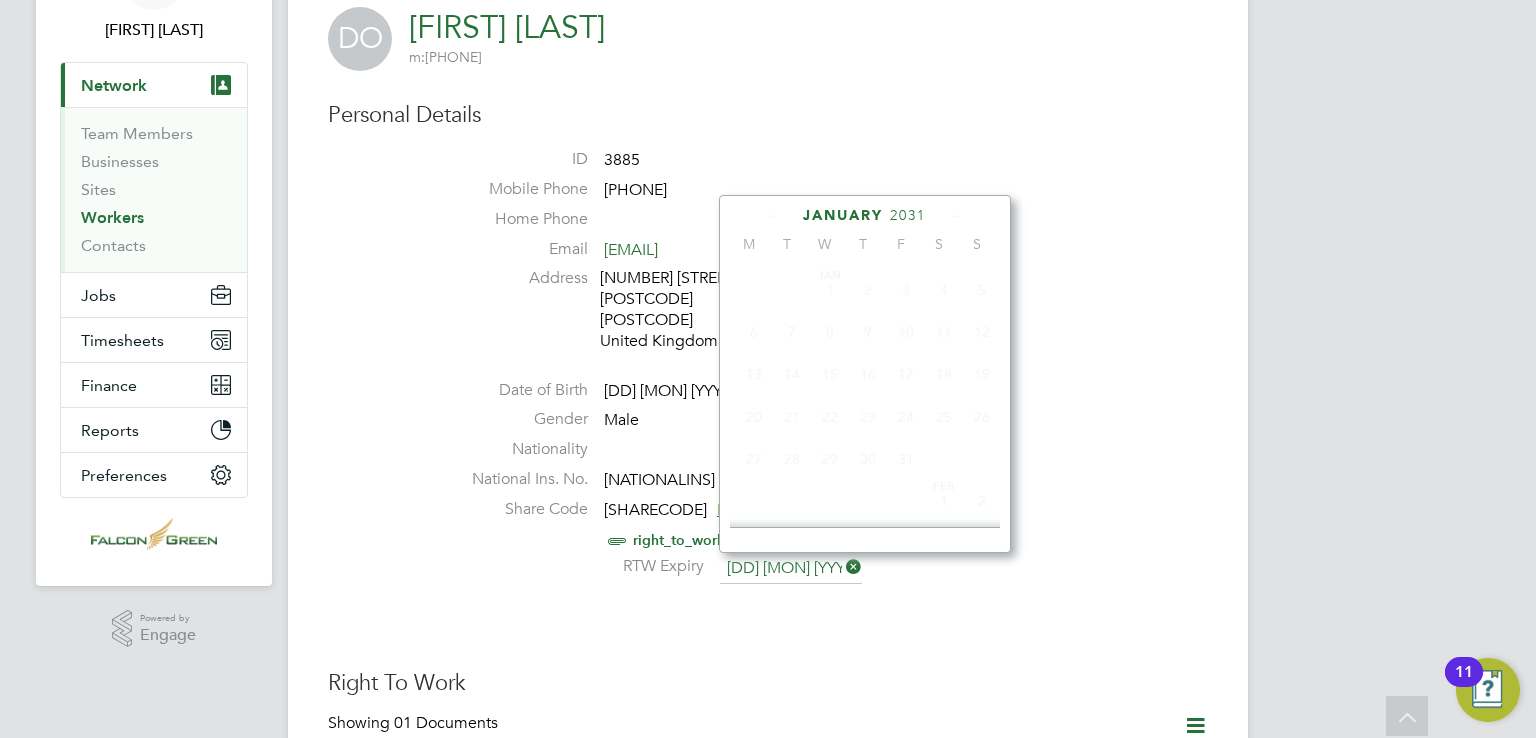 scroll, scrollTop: 535, scrollLeft: 0, axis: vertical 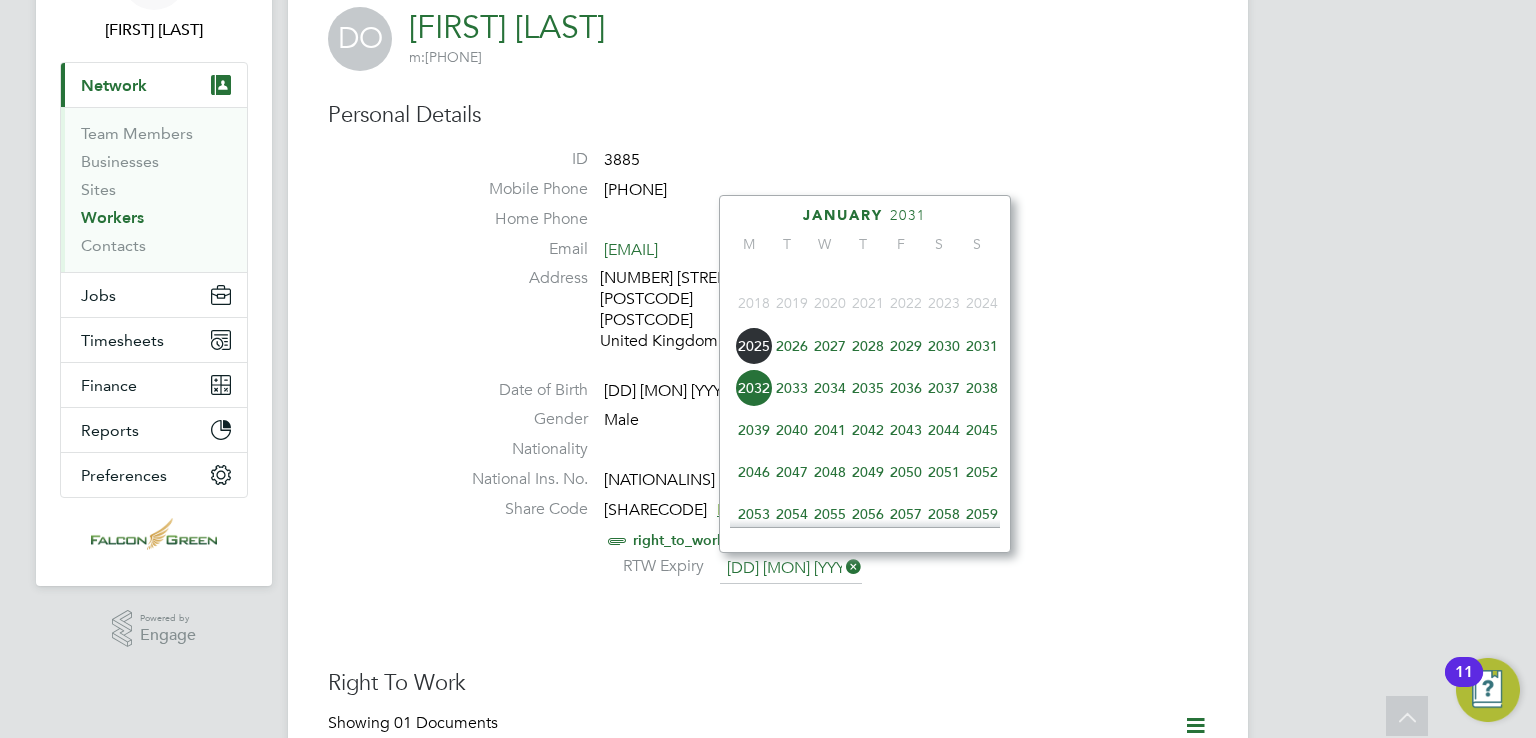 click on "2029" 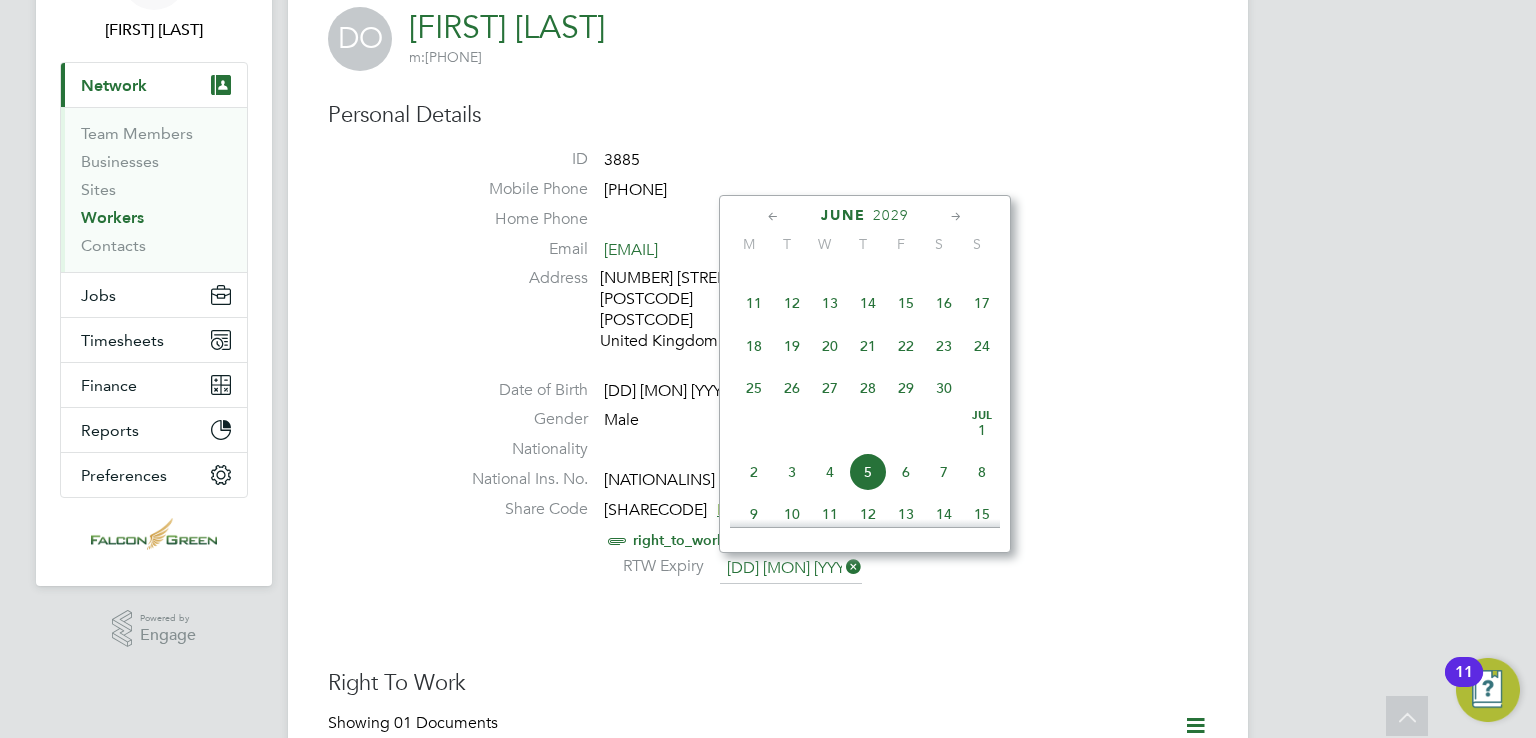 click on "14" 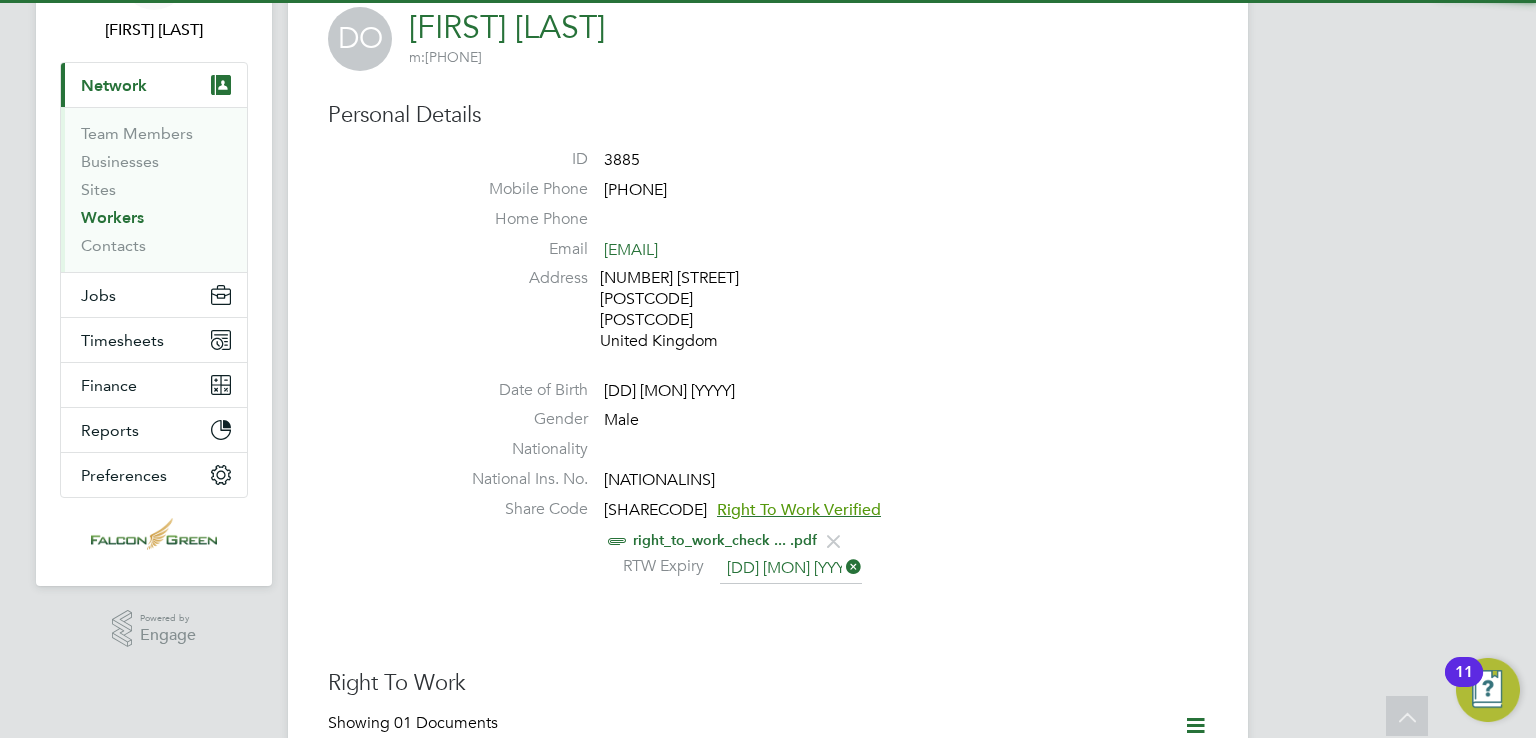 click on "Nationality" 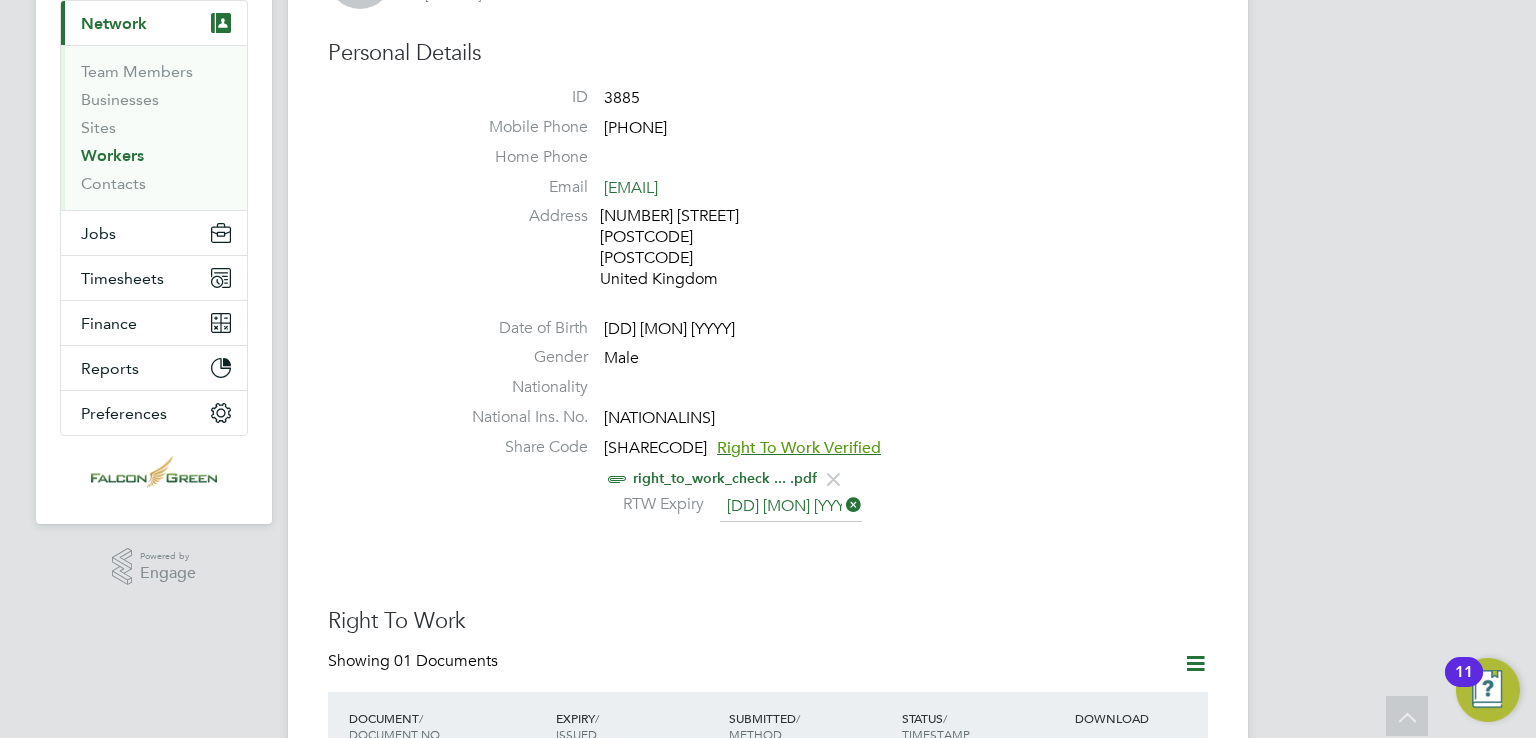 scroll, scrollTop: 0, scrollLeft: 0, axis: both 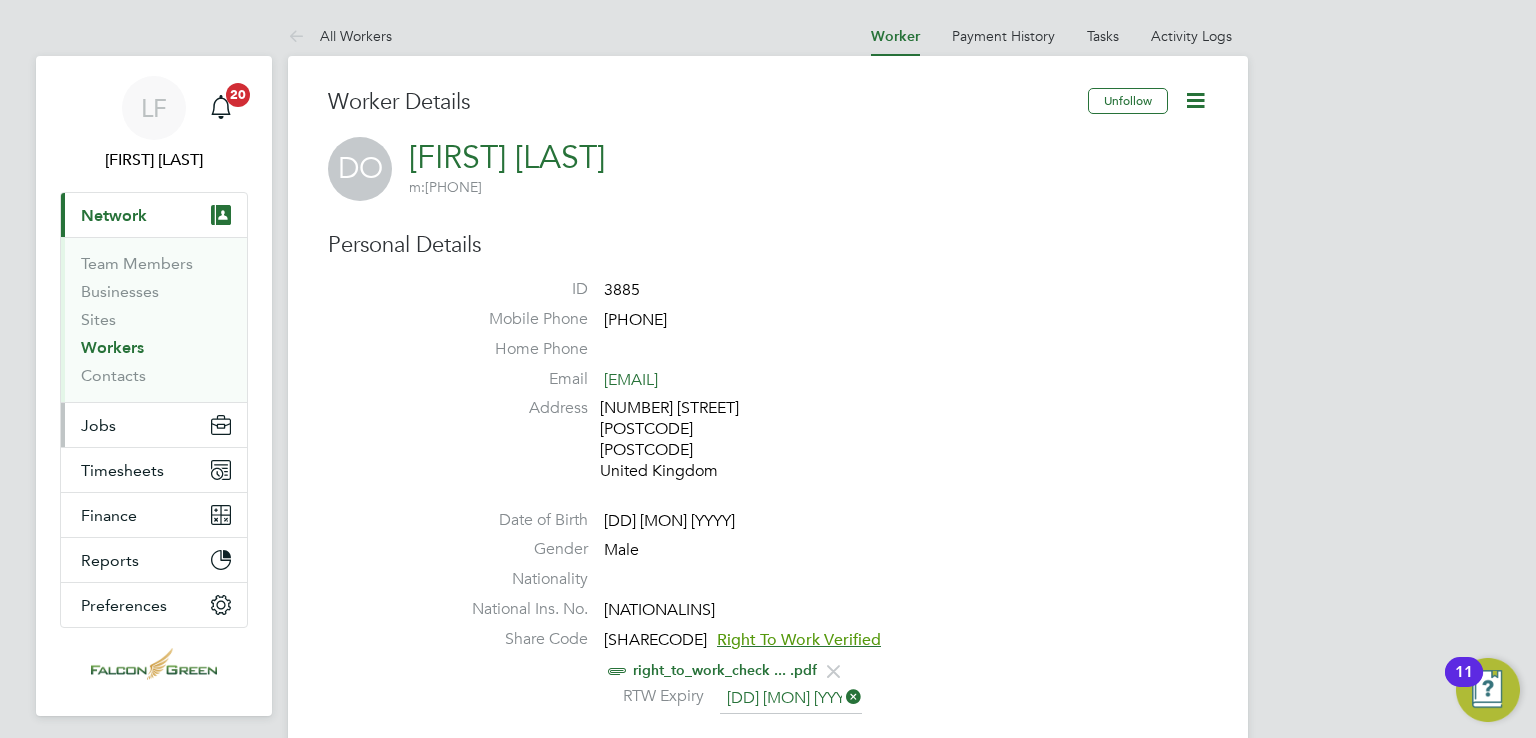 click on "Jobs" at bounding box center [154, 425] 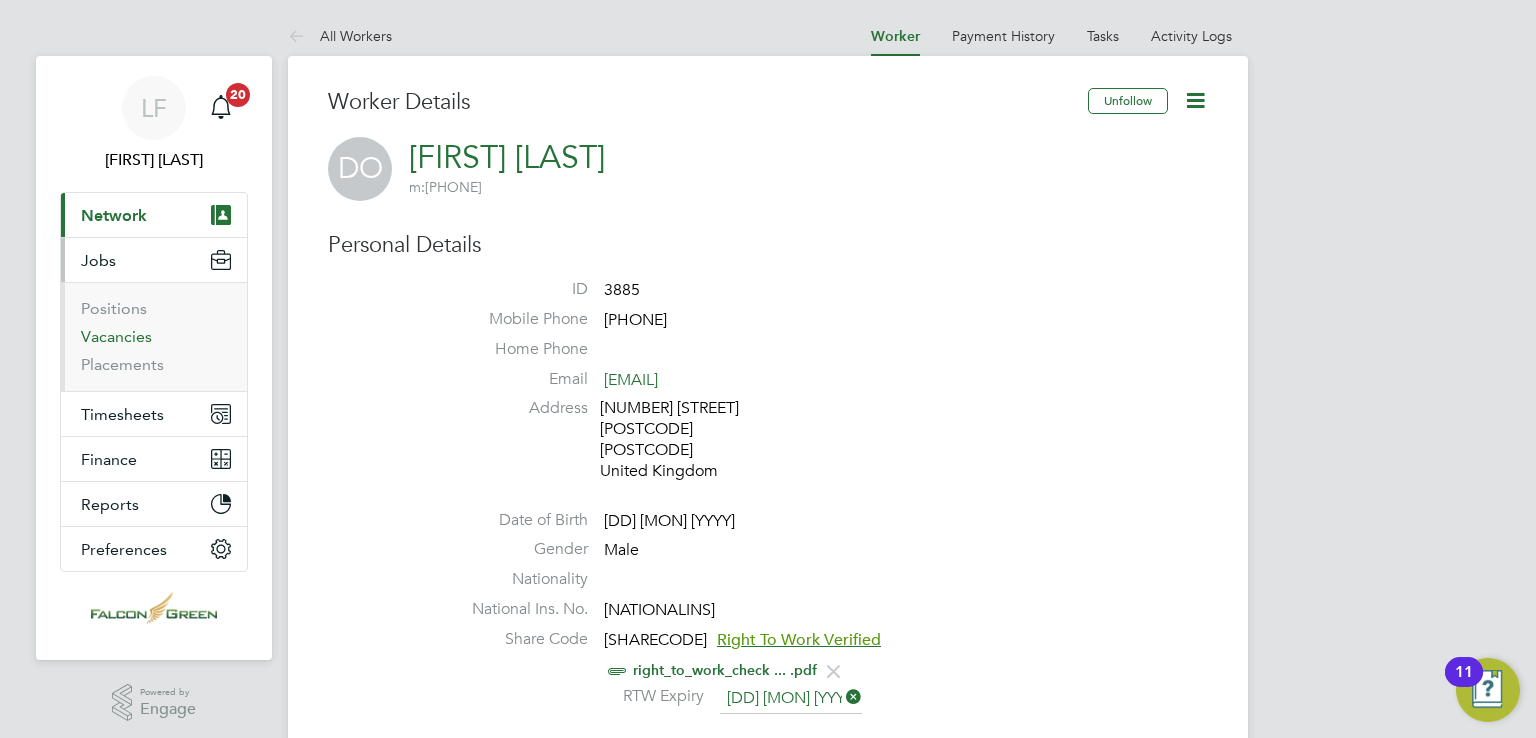 click on "Vacancies" at bounding box center (116, 336) 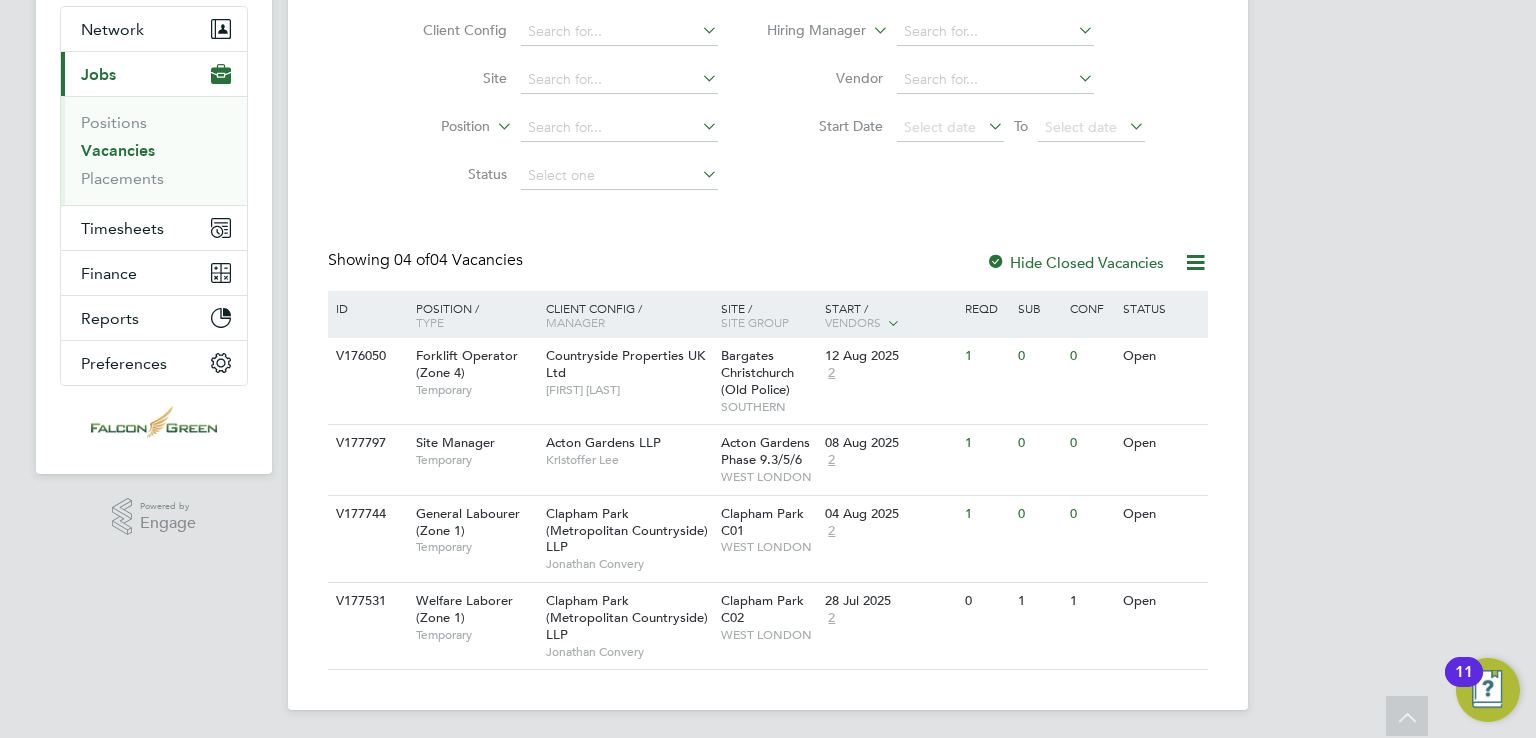 scroll, scrollTop: 185, scrollLeft: 0, axis: vertical 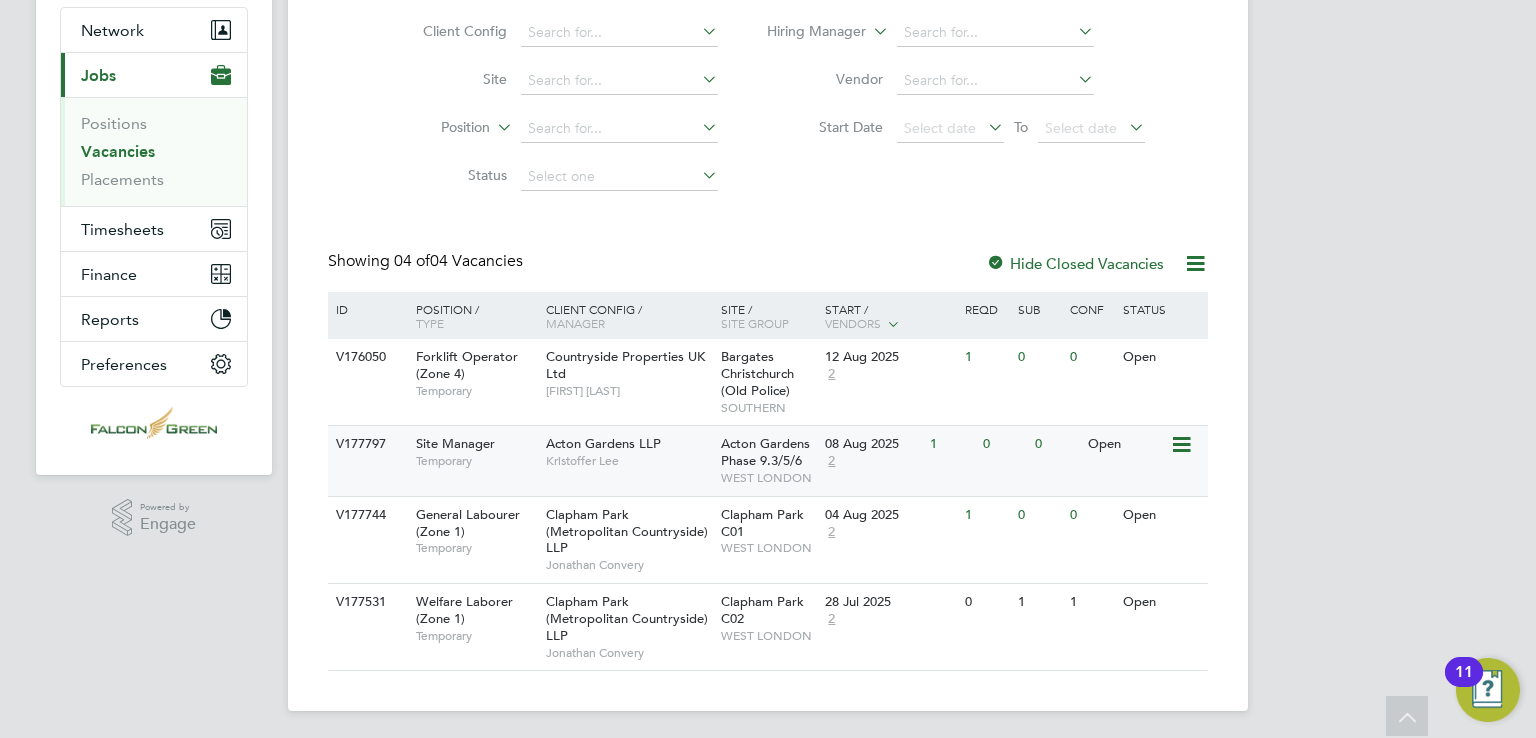 click 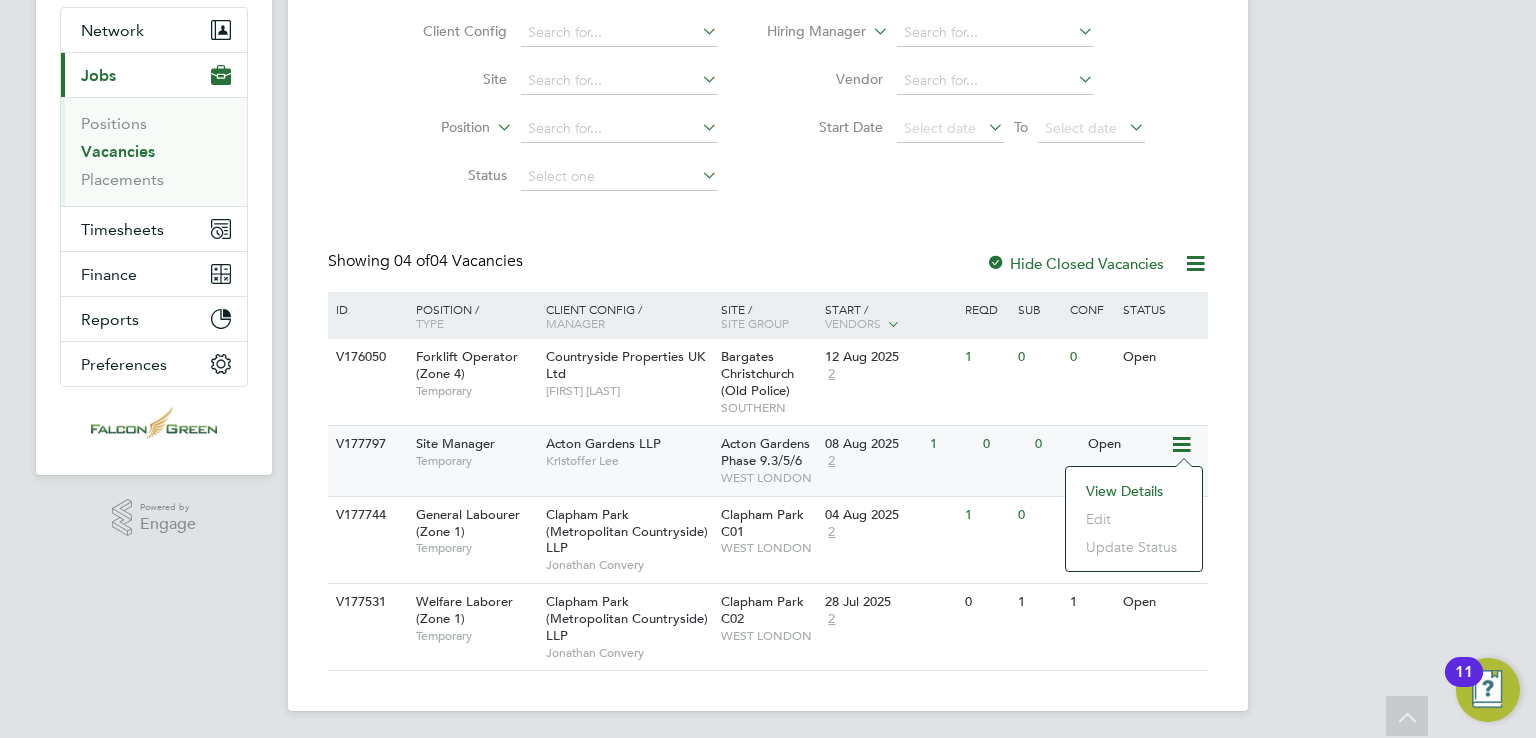 click on "View Details" 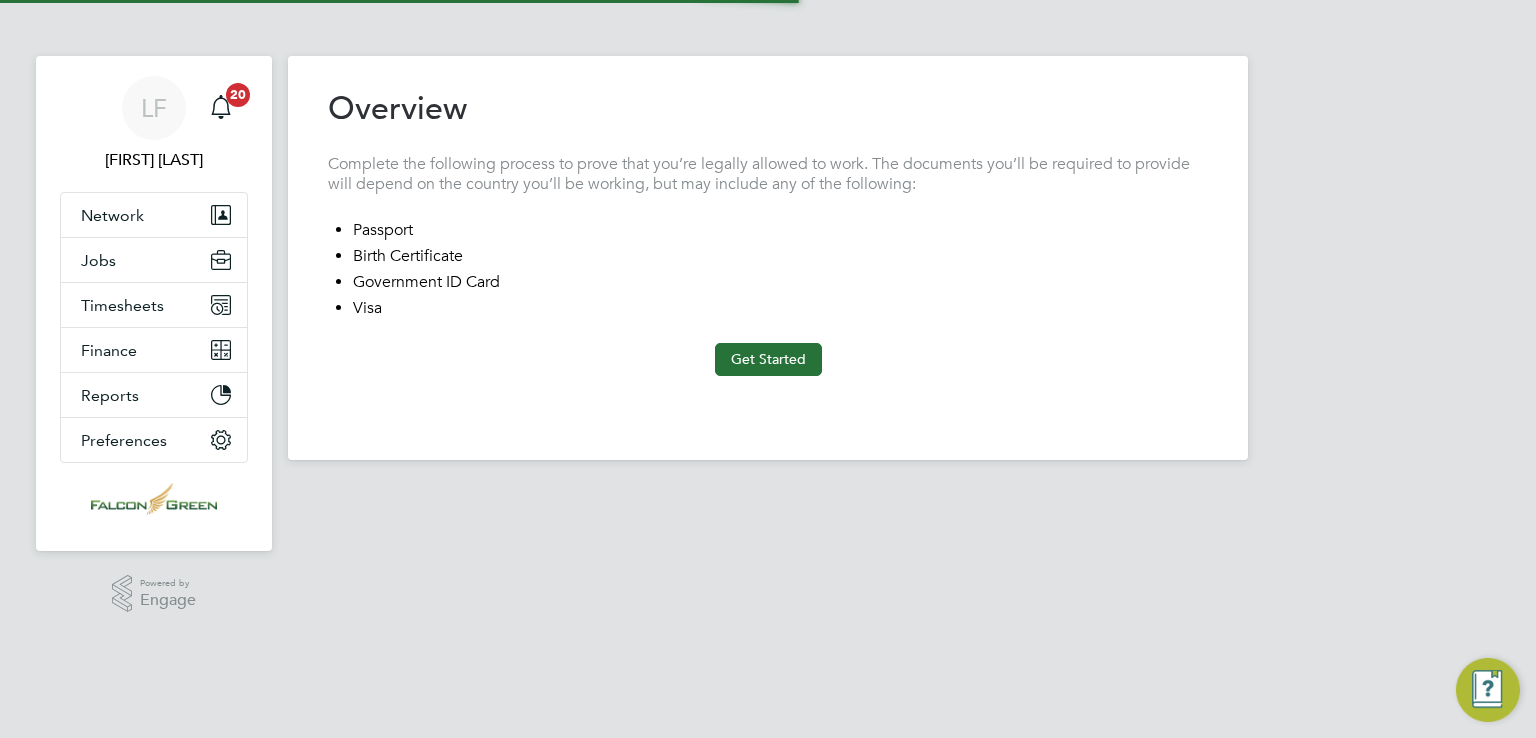 scroll, scrollTop: 0, scrollLeft: 0, axis: both 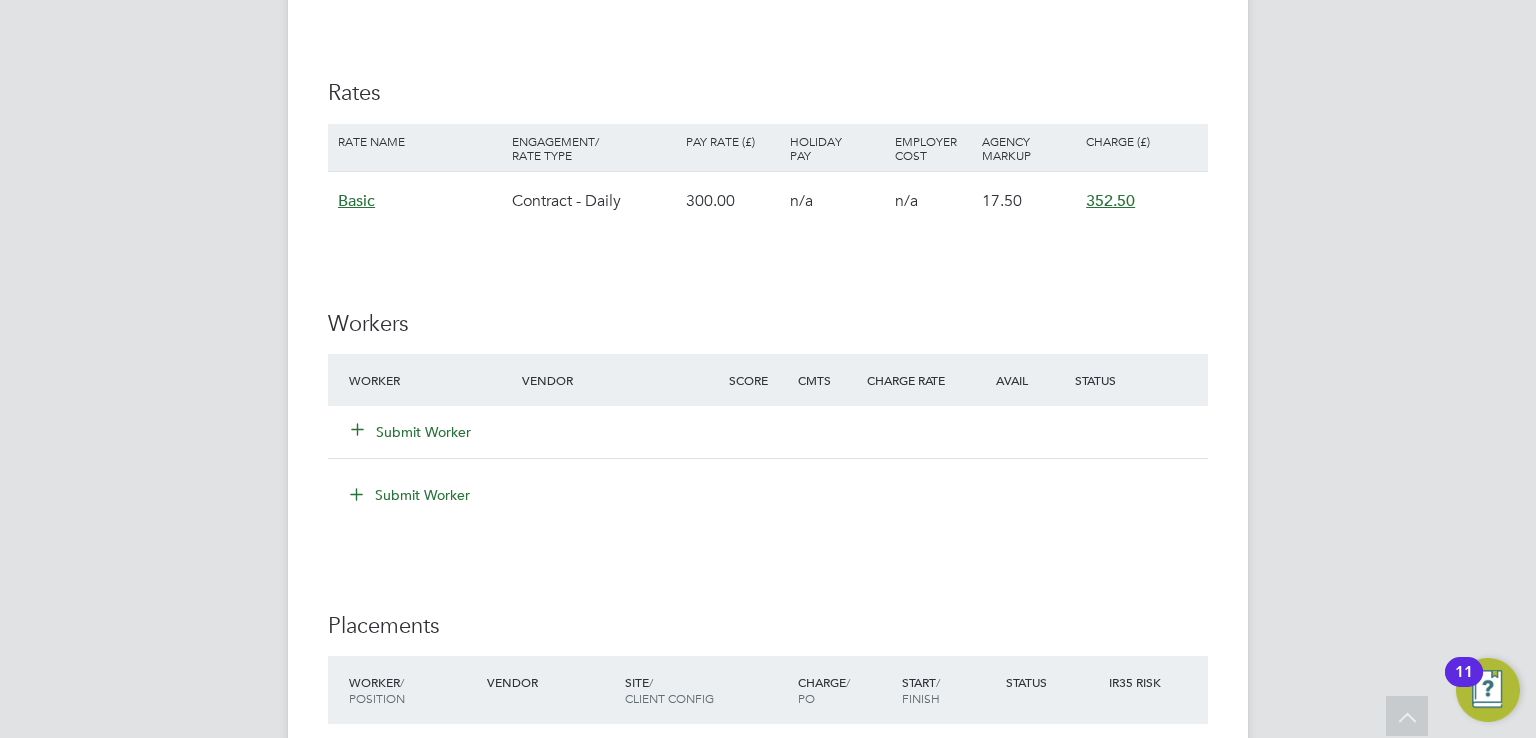 click on "Worker Vendor Score Cmts Charge Rate Avail Status Submit Worker" 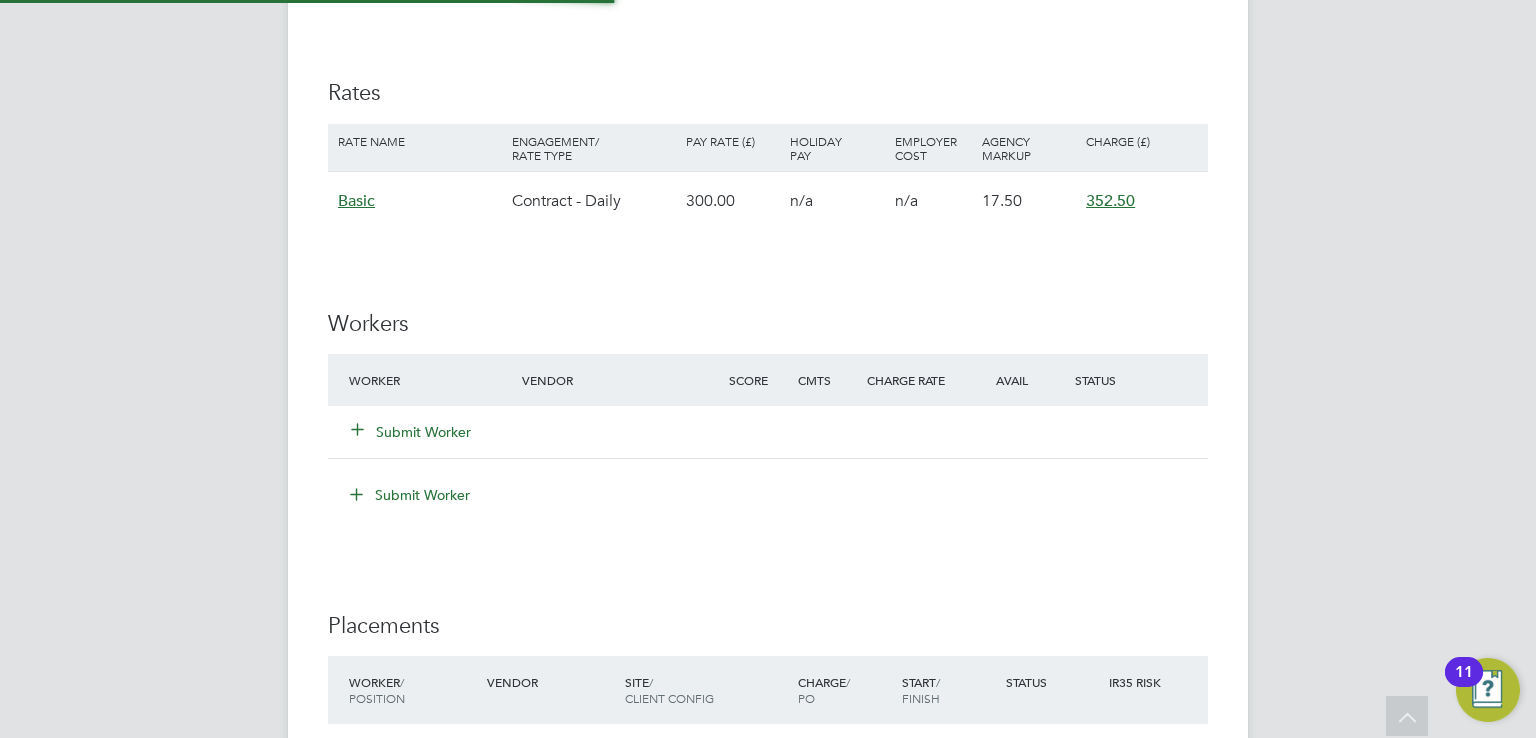 scroll, scrollTop: 10, scrollLeft: 10, axis: both 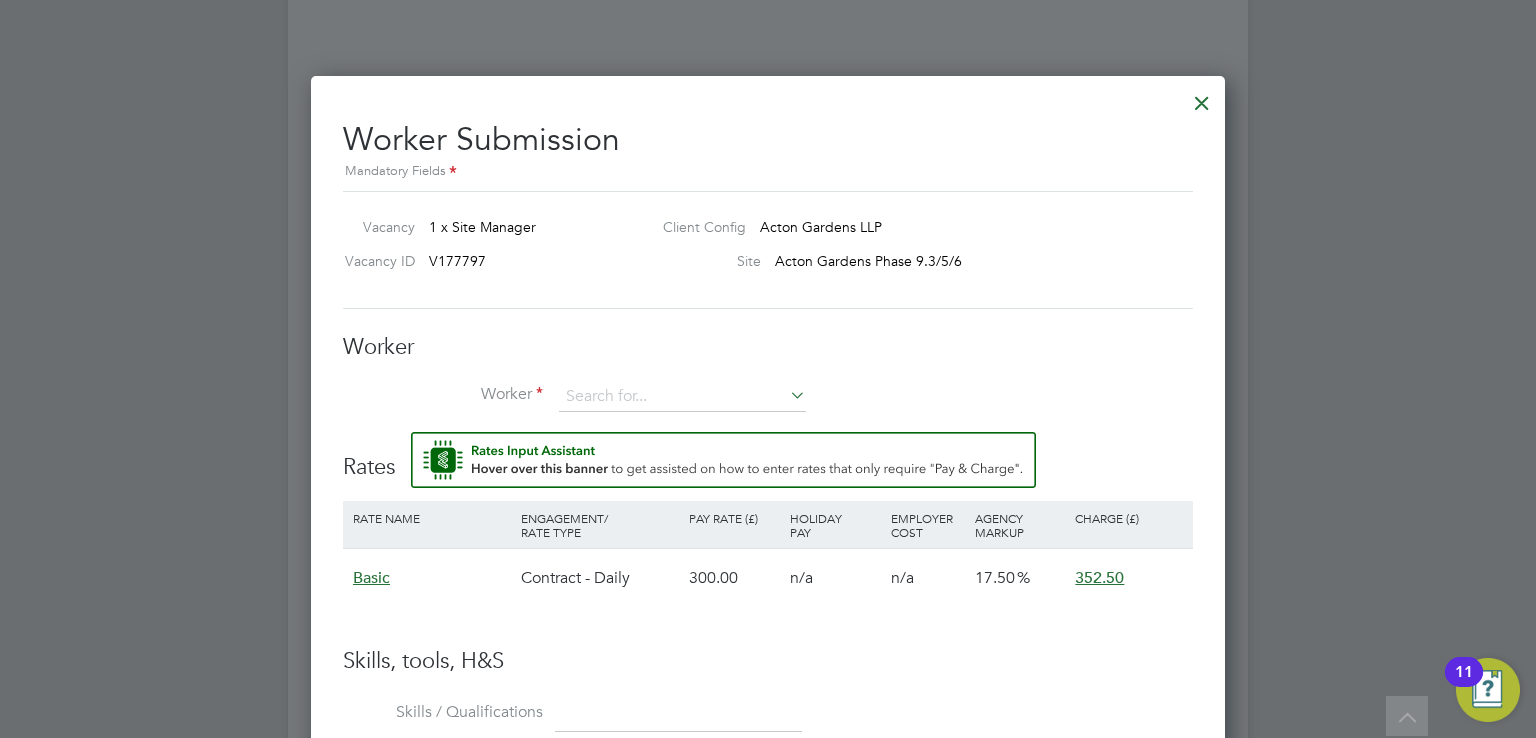 type 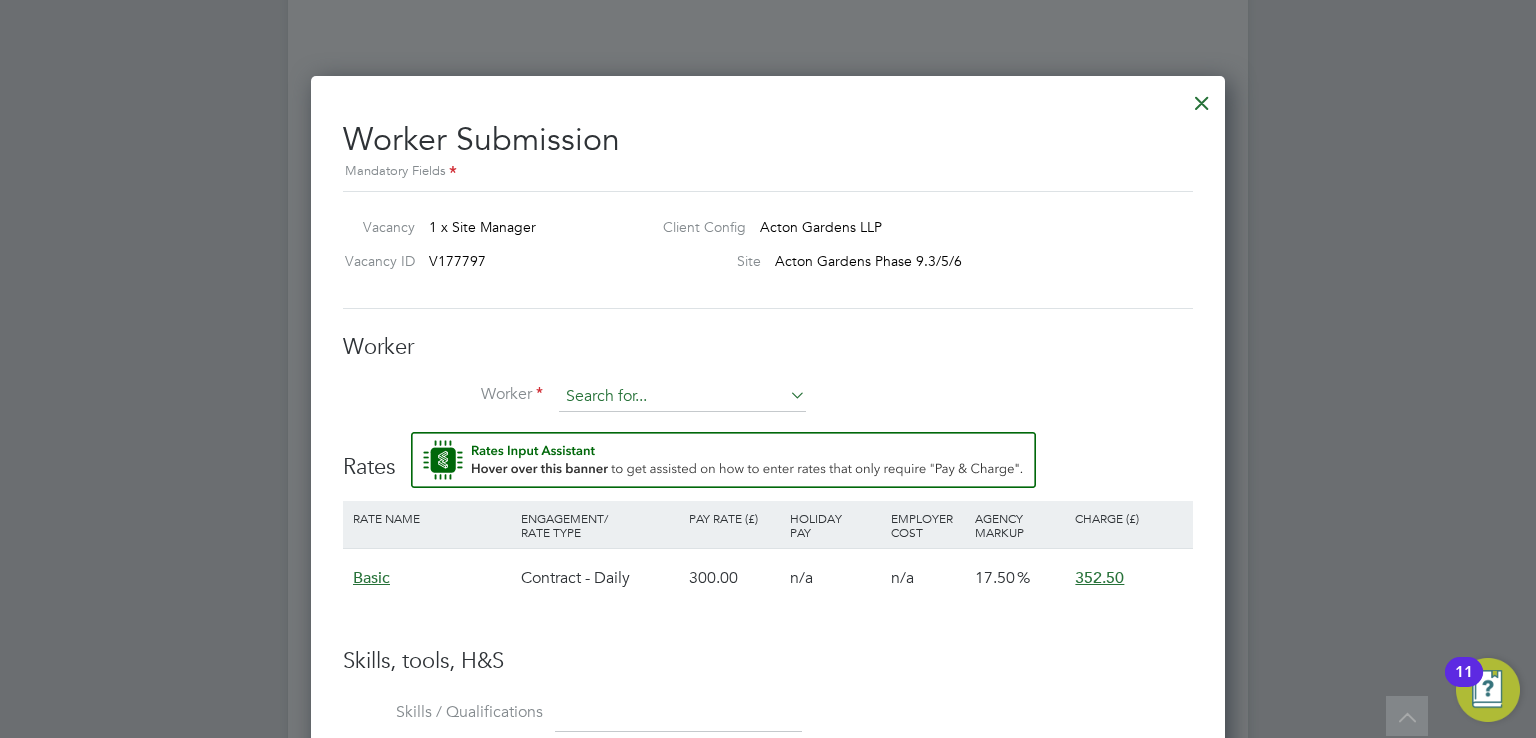 click at bounding box center [682, 397] 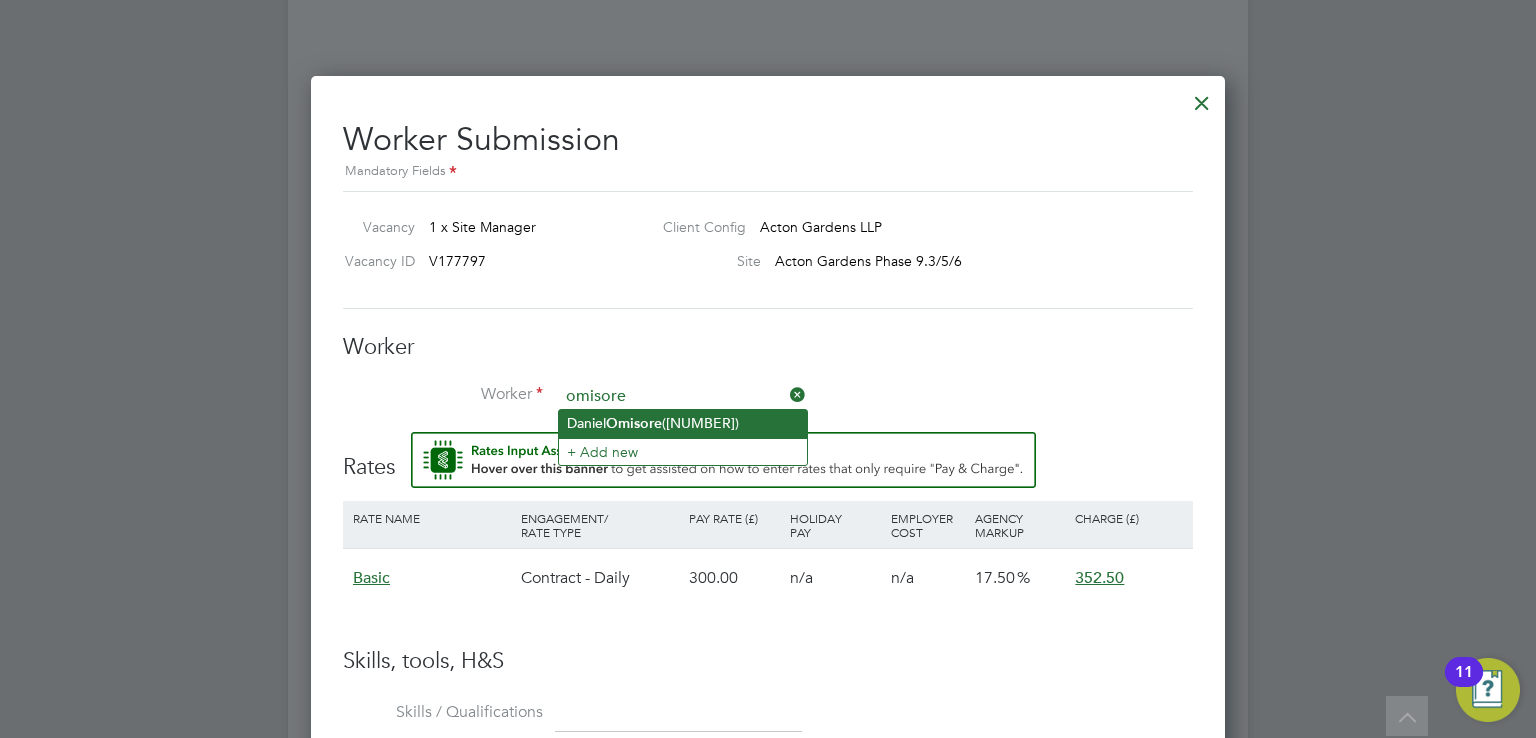 click on "Omisore" 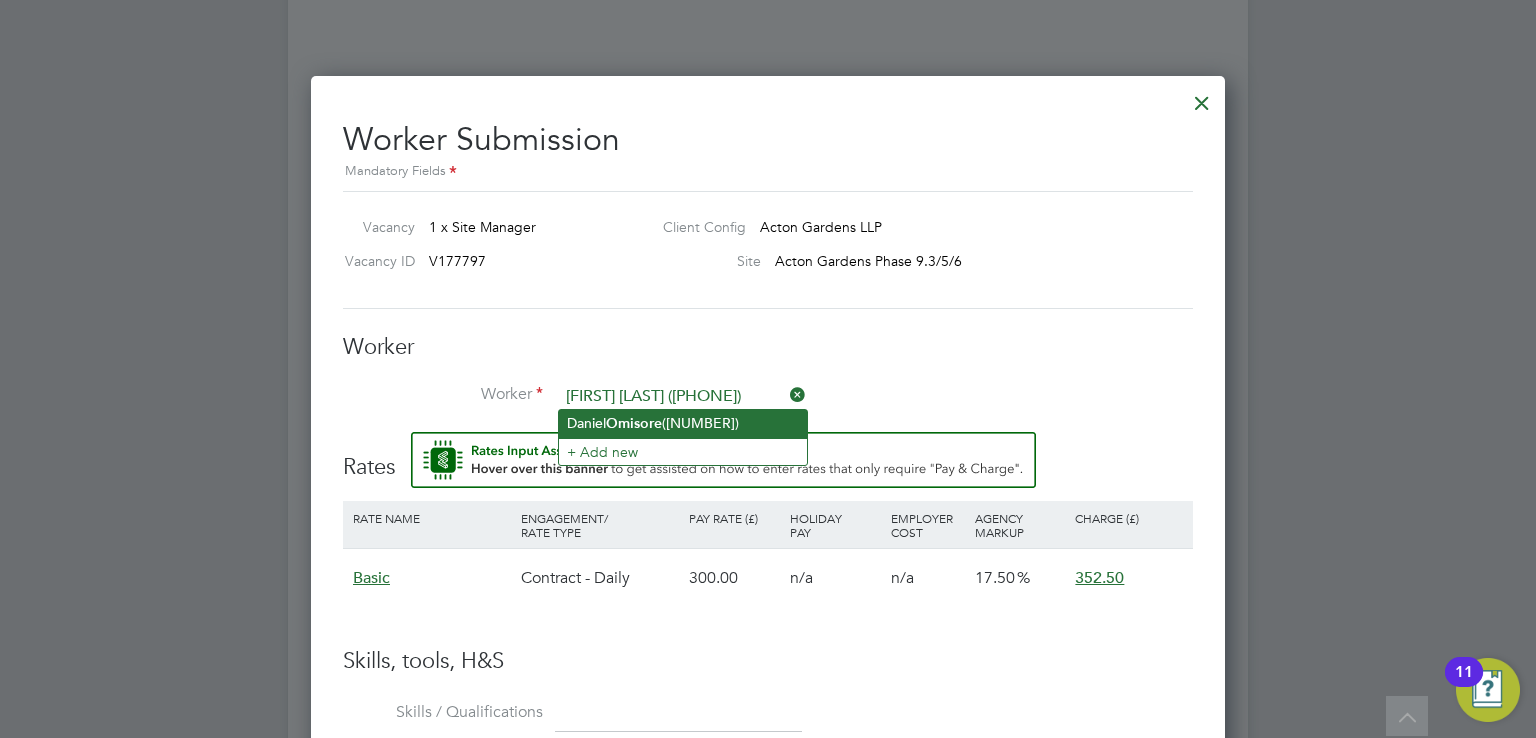scroll, scrollTop: 10, scrollLeft: 9, axis: both 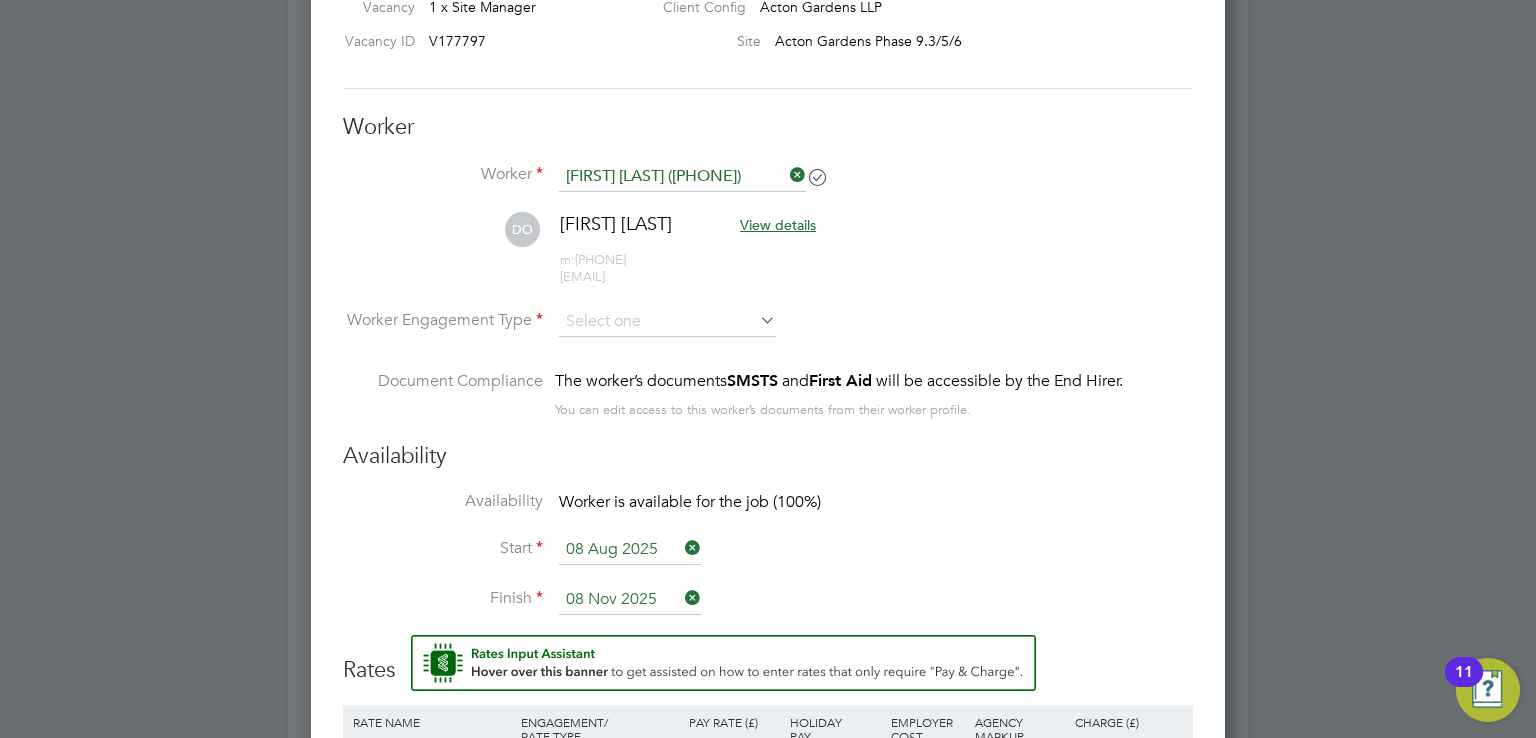 click on "Worker Engagement Type" at bounding box center [768, 338] 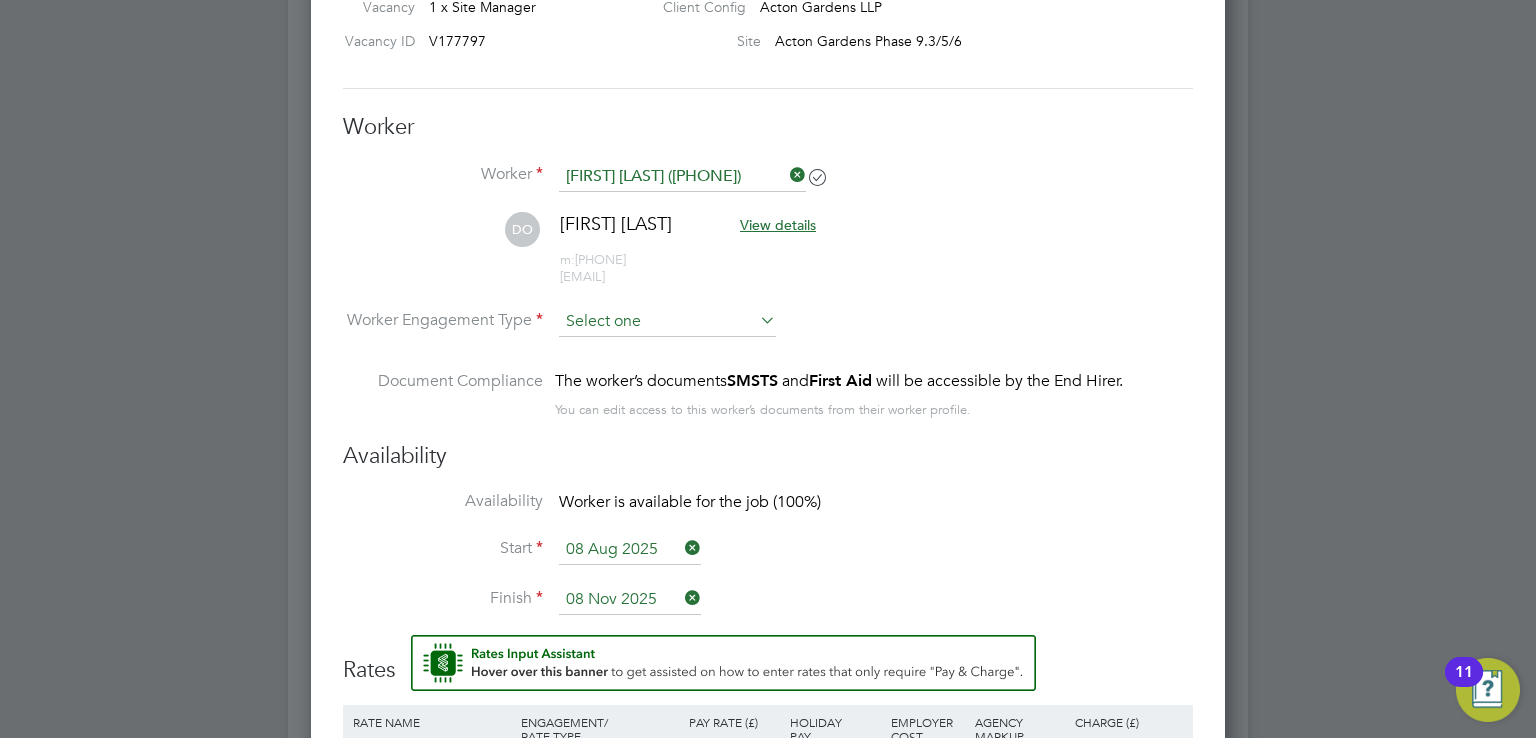 click at bounding box center (667, 322) 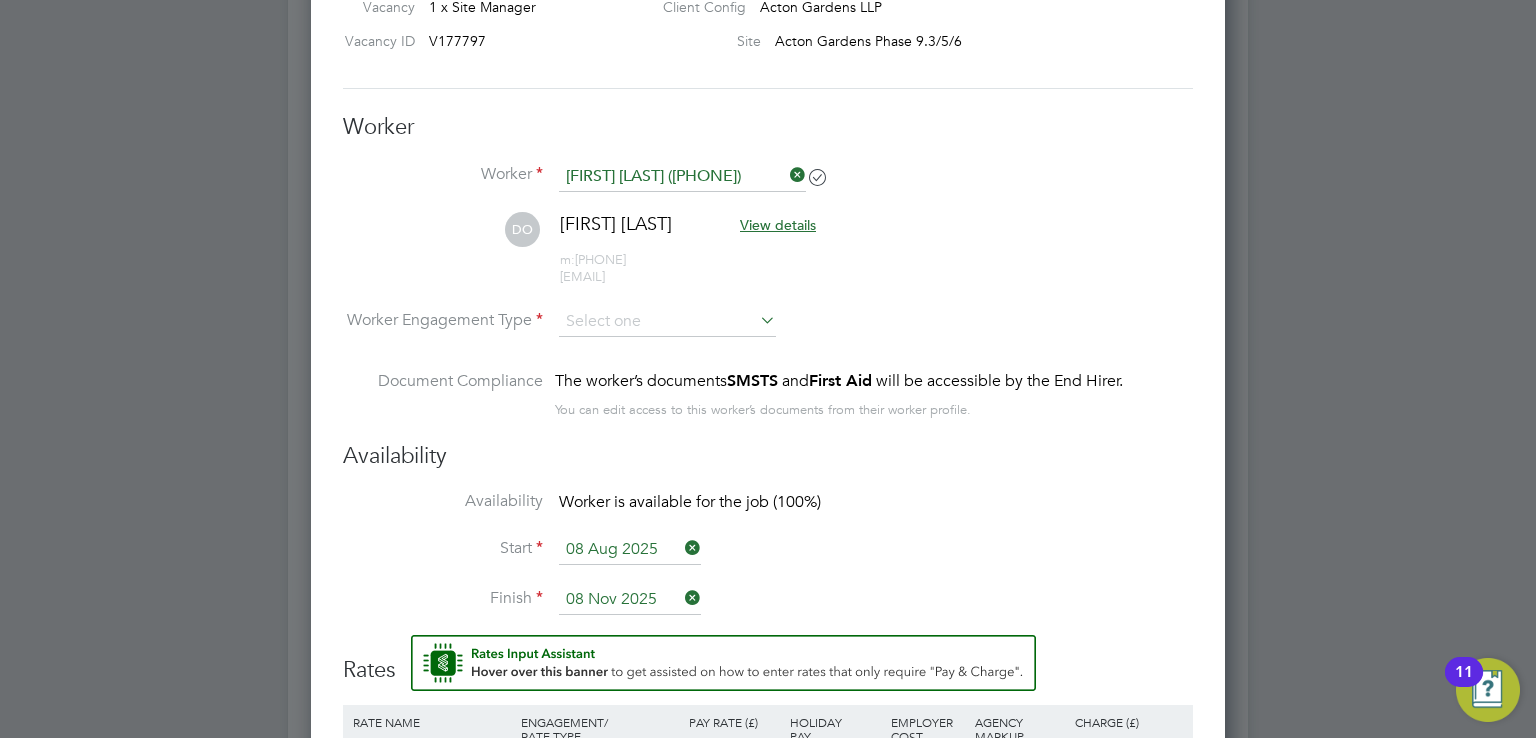 click on "Contract" 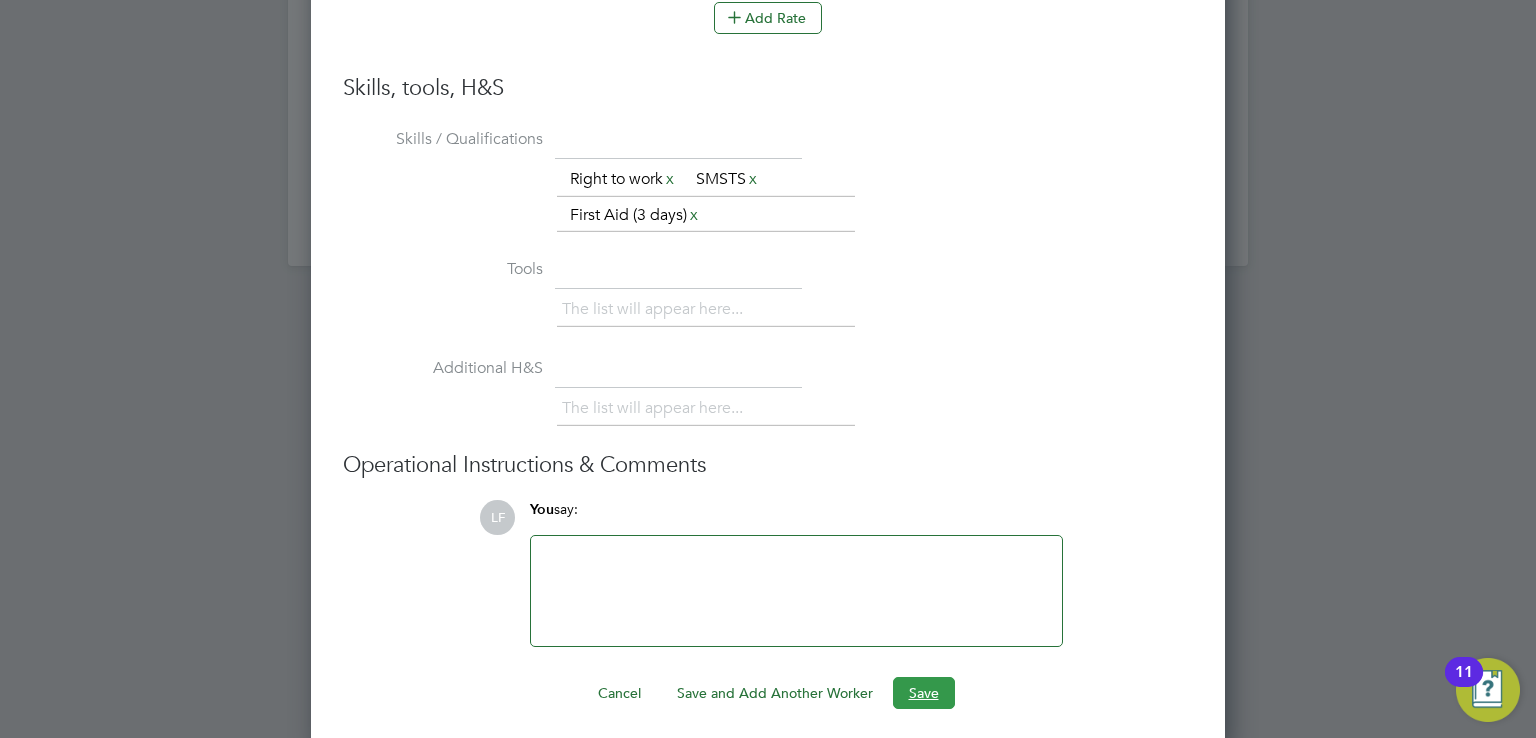 click on "Save" at bounding box center (924, 693) 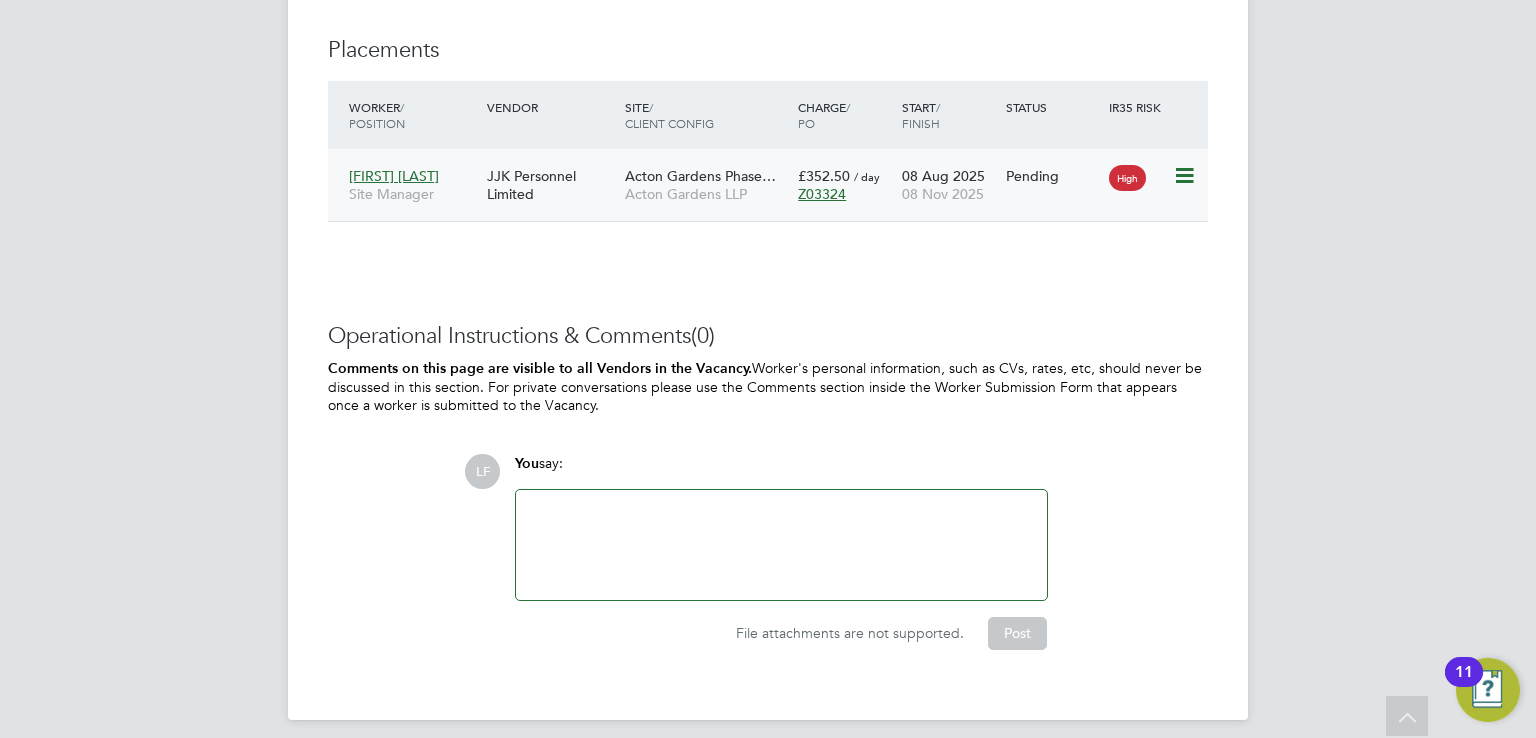 click on "High" 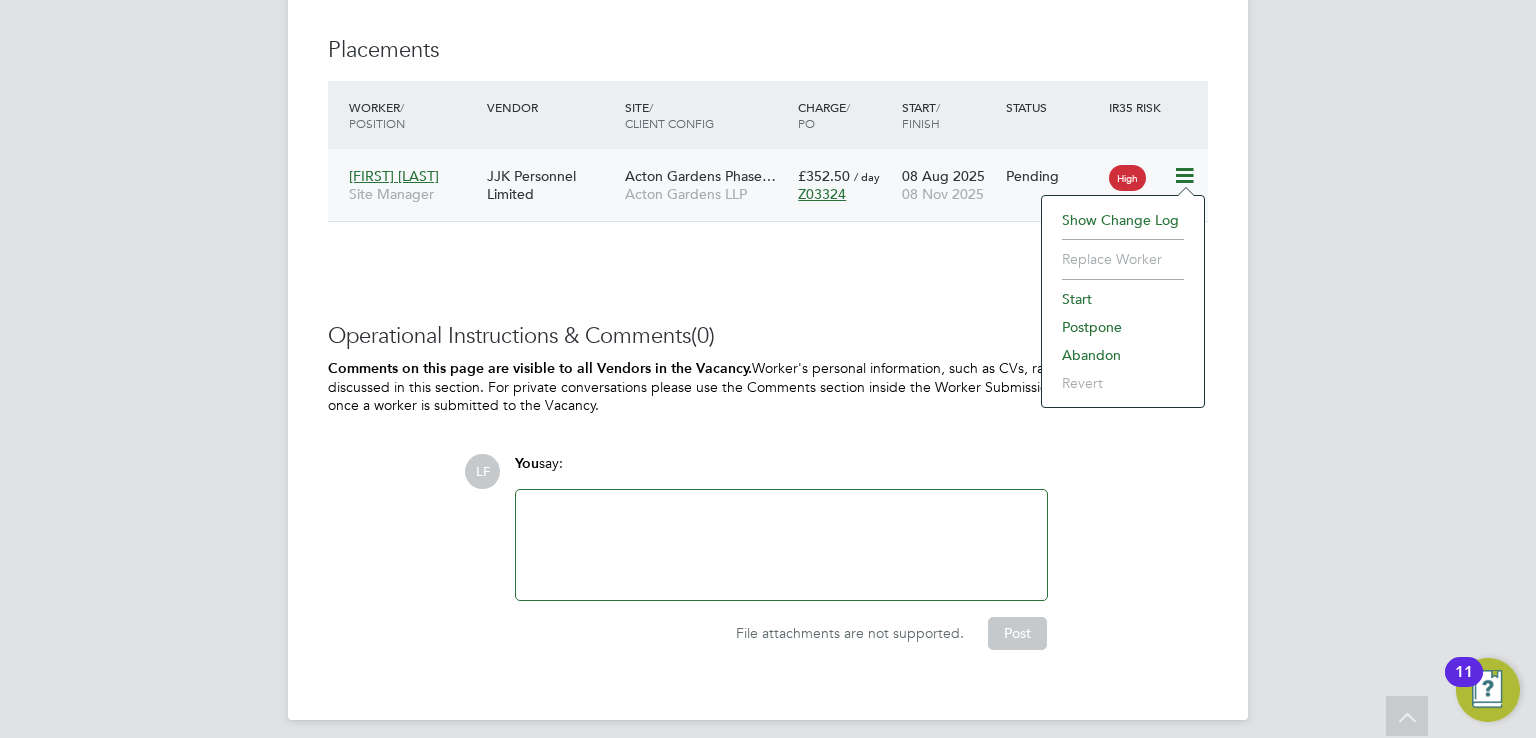 click on "Start" 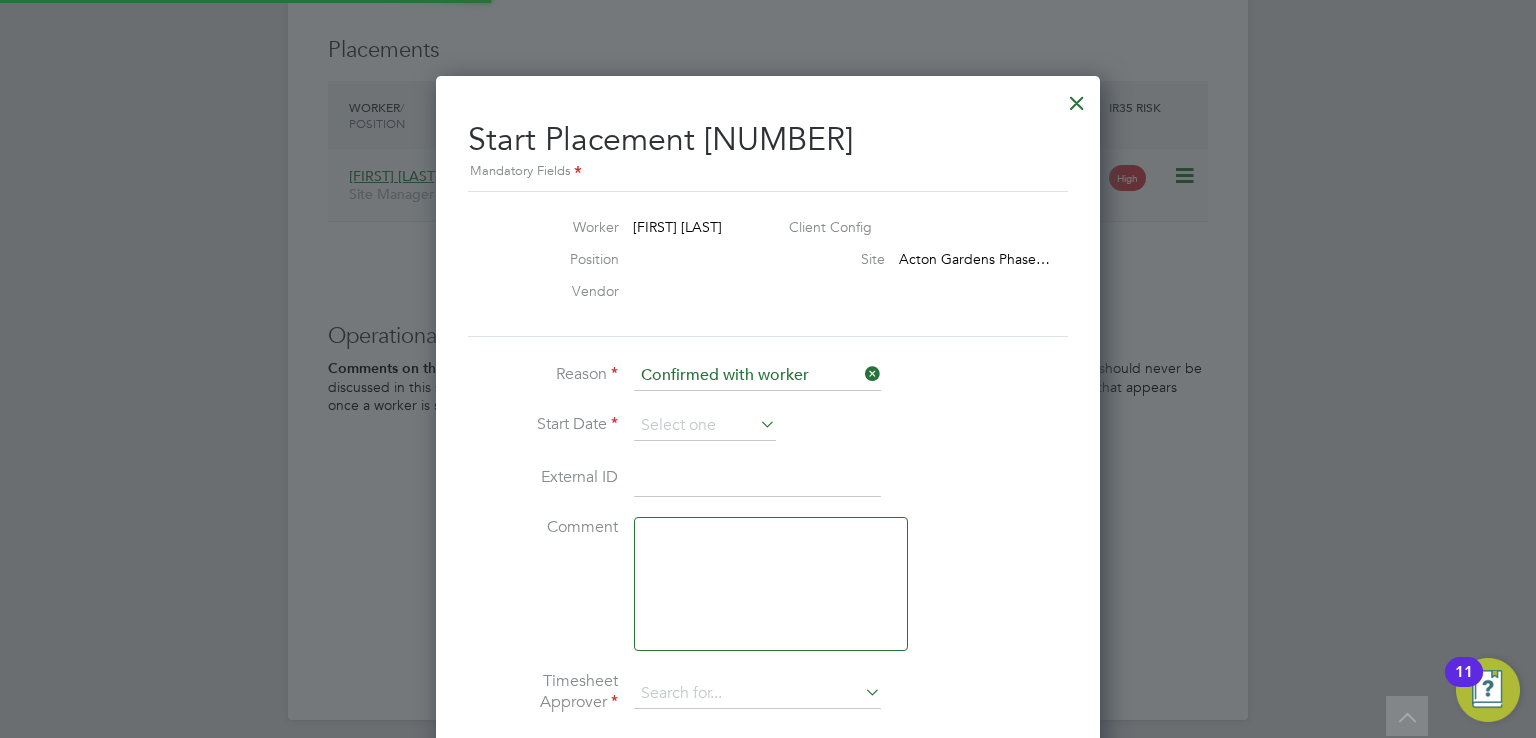 type on "Kristoffer Lee" 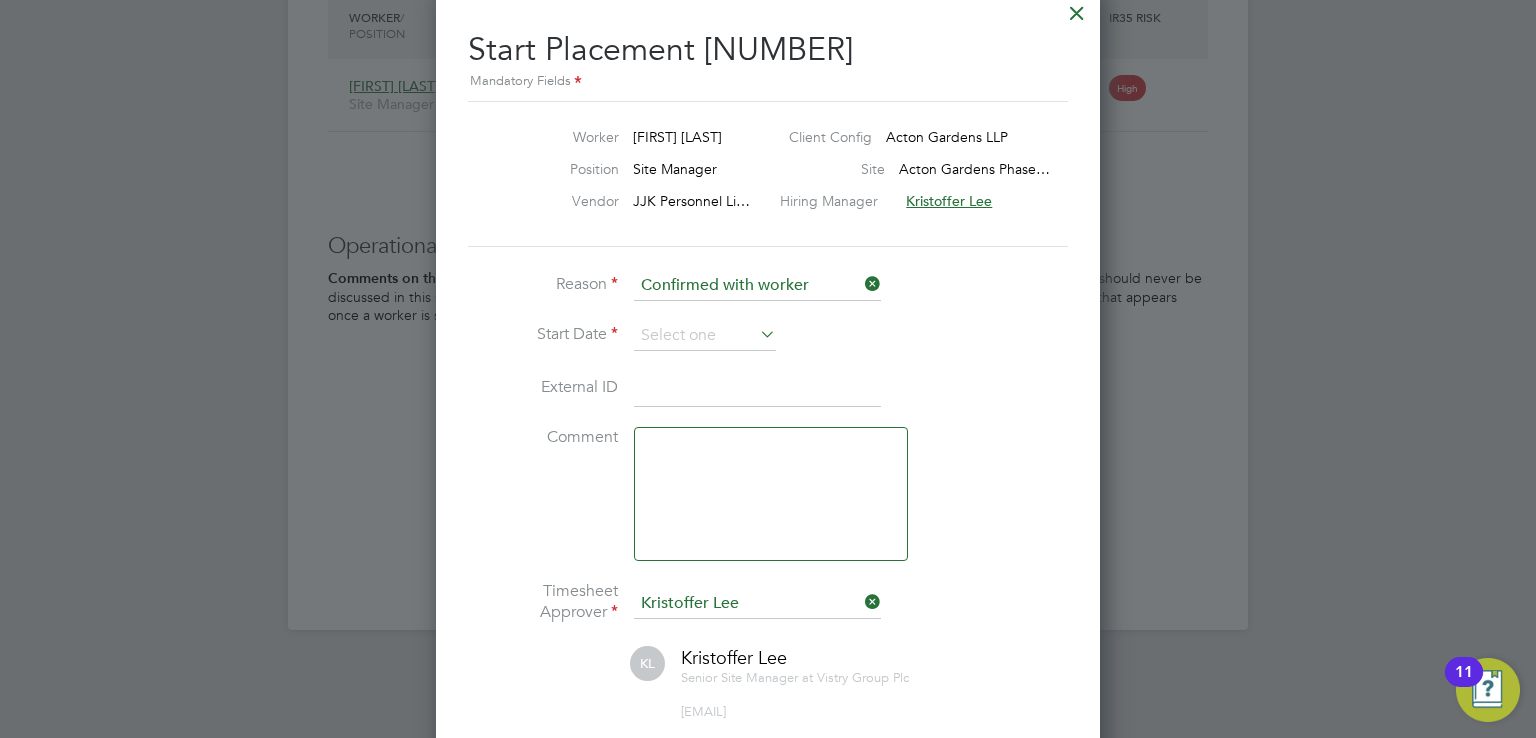 click on "Reason   Confirmed with worker" 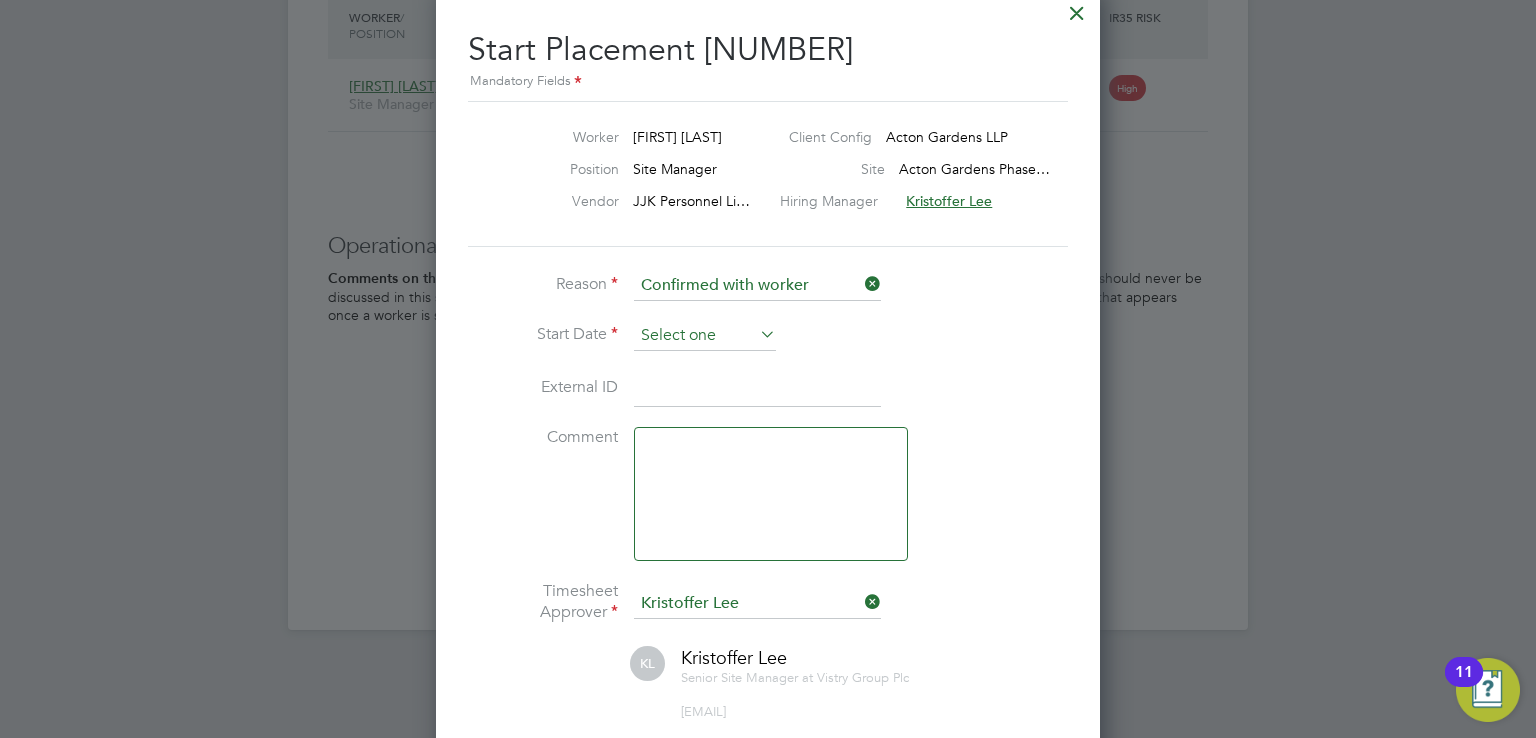 click 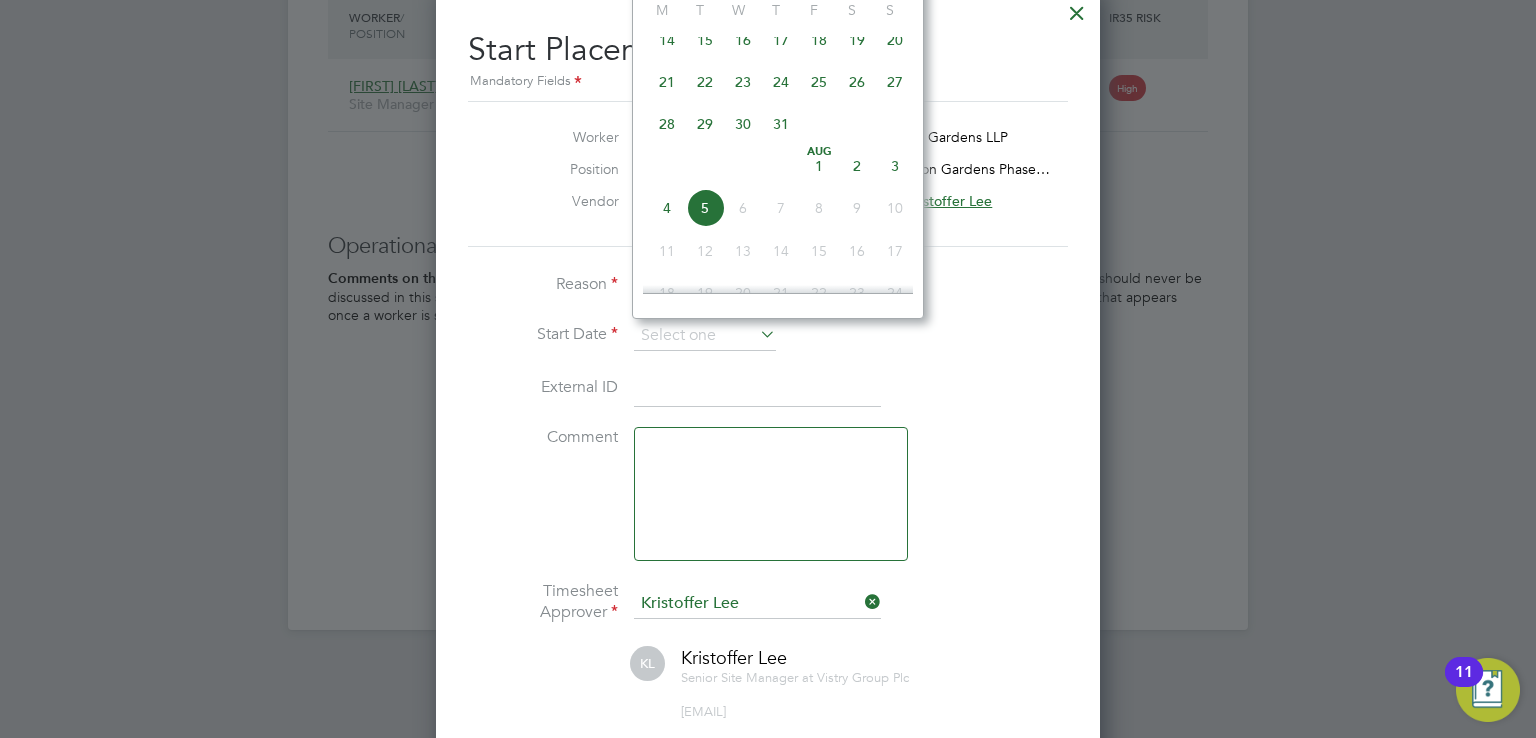 click on "Aug" 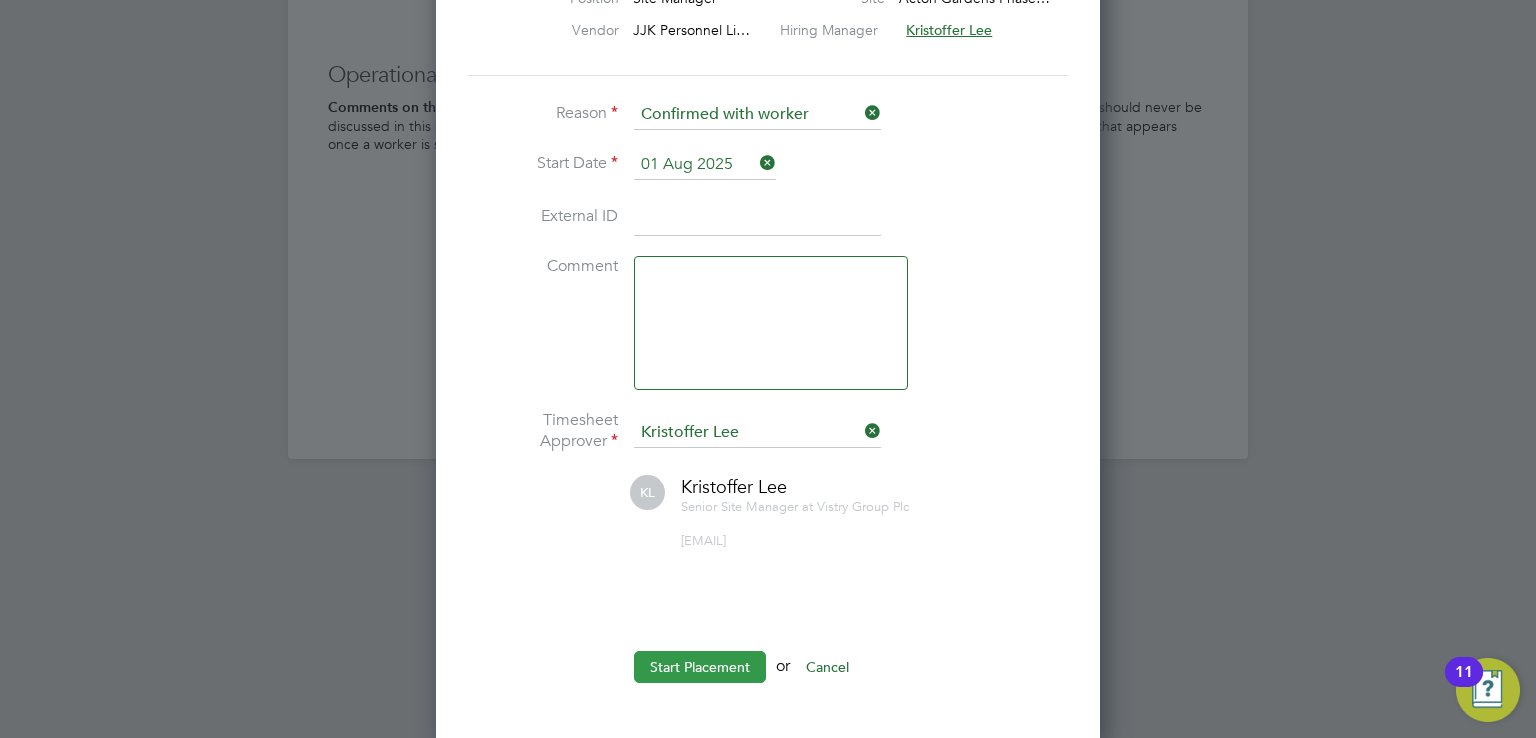 click on "Start Placement" 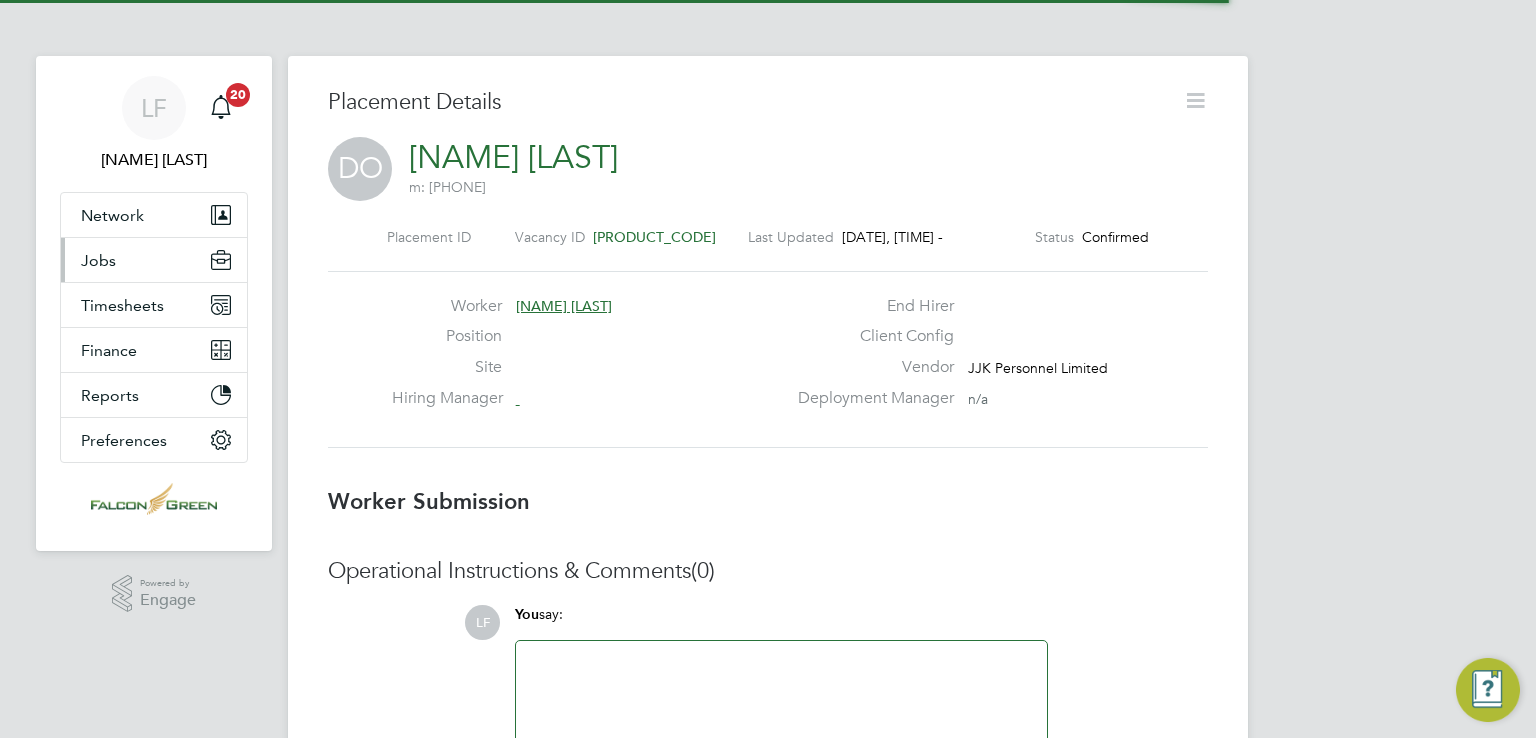 scroll, scrollTop: 0, scrollLeft: 0, axis: both 